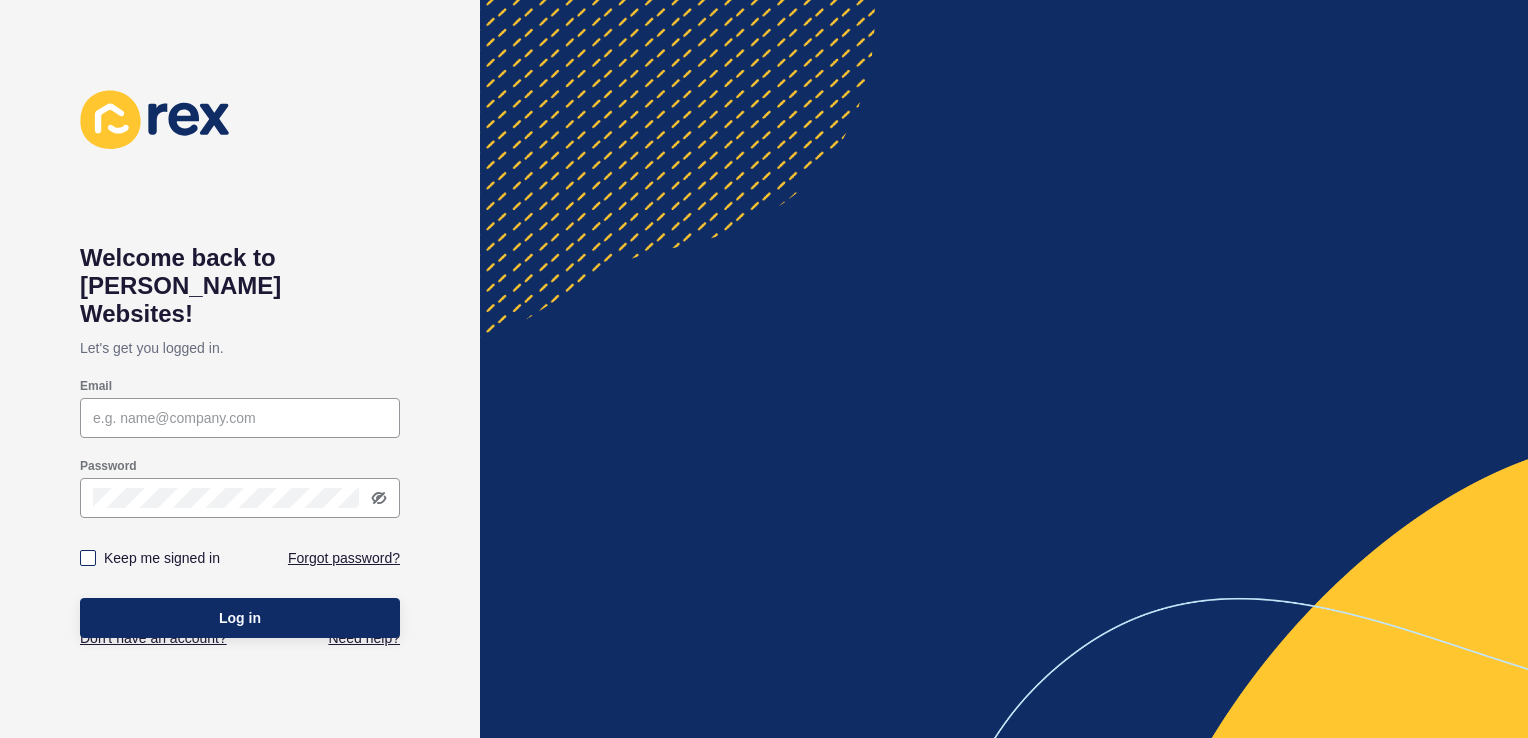 scroll, scrollTop: 0, scrollLeft: 0, axis: both 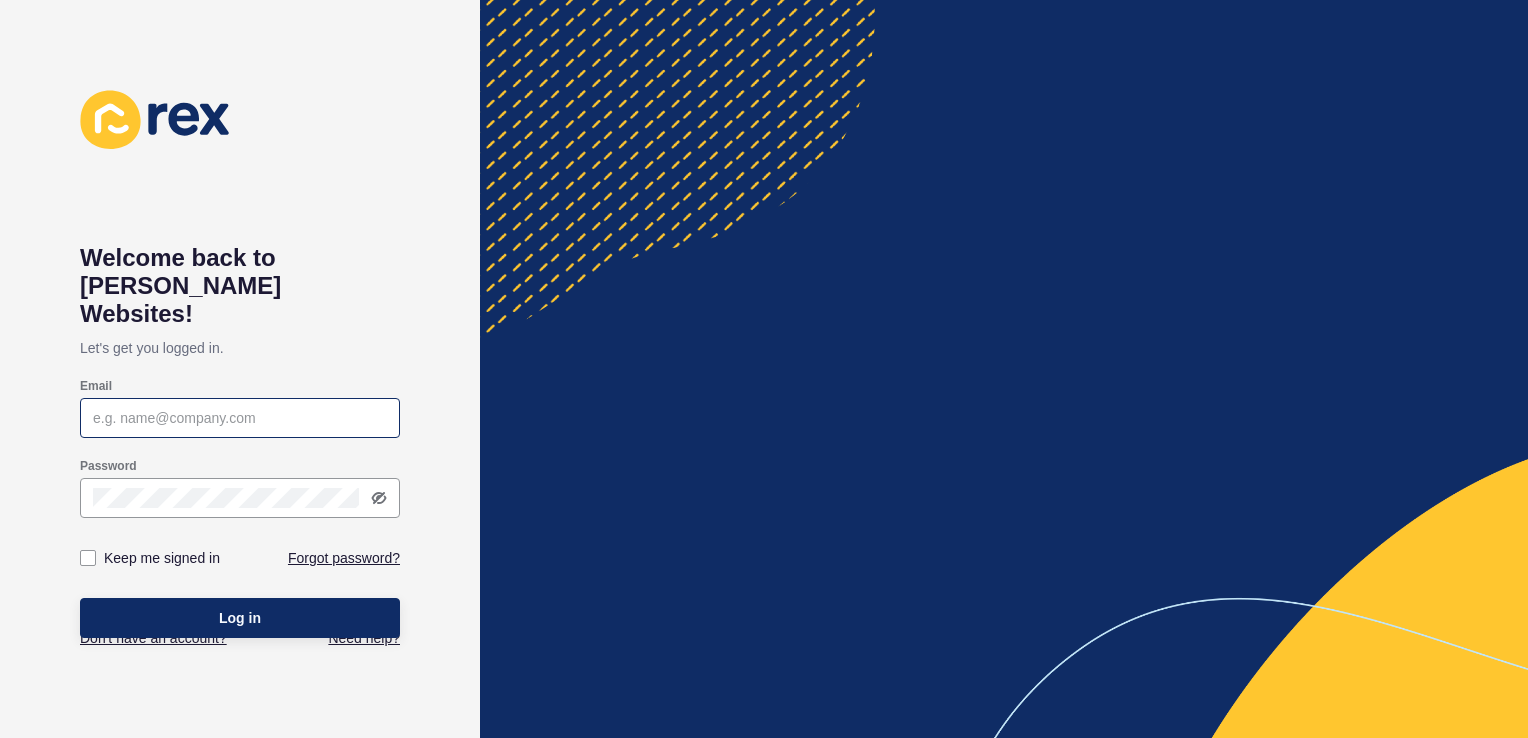 click at bounding box center [240, 418] 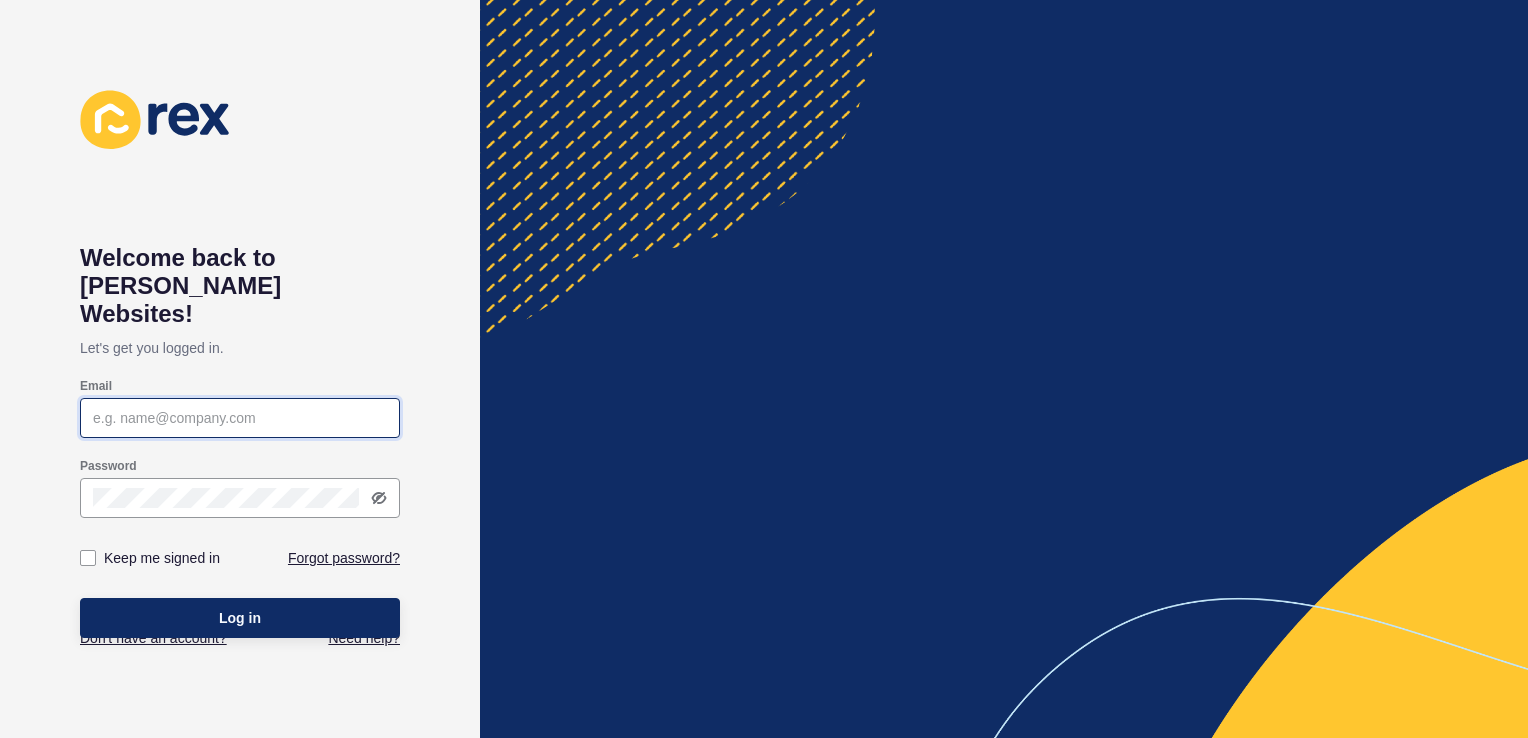 type on "o" 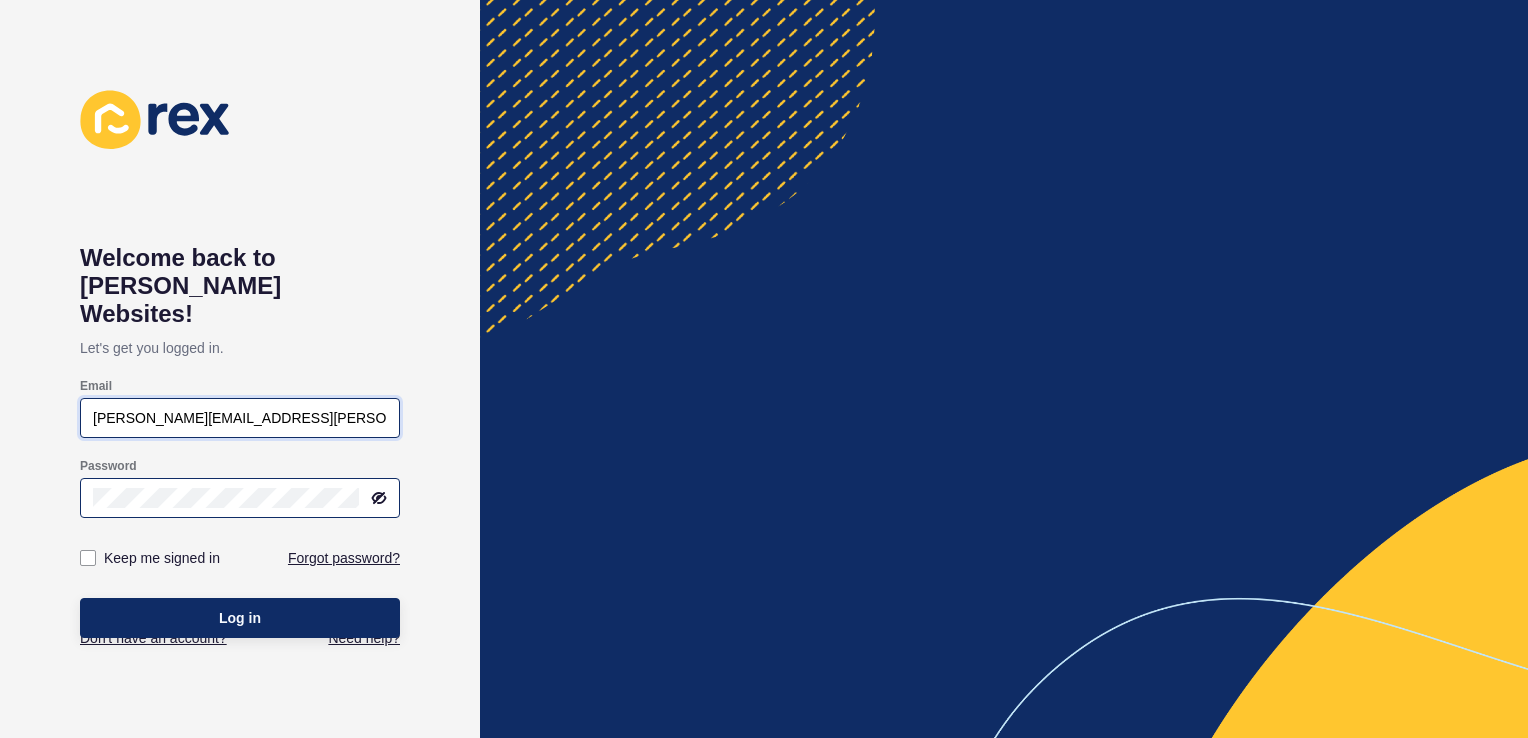 type on "[PERSON_NAME][EMAIL_ADDRESS][PERSON_NAME][DOMAIN_NAME]" 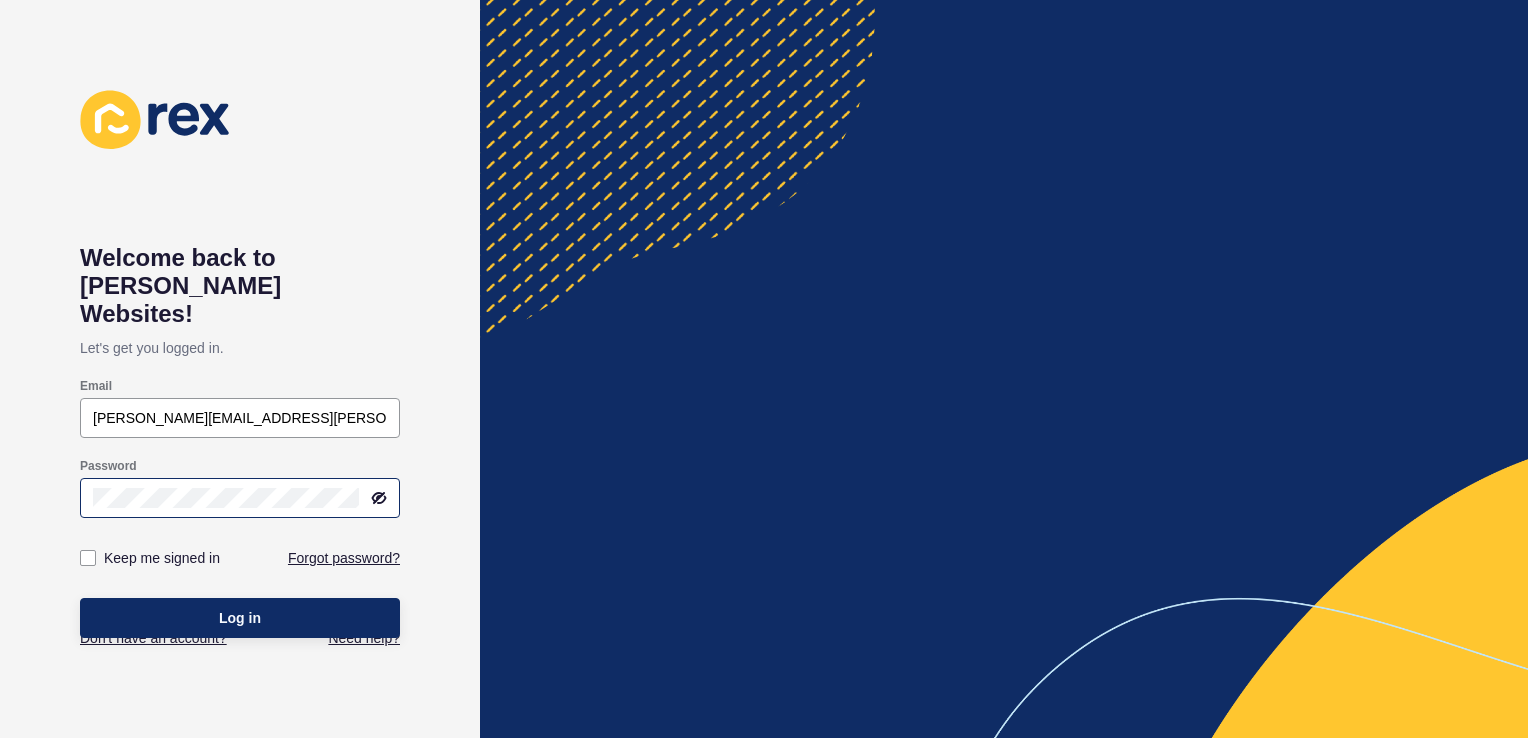 click at bounding box center (240, 498) 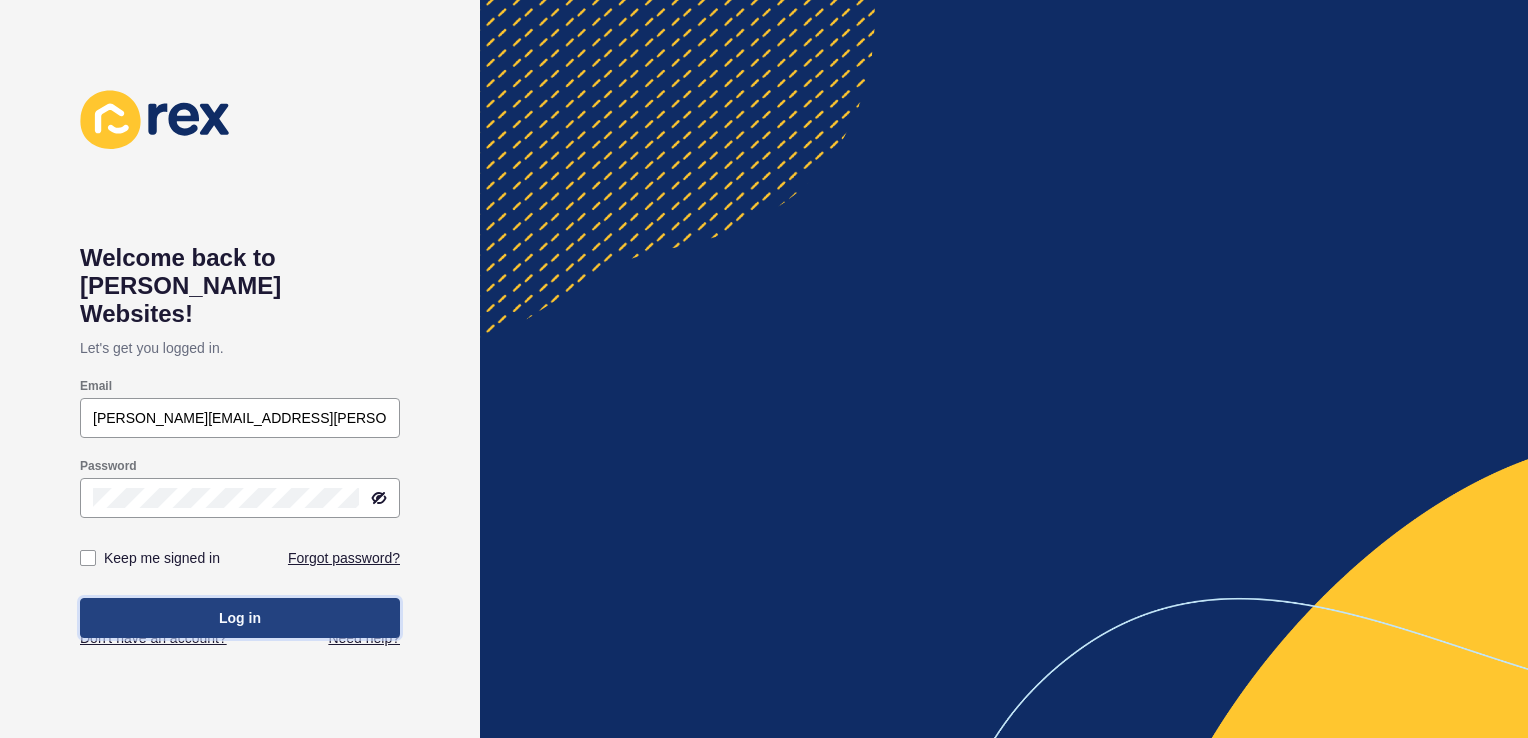 click on "Log in" at bounding box center [240, 618] 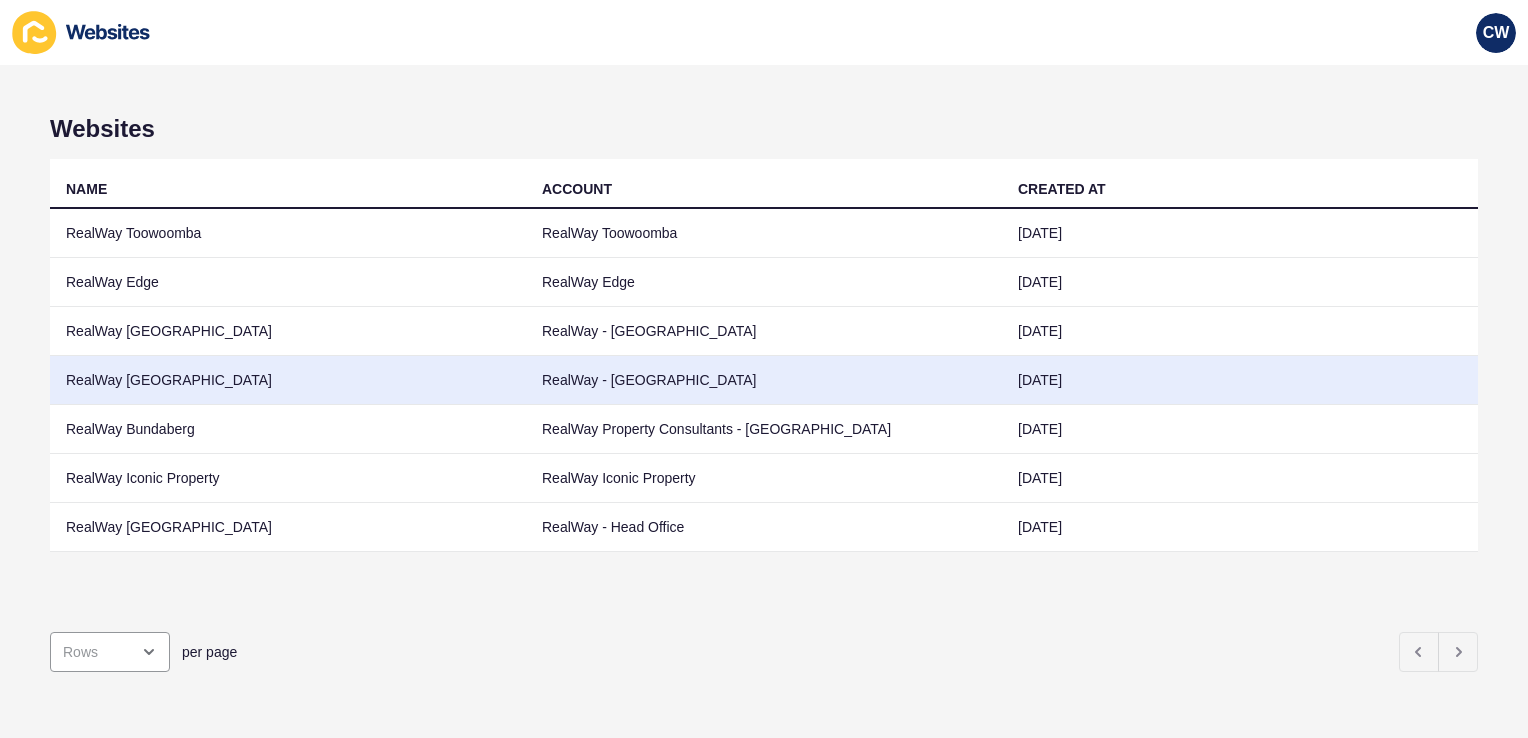 click on "RealWay [GEOGRAPHIC_DATA]" at bounding box center [288, 380] 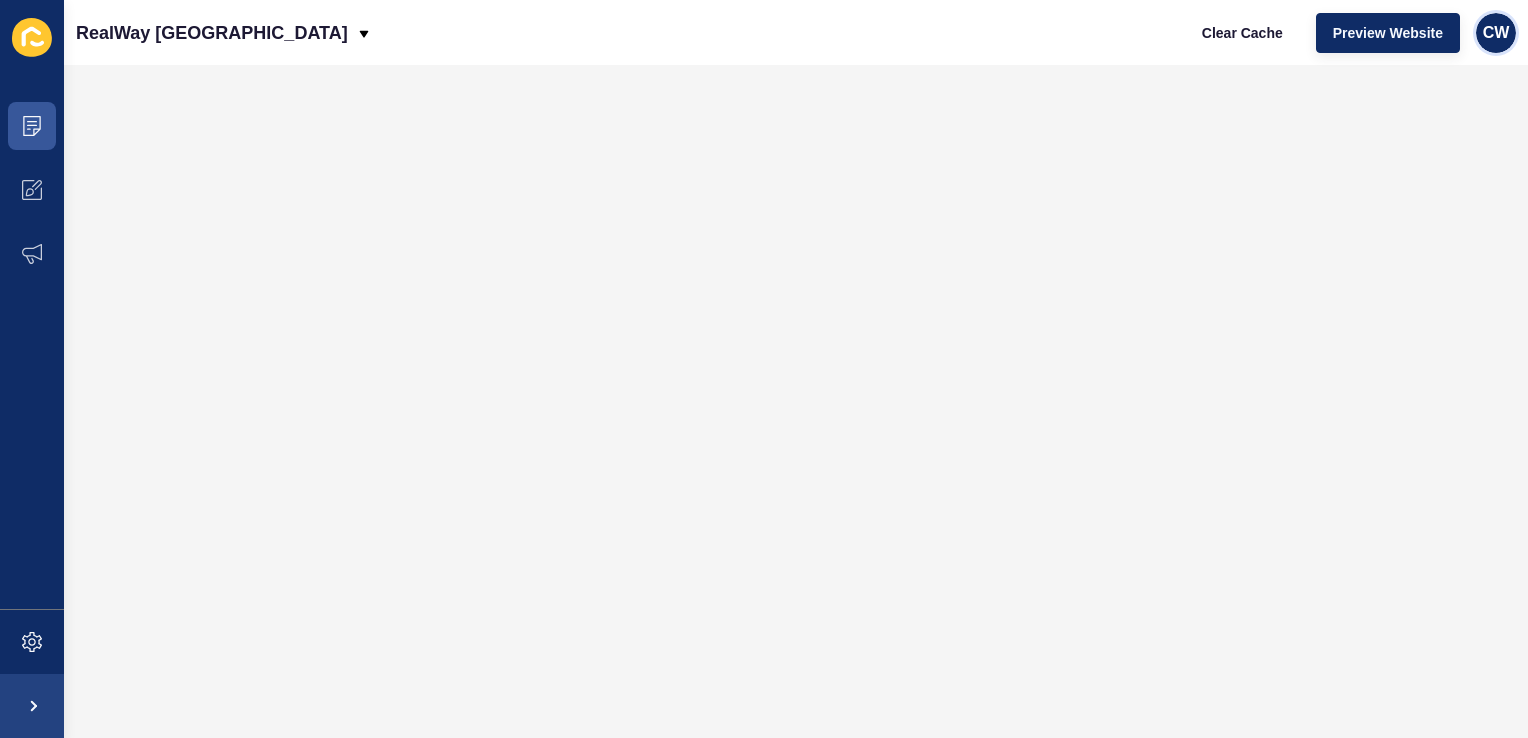 click on "CW" at bounding box center (1496, 33) 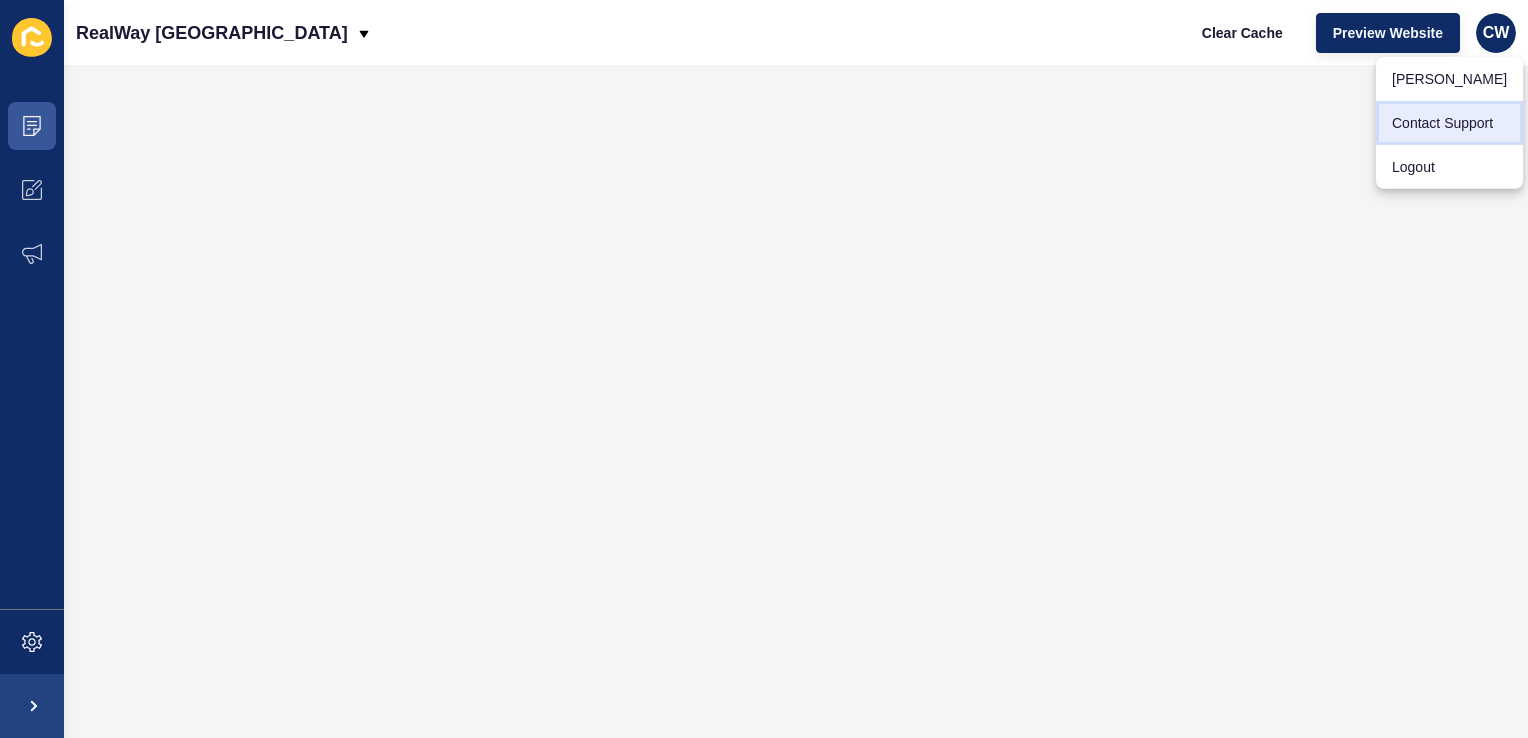 click on "Contact Support" at bounding box center [1449, 123] 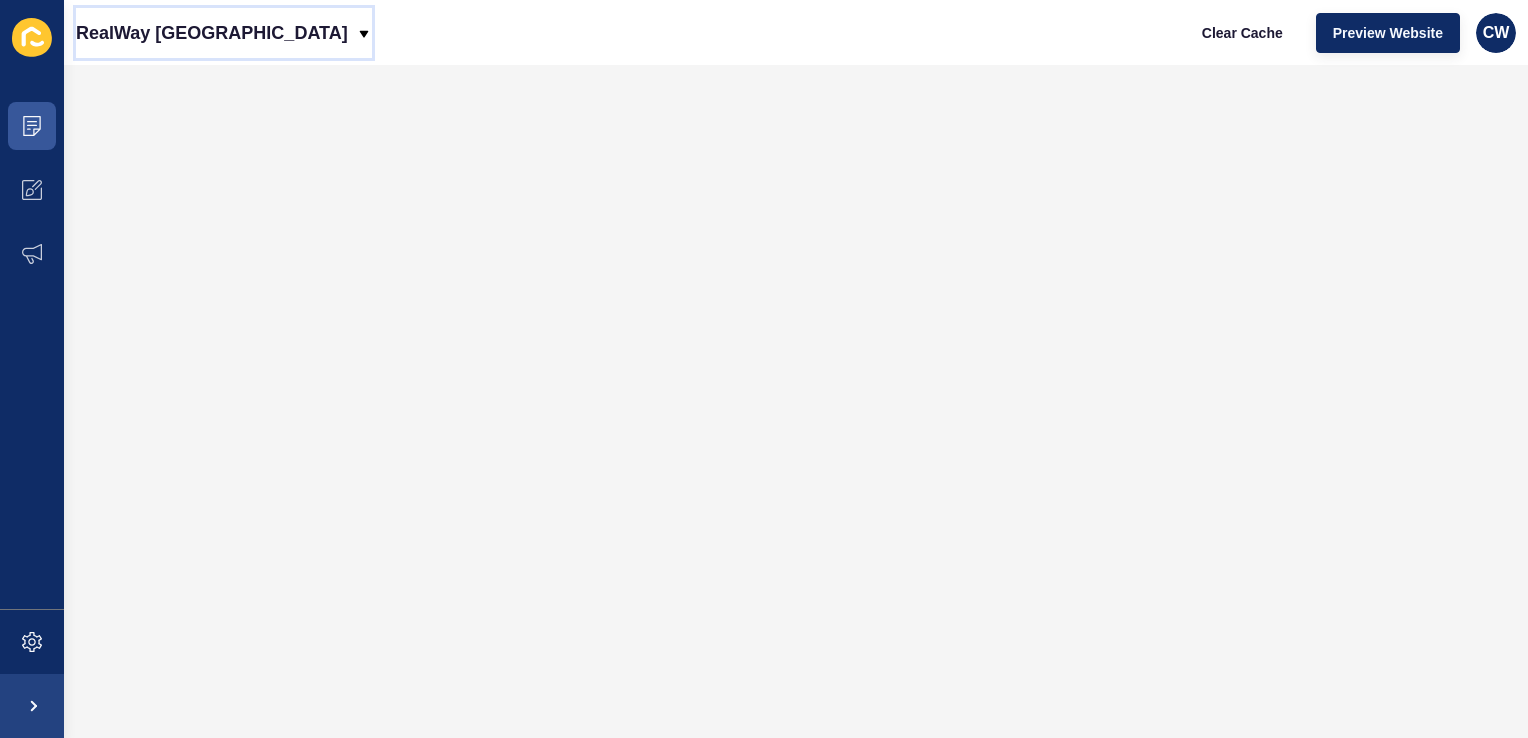 click on "RealWay [GEOGRAPHIC_DATA]" at bounding box center (224, 33) 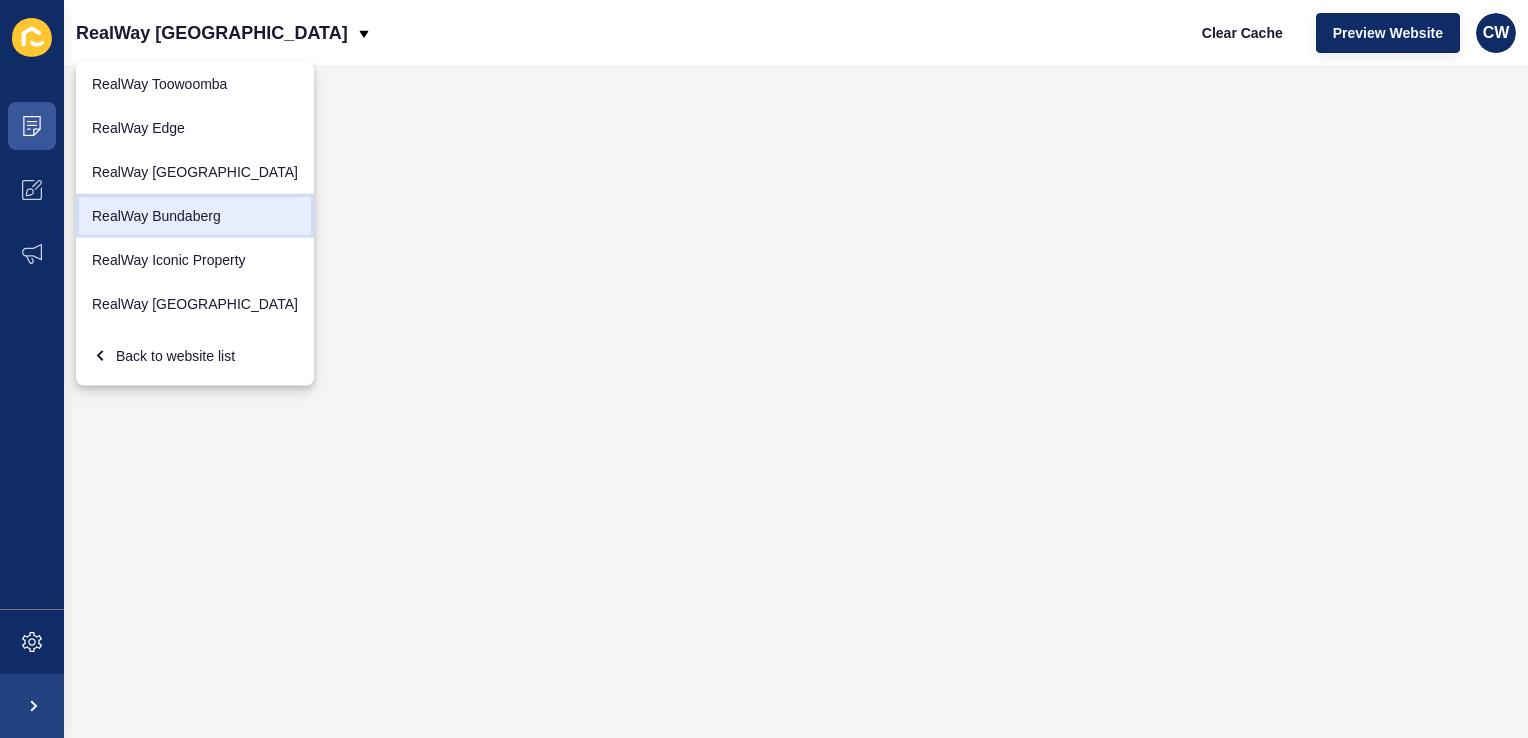 click on "RealWay Bundaberg" at bounding box center [195, 216] 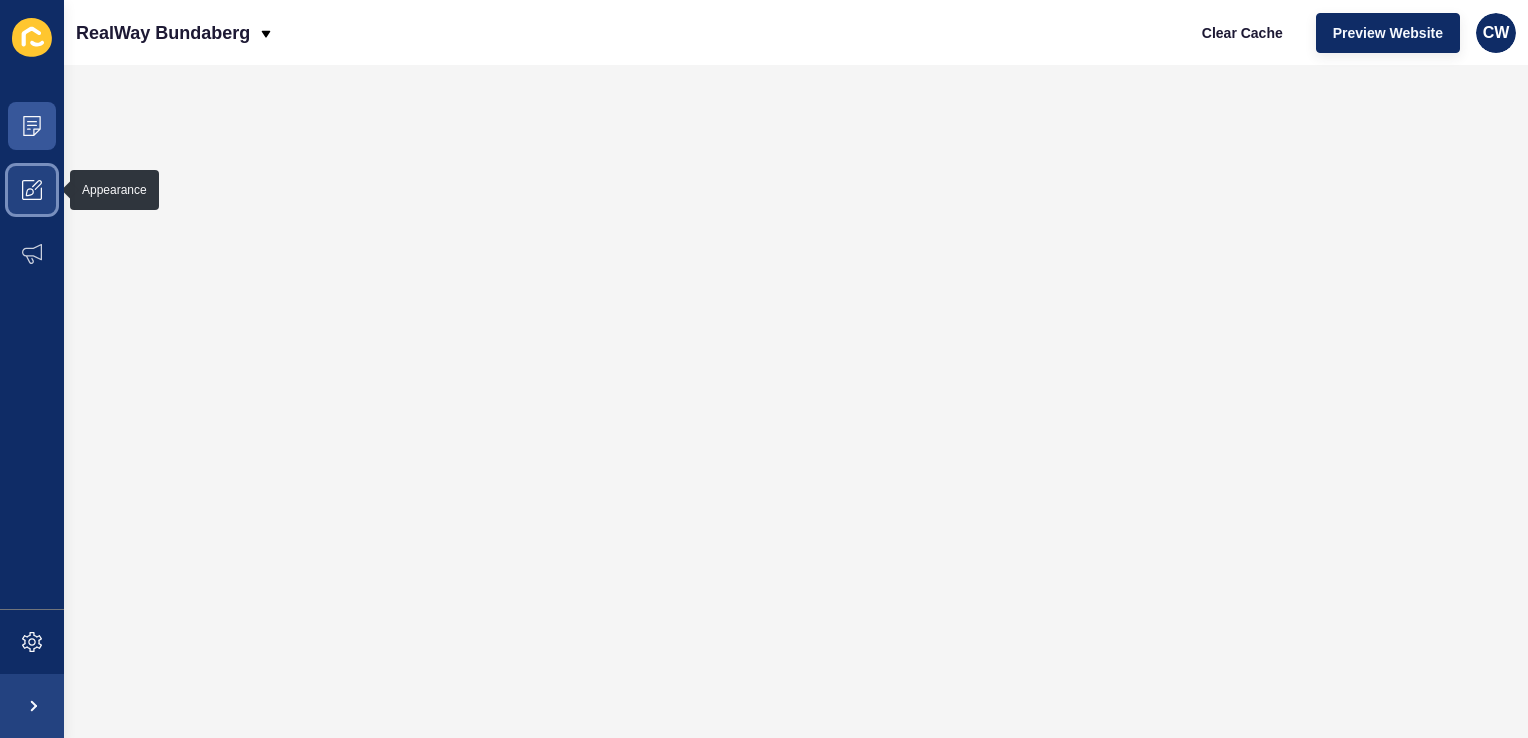 click 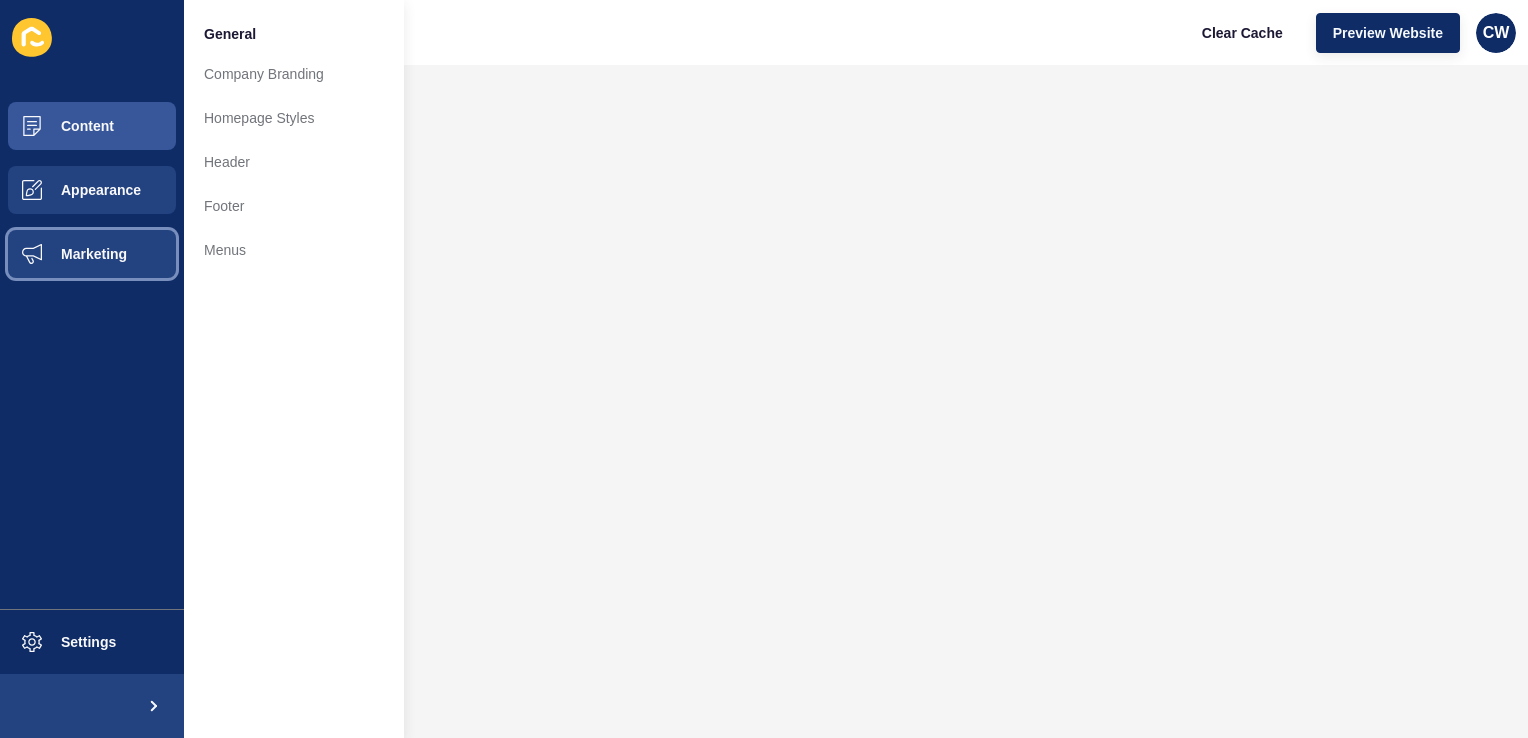 click on "Marketing" at bounding box center [62, 254] 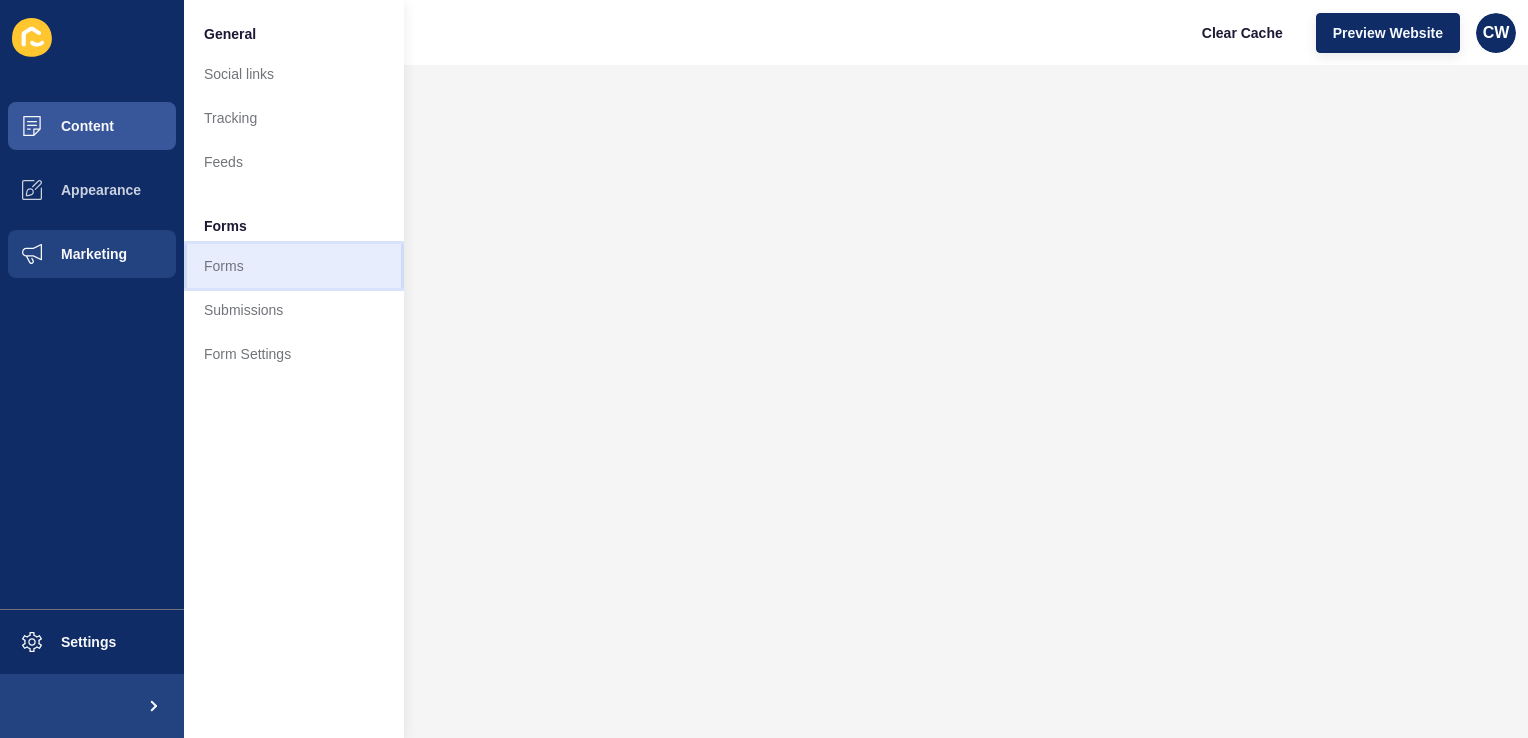 click on "Forms" at bounding box center (294, 266) 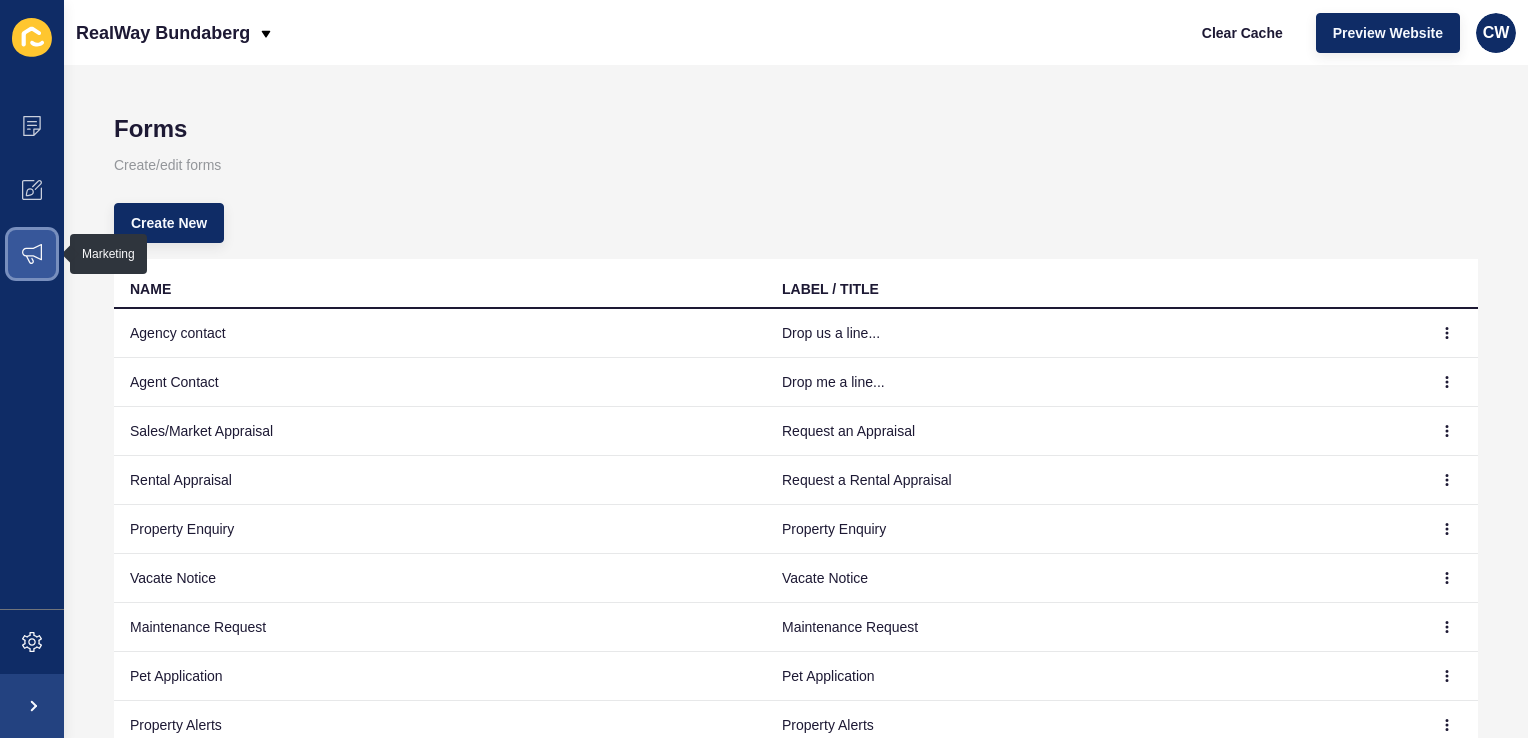 click 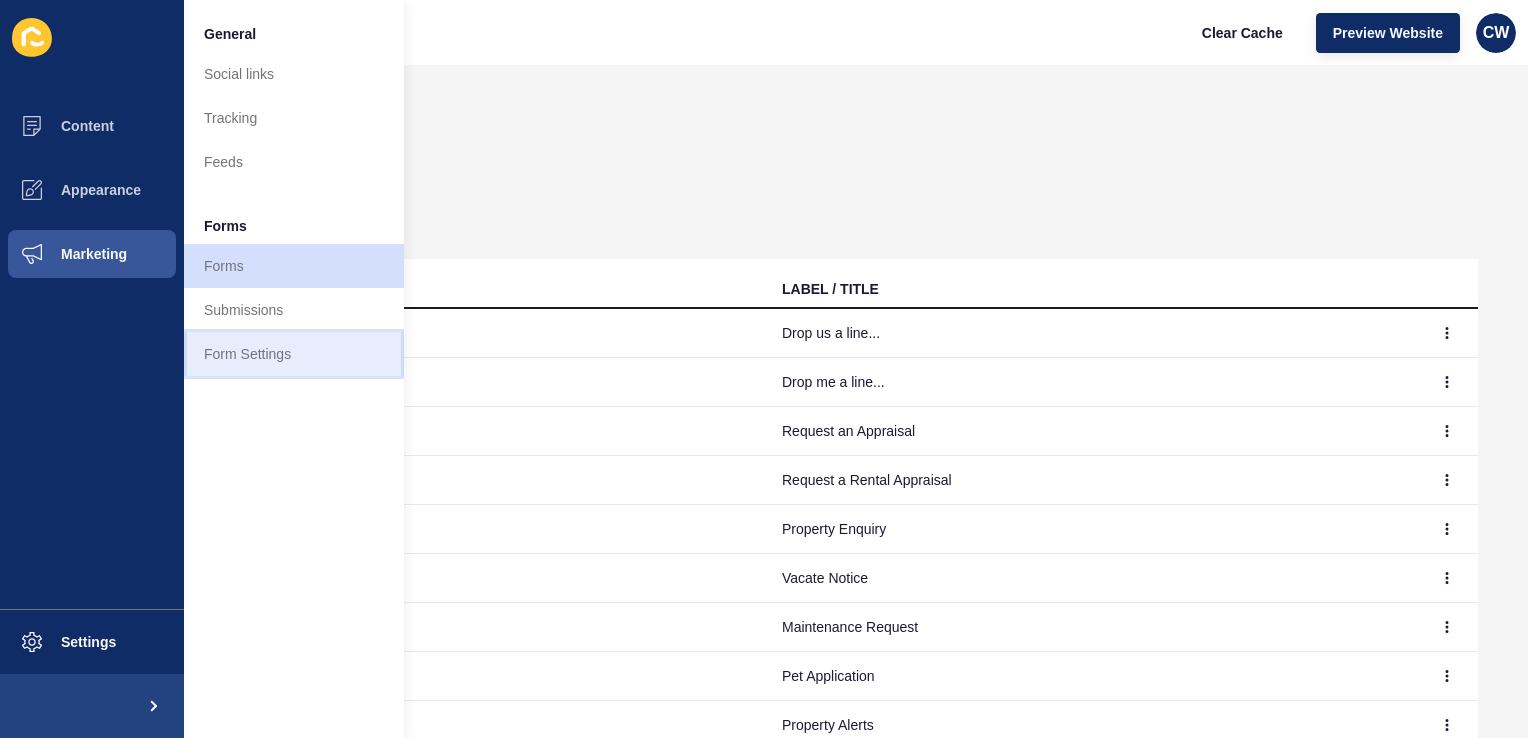 click on "Form Settings" at bounding box center (294, 354) 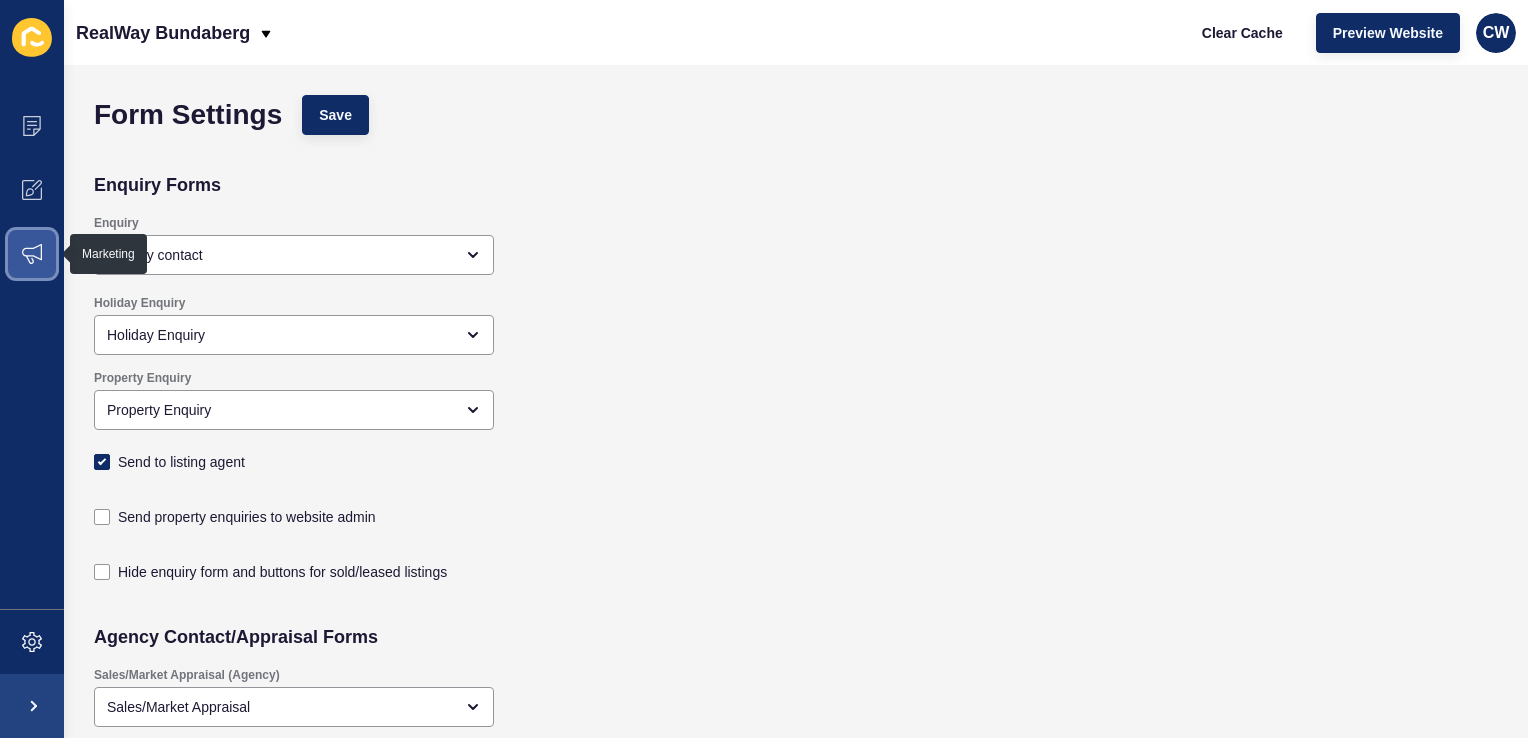 click 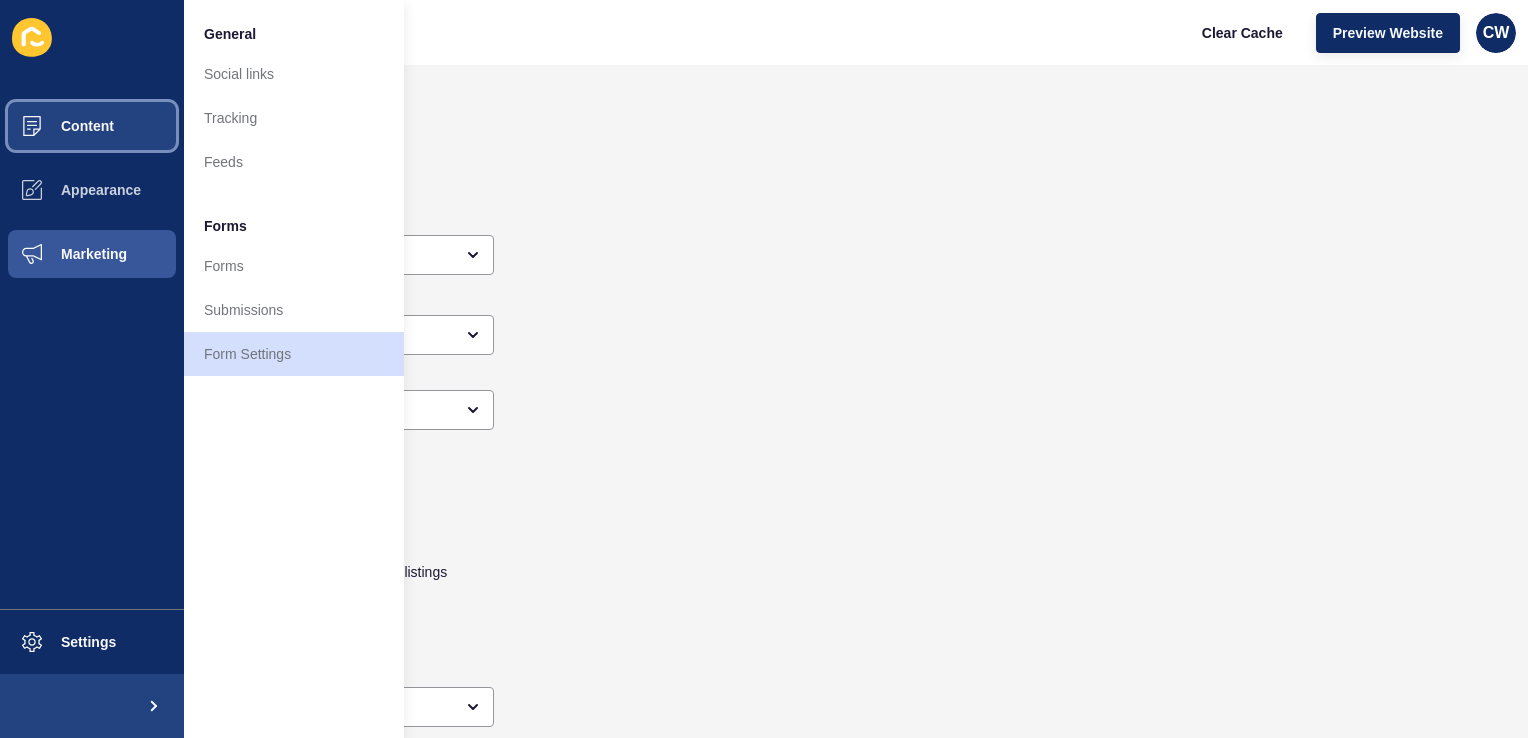 click on "Content" at bounding box center (55, 126) 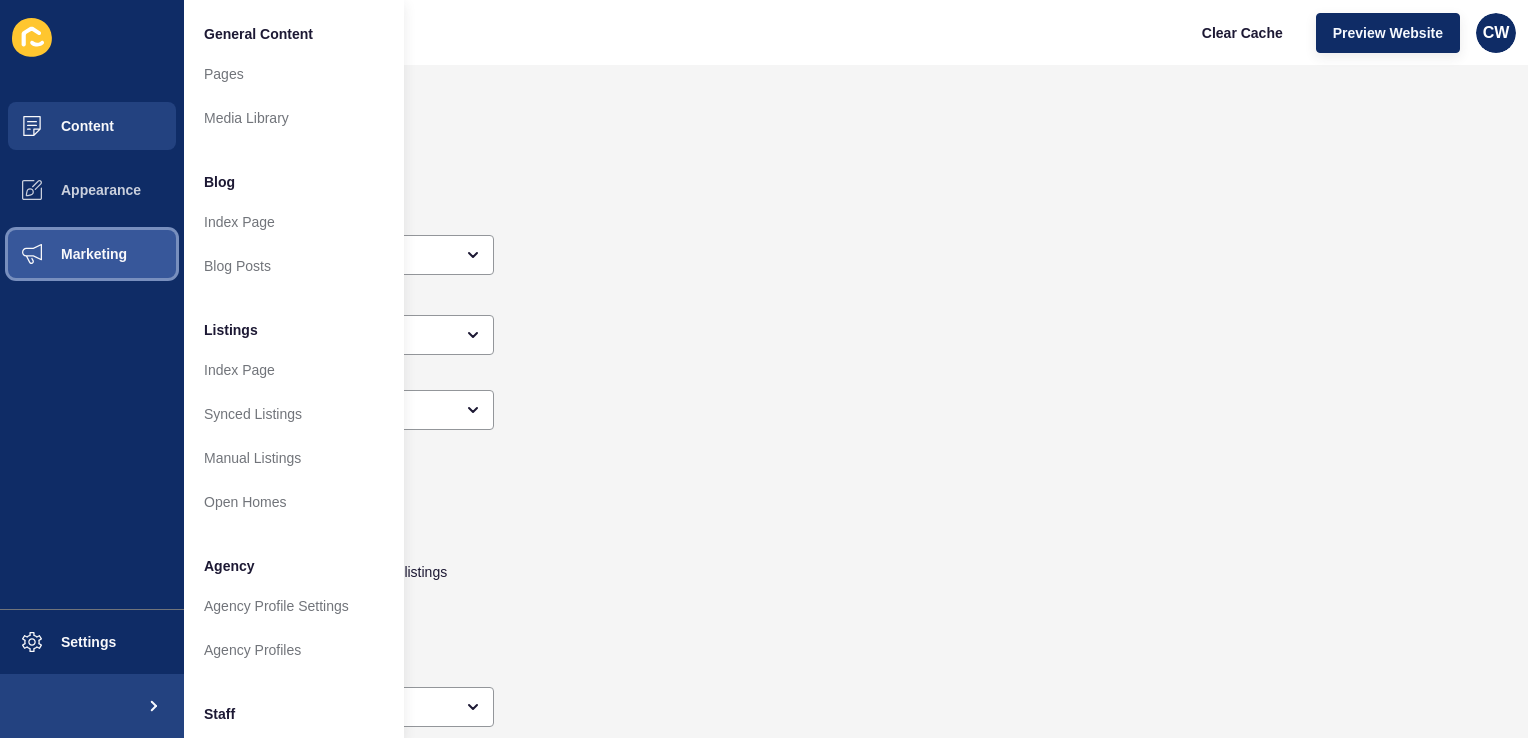 click on "Marketing" at bounding box center (62, 254) 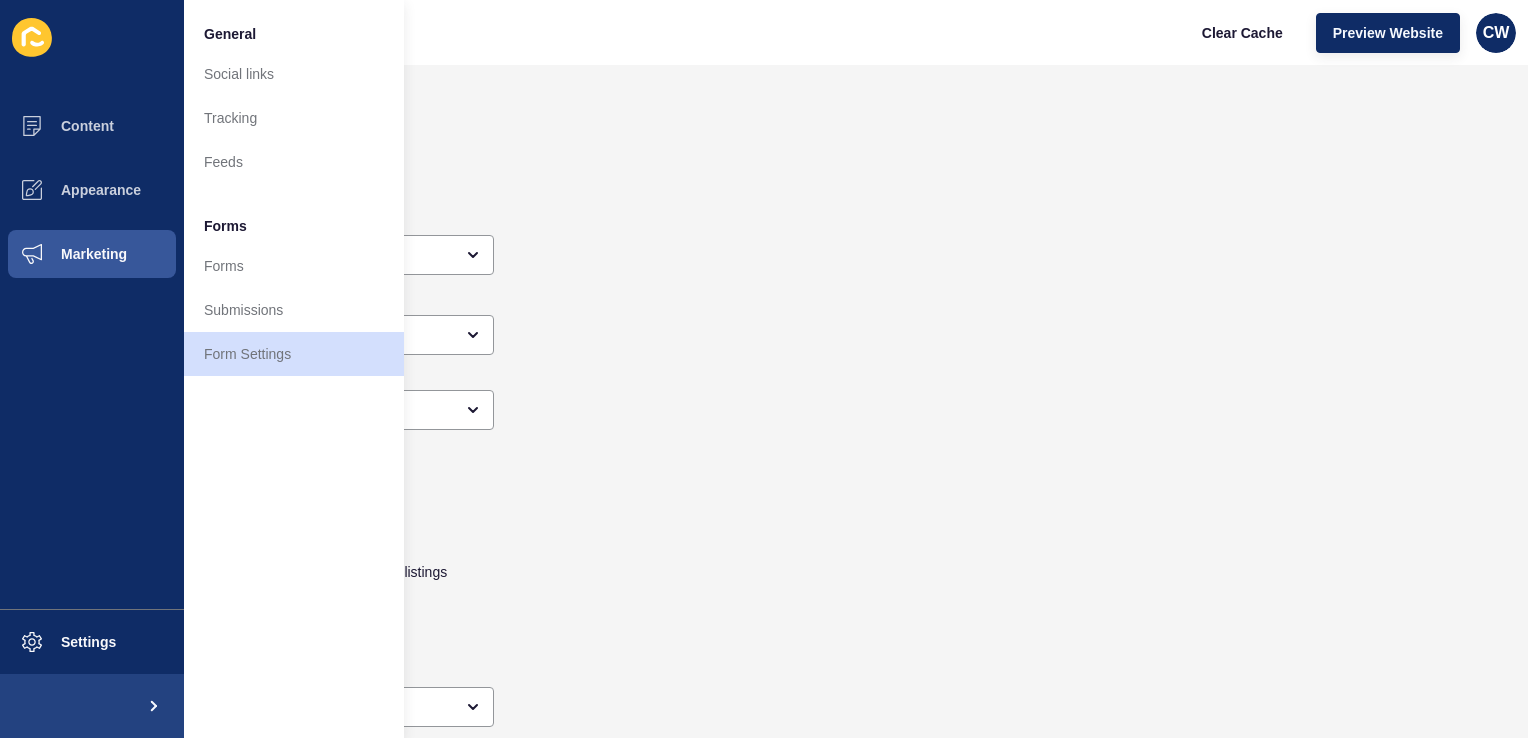 click on "Form Settings Save" at bounding box center (653, 115) 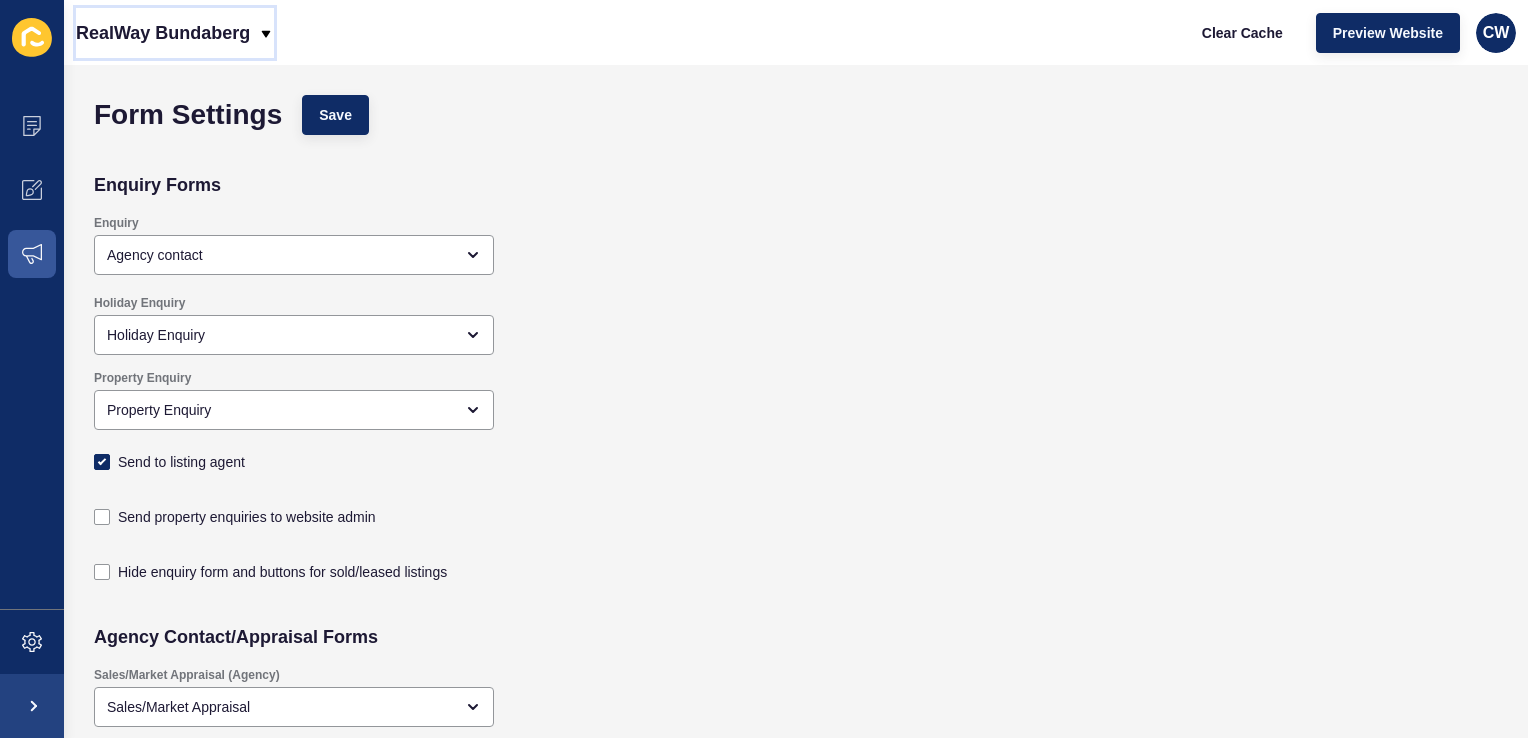 click on "RealWay Bundaberg" at bounding box center (163, 33) 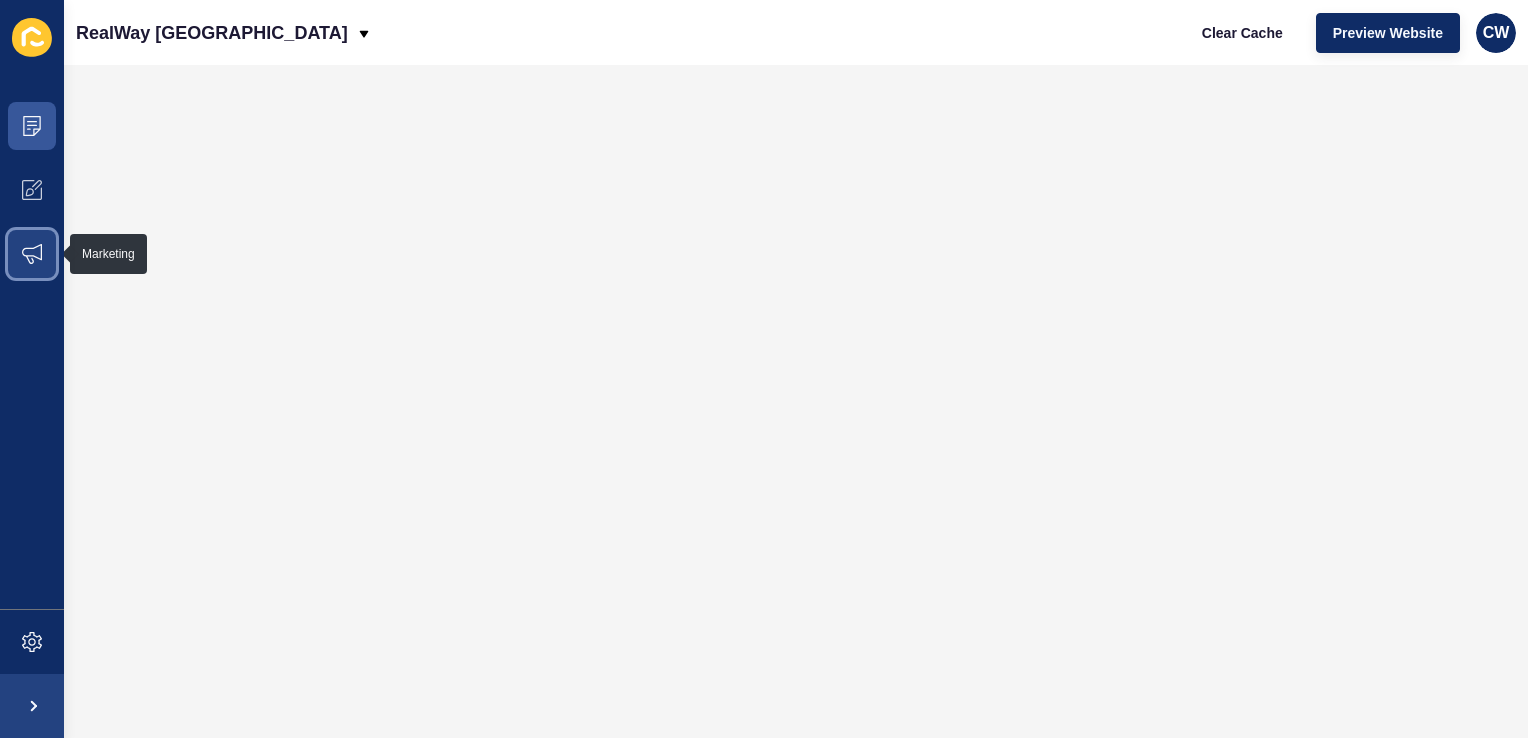 click 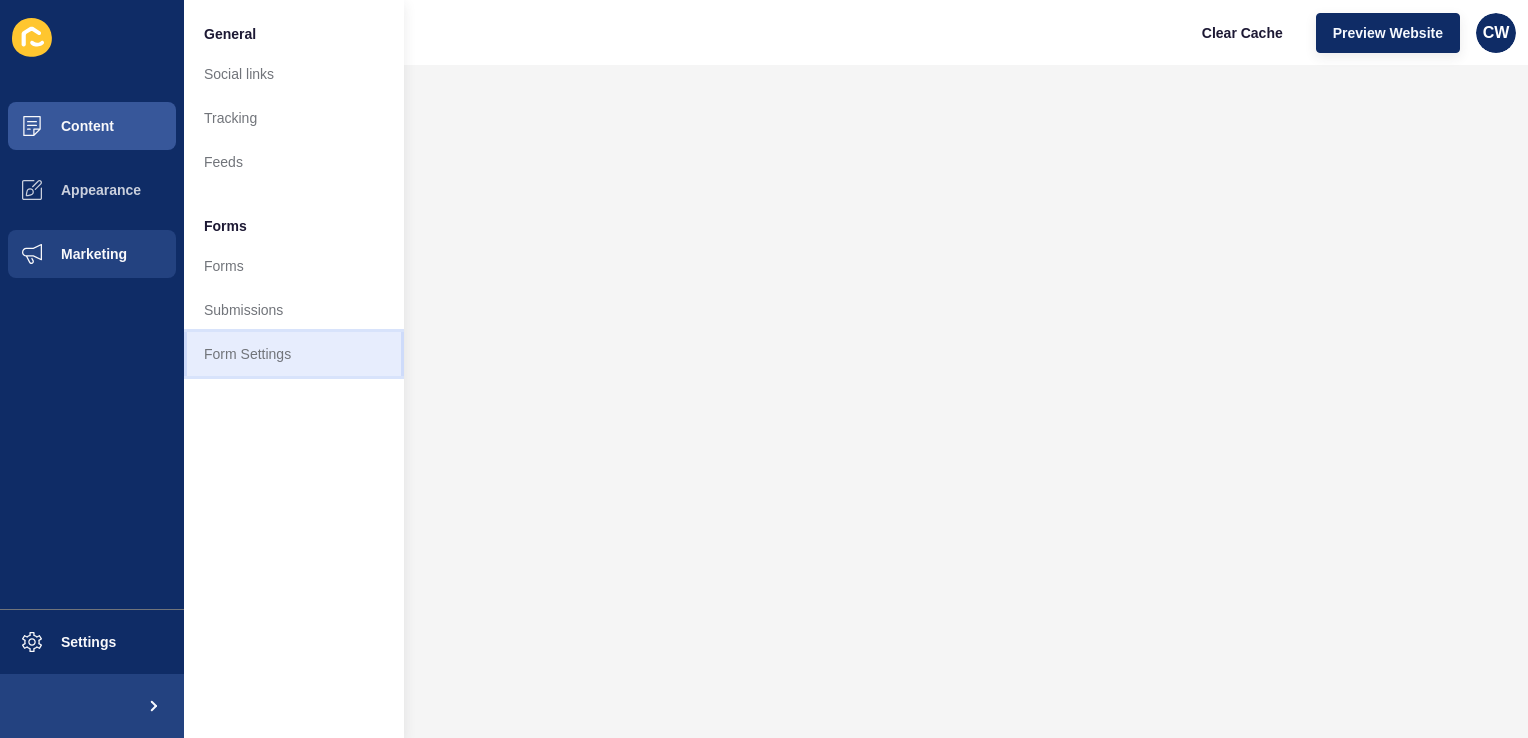 click on "Form Settings" at bounding box center [294, 354] 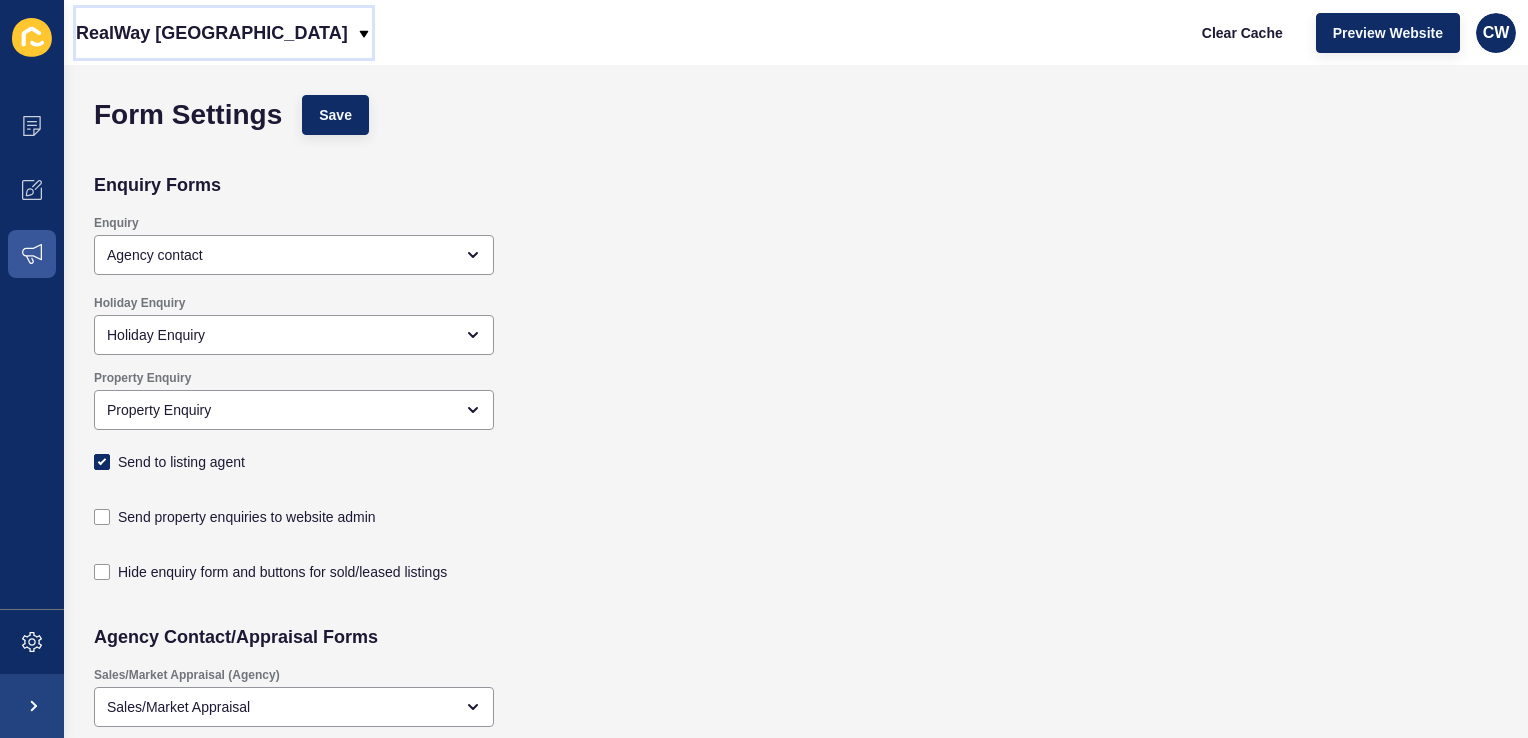 click on "RealWay [GEOGRAPHIC_DATA]" at bounding box center (212, 33) 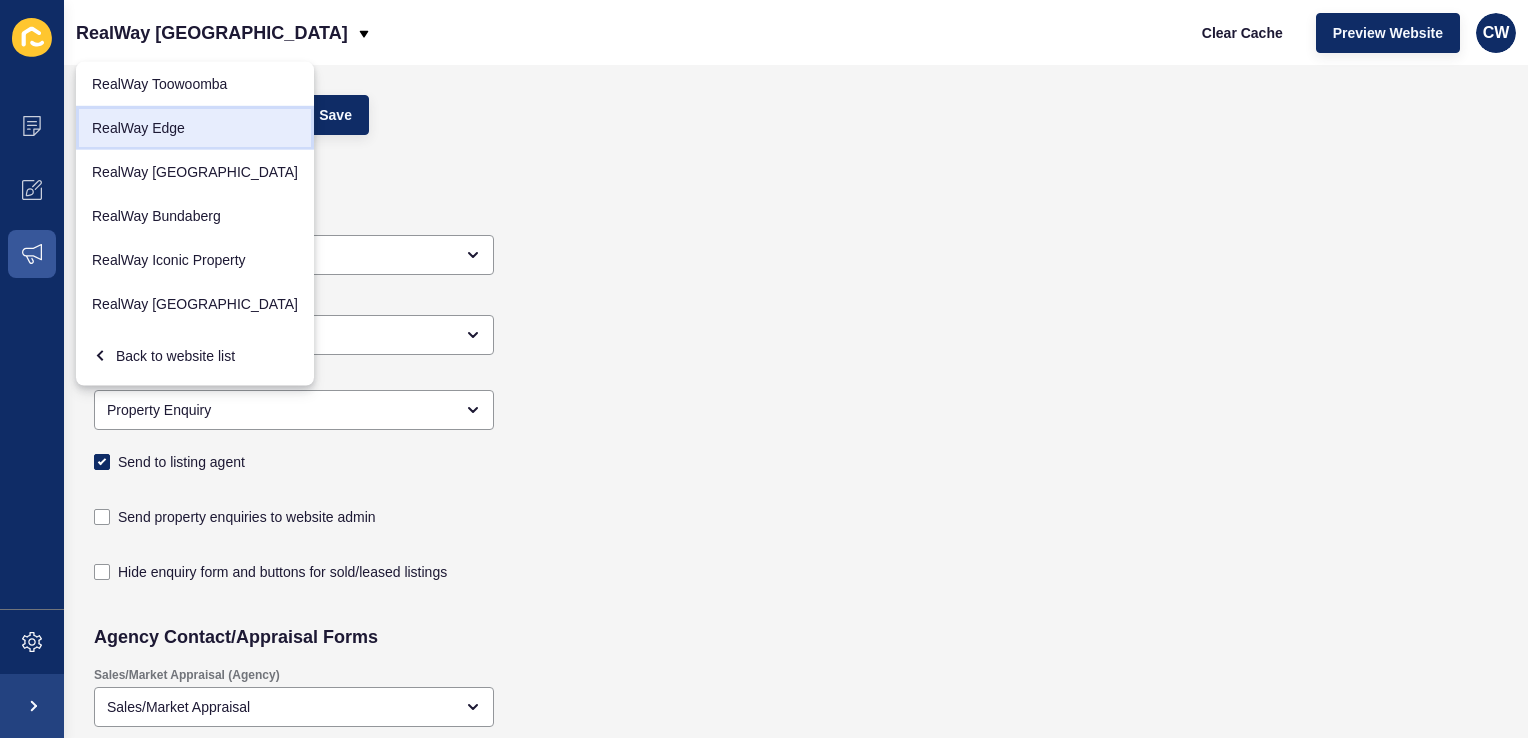 click on "RealWay Edge" at bounding box center [195, 128] 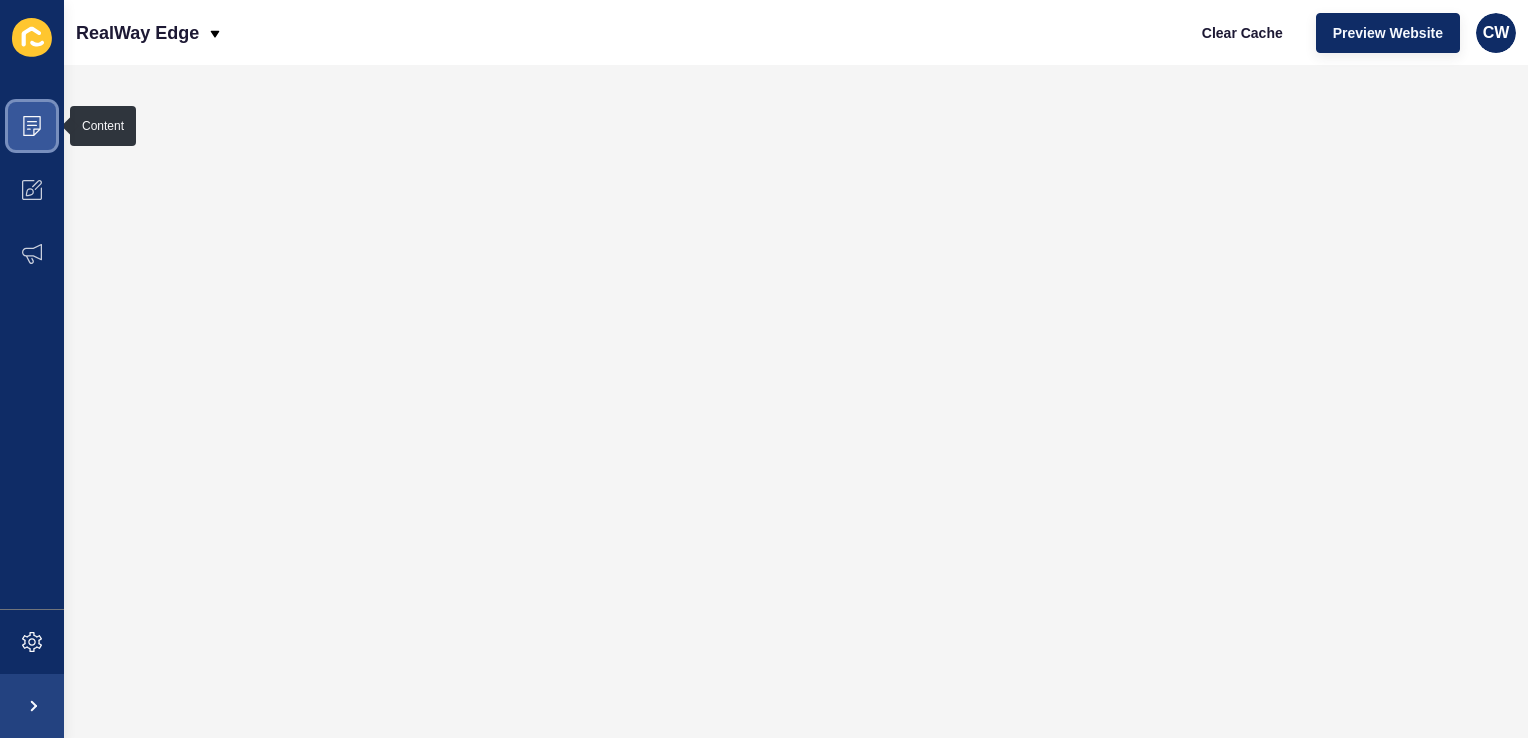 click at bounding box center [32, 126] 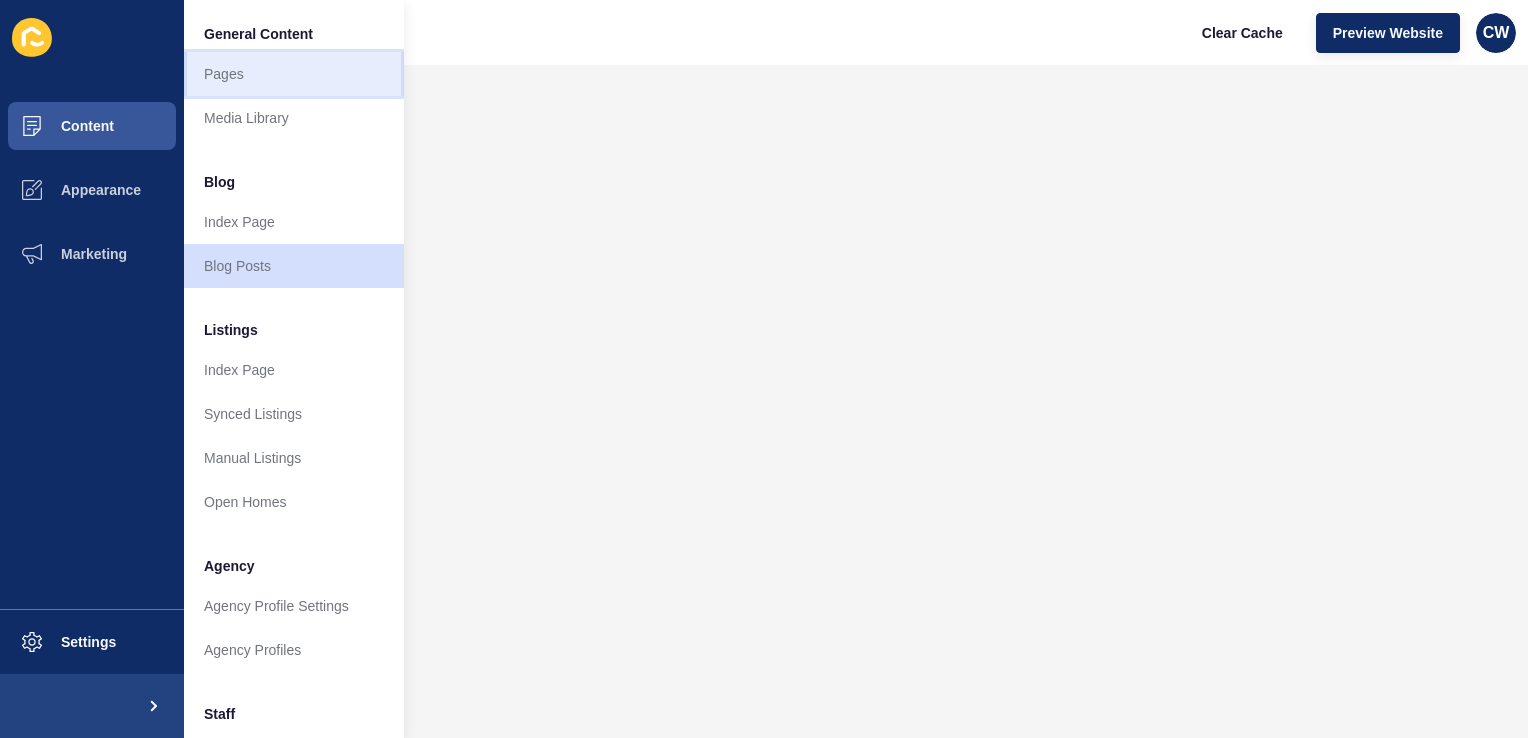 click on "Pages" at bounding box center (294, 74) 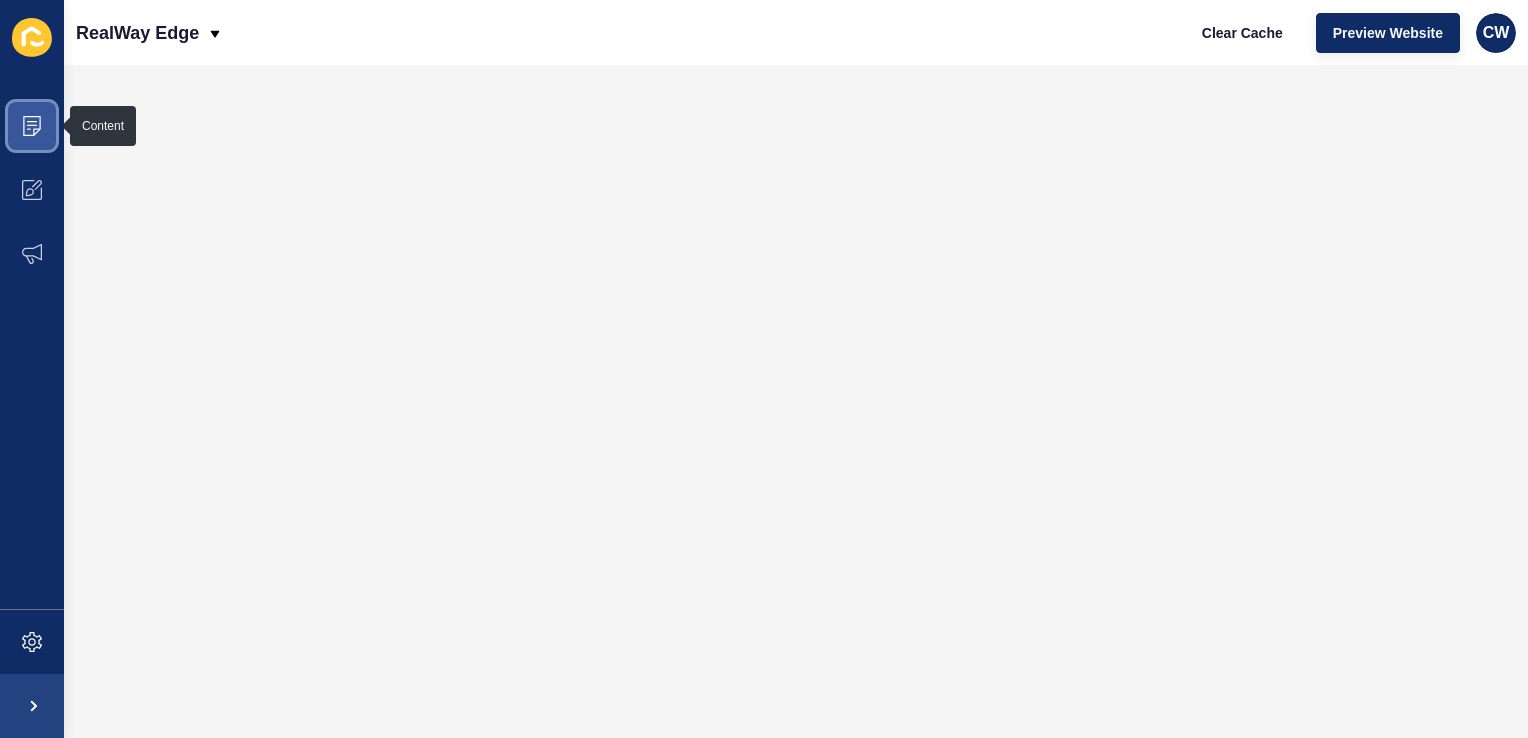 click at bounding box center (32, 126) 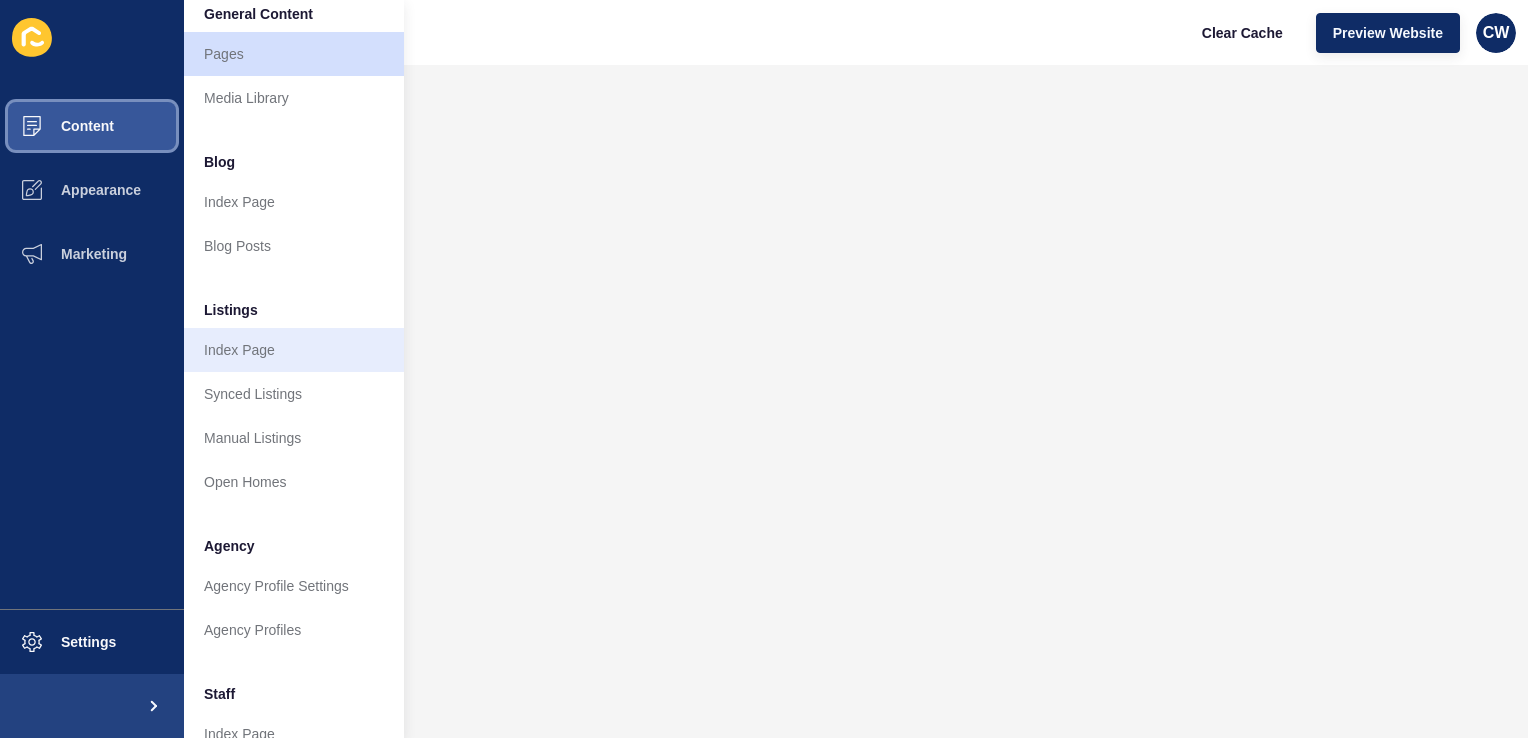 scroll, scrollTop: 0, scrollLeft: 0, axis: both 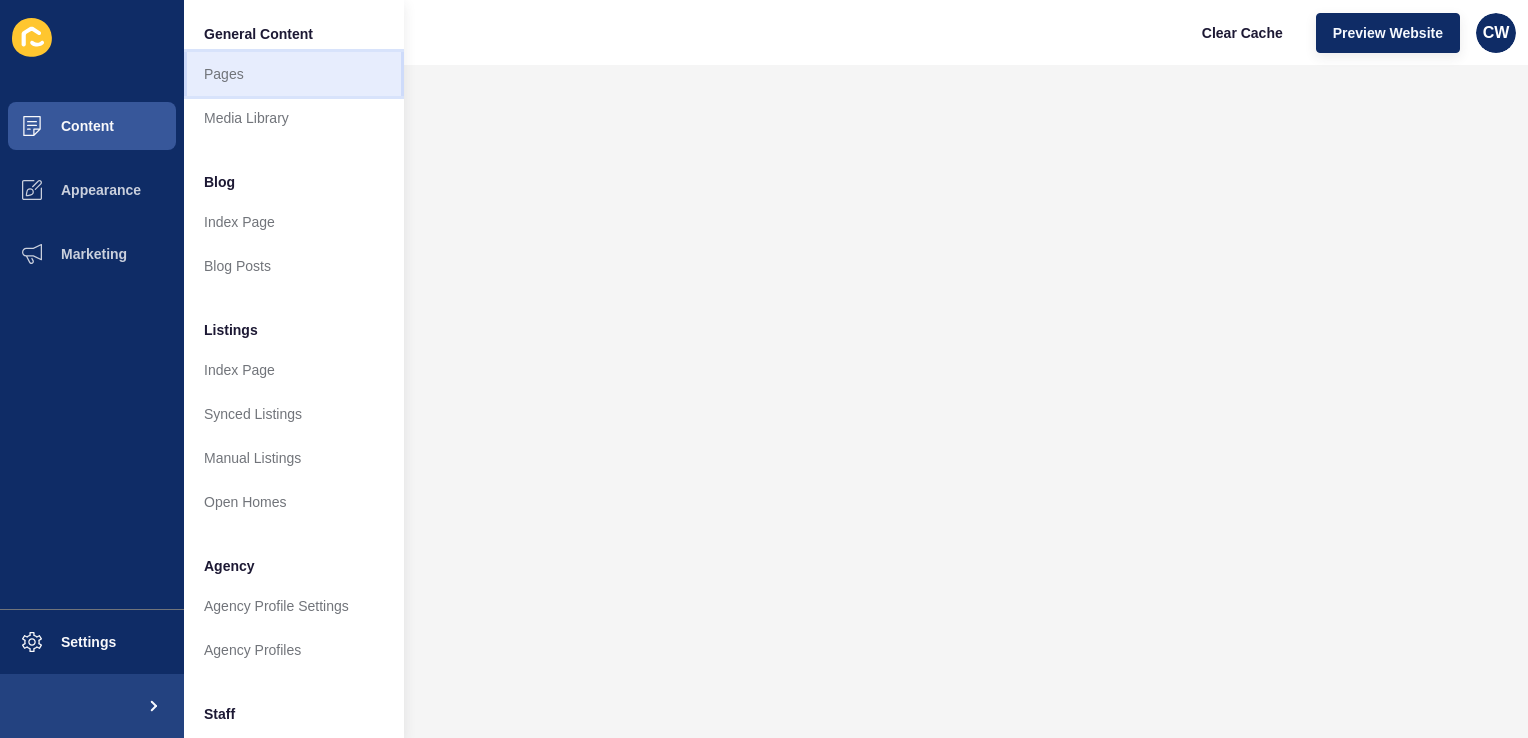 click on "Pages" at bounding box center [294, 74] 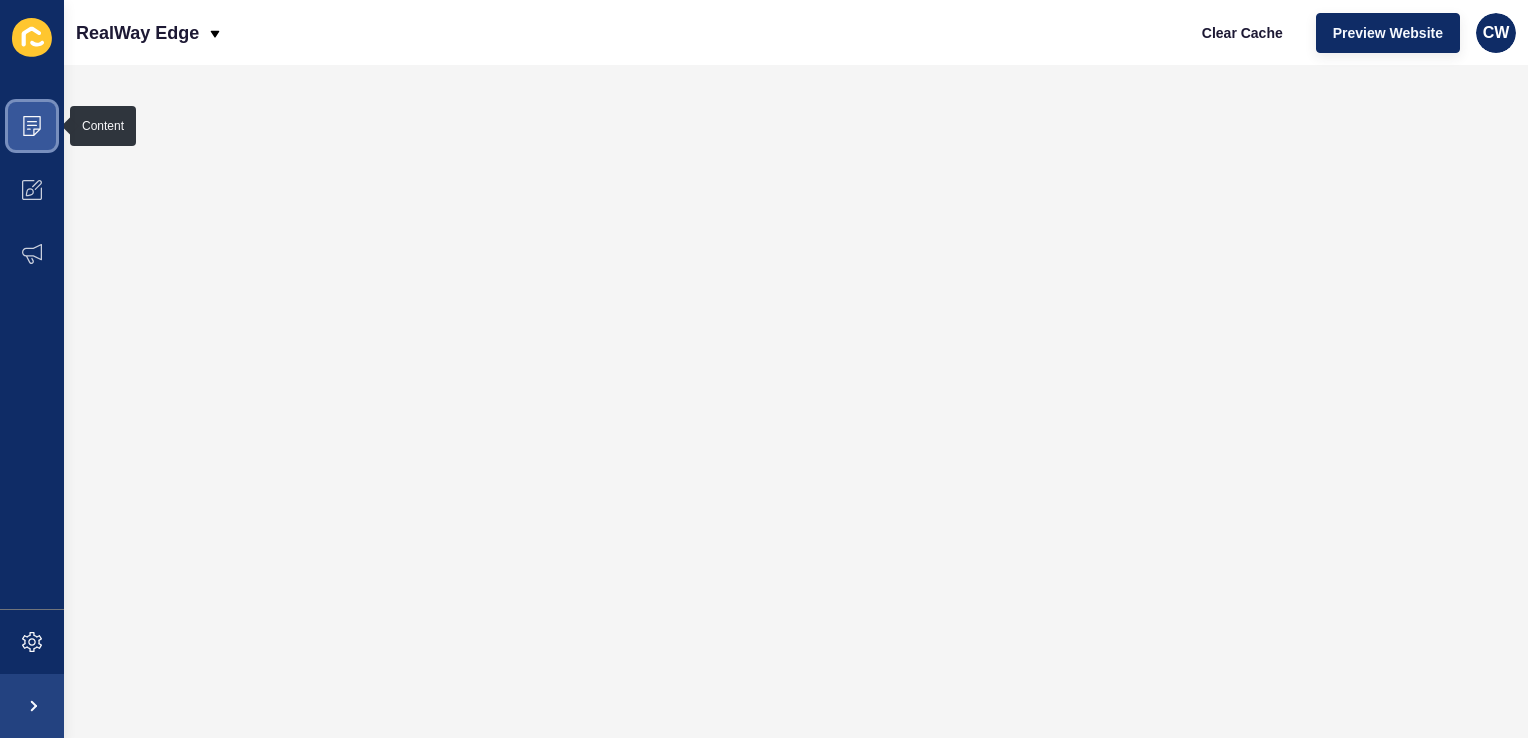 click at bounding box center [32, 126] 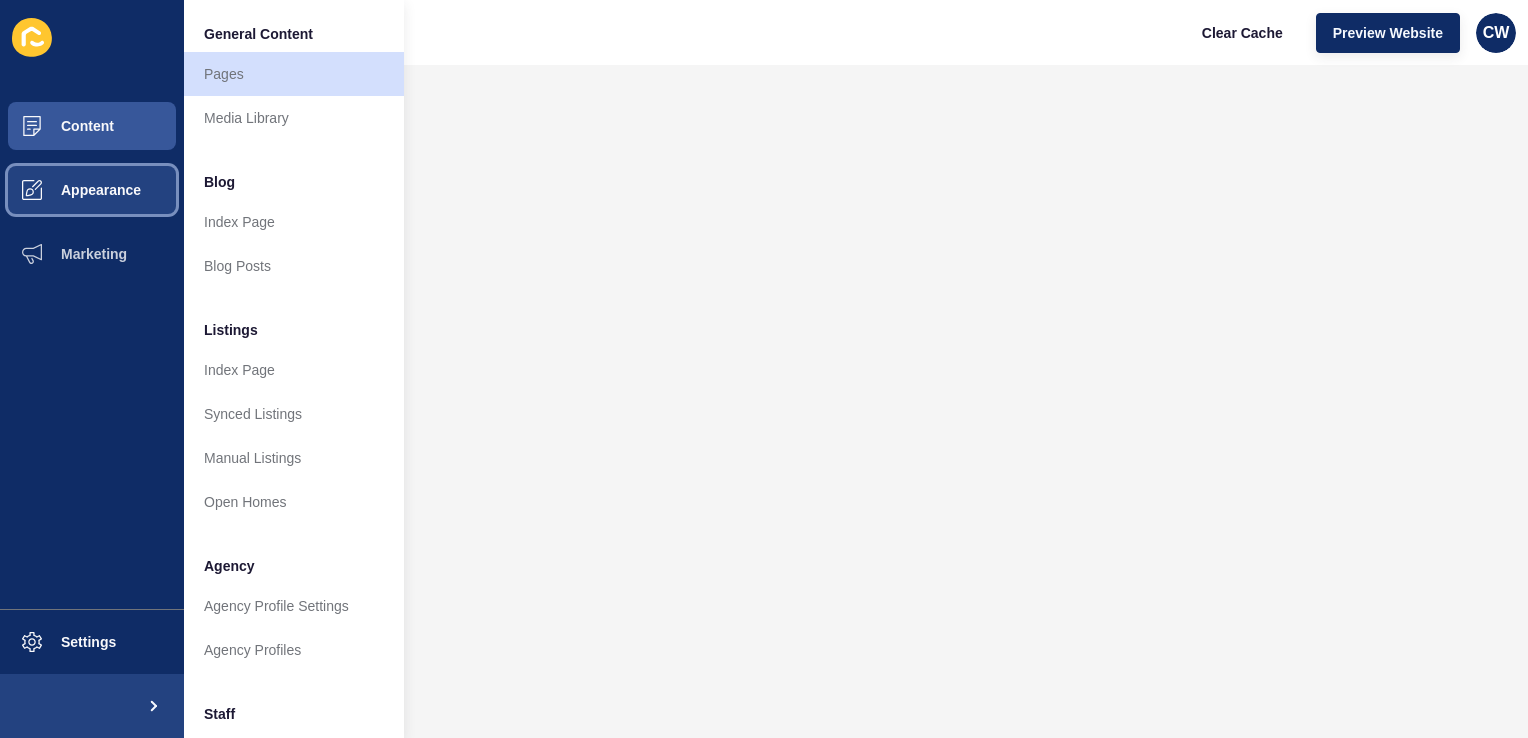 click on "Appearance" at bounding box center (69, 190) 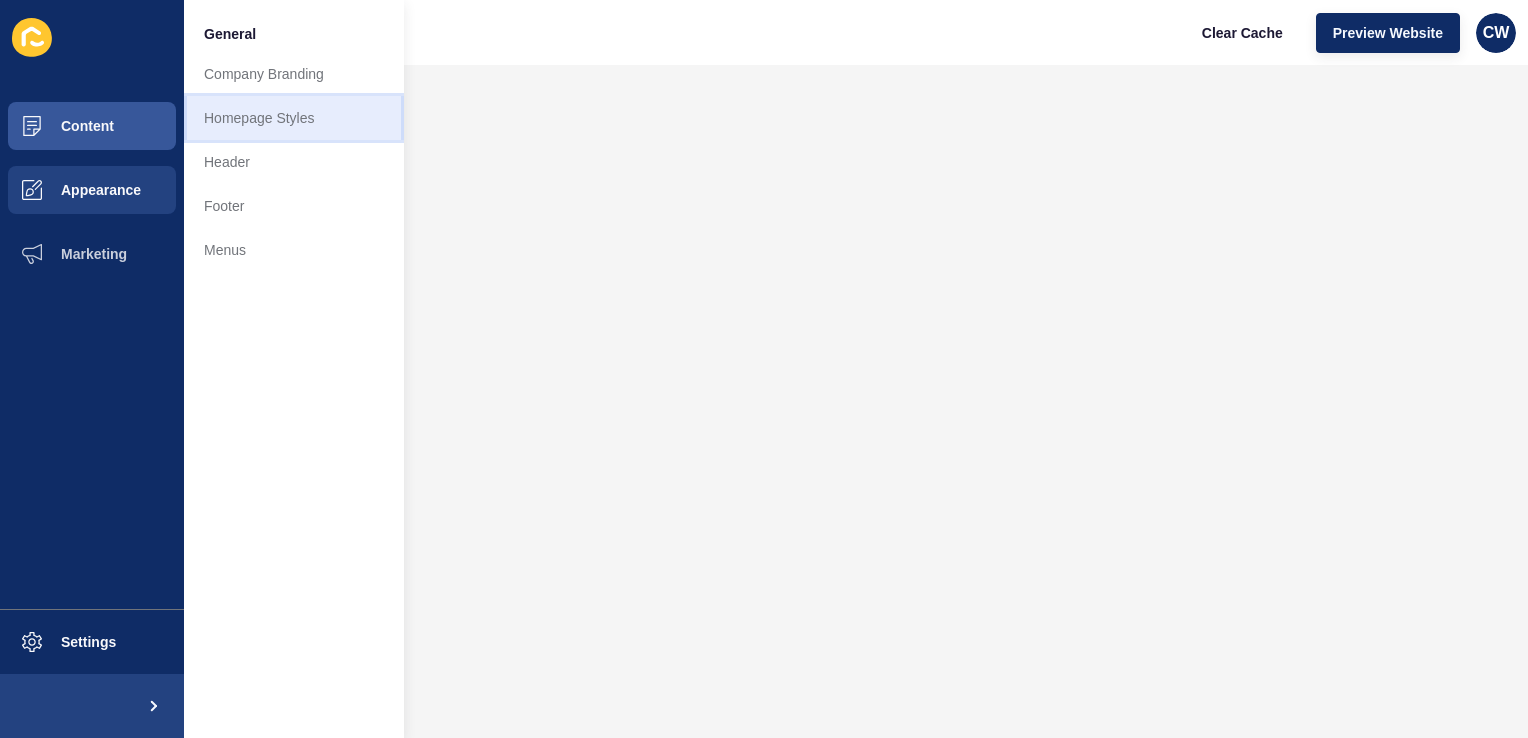 click on "Homepage Styles" at bounding box center [294, 118] 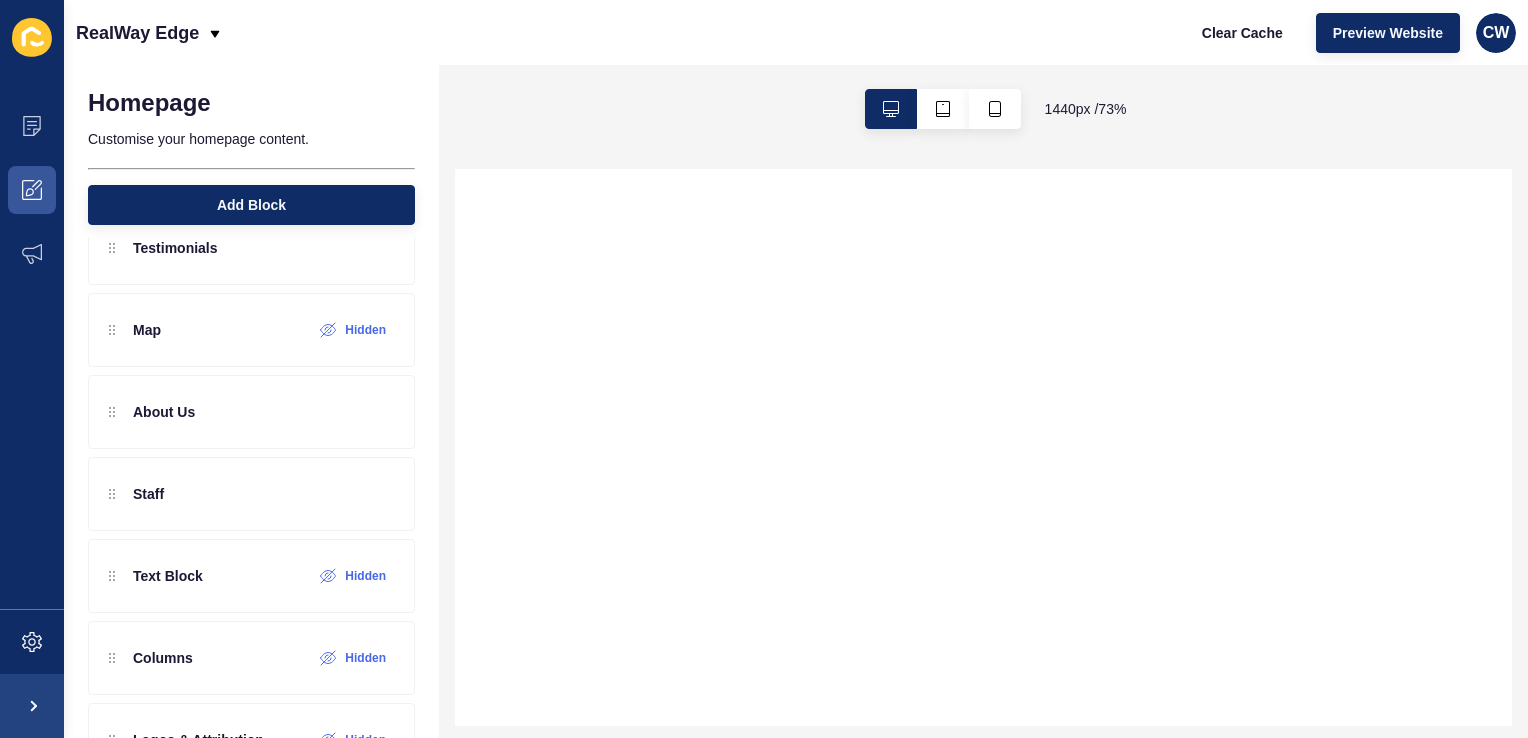 scroll, scrollTop: 521, scrollLeft: 0, axis: vertical 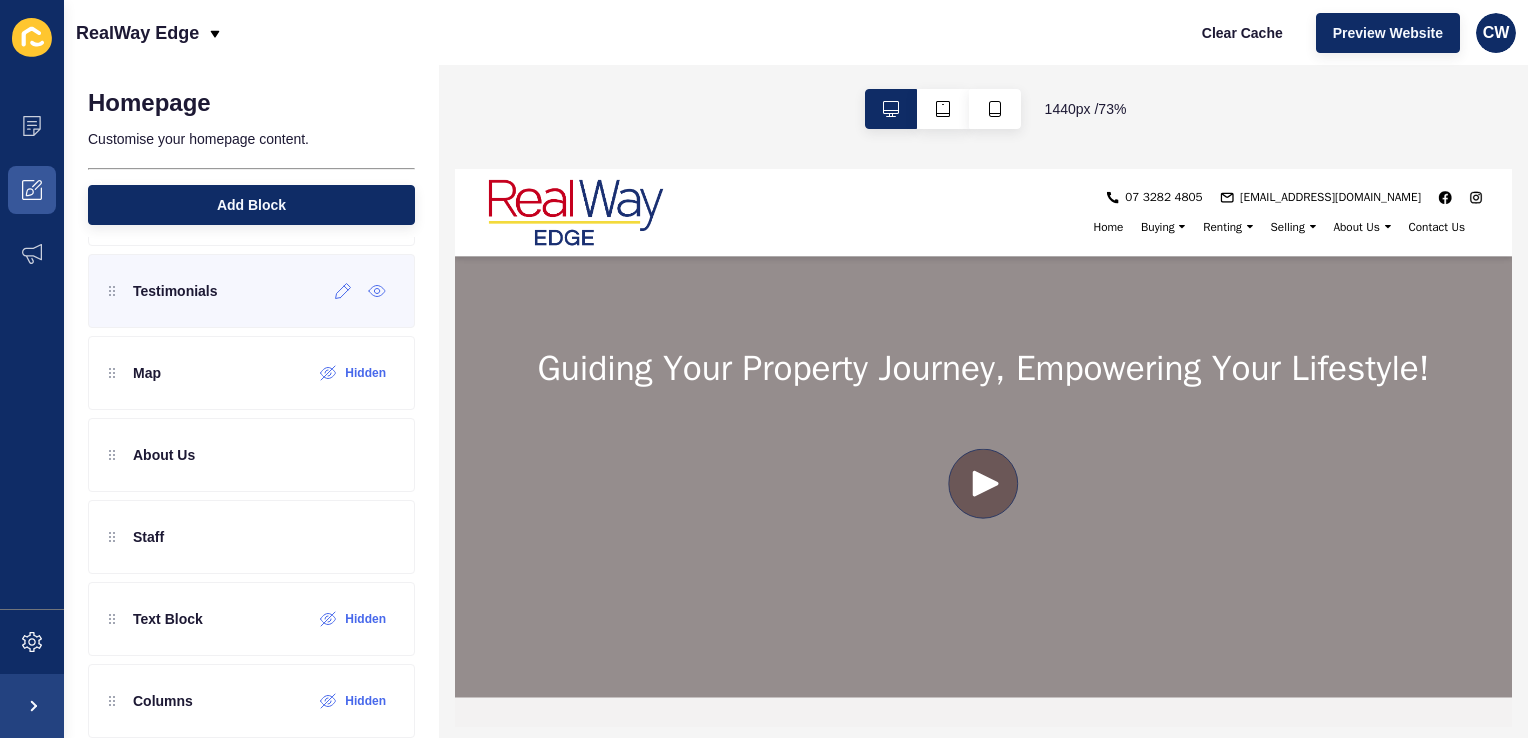 click on "Testimonials" at bounding box center [251, 291] 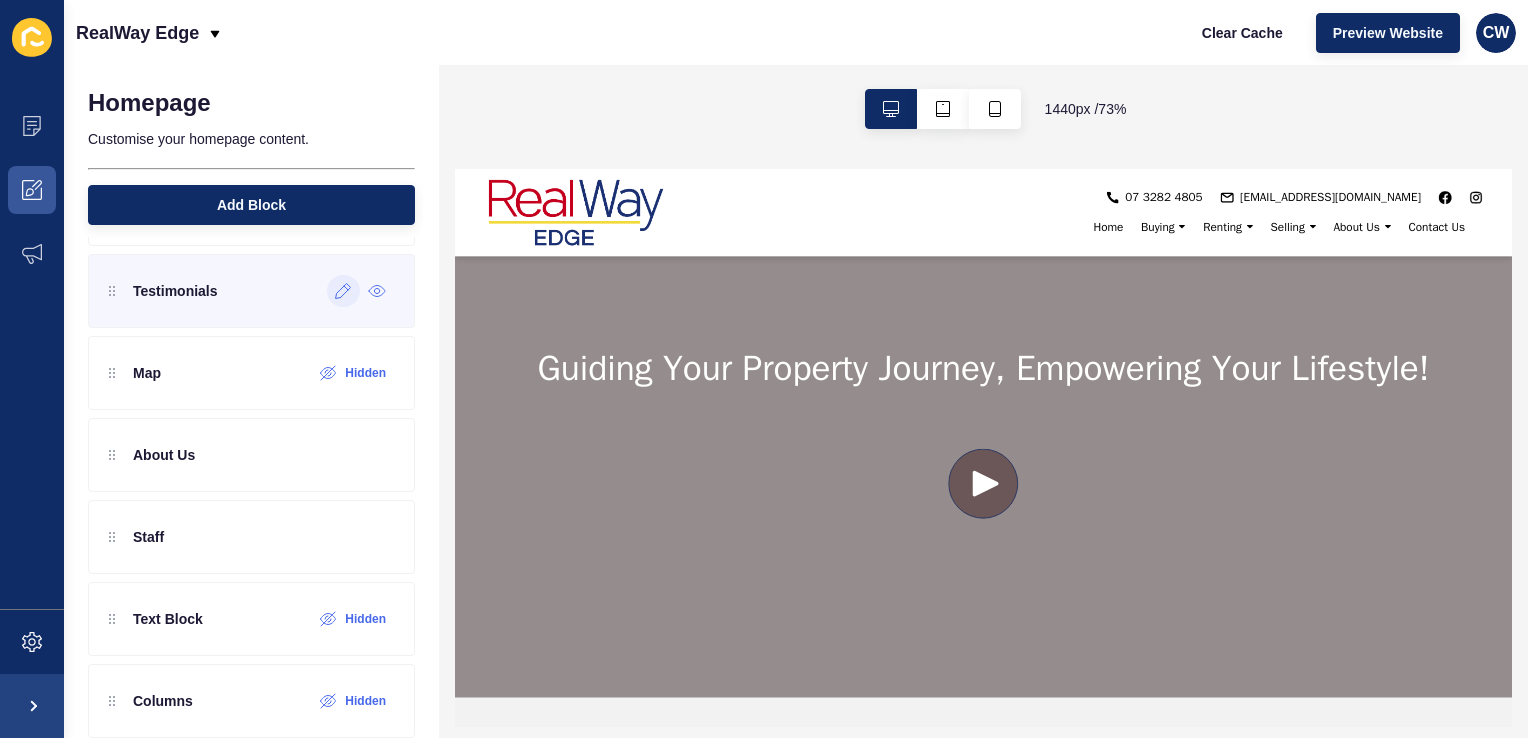 click 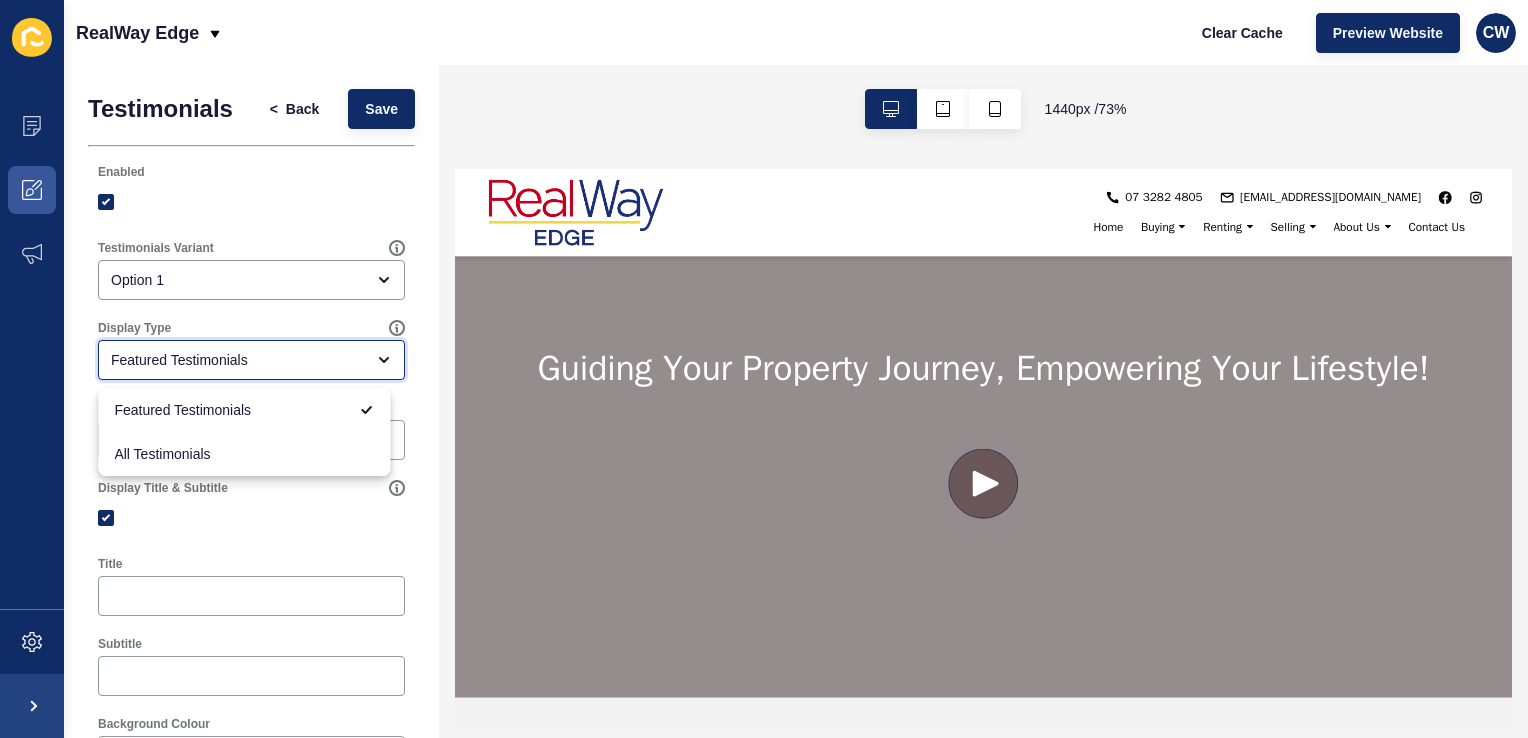 click 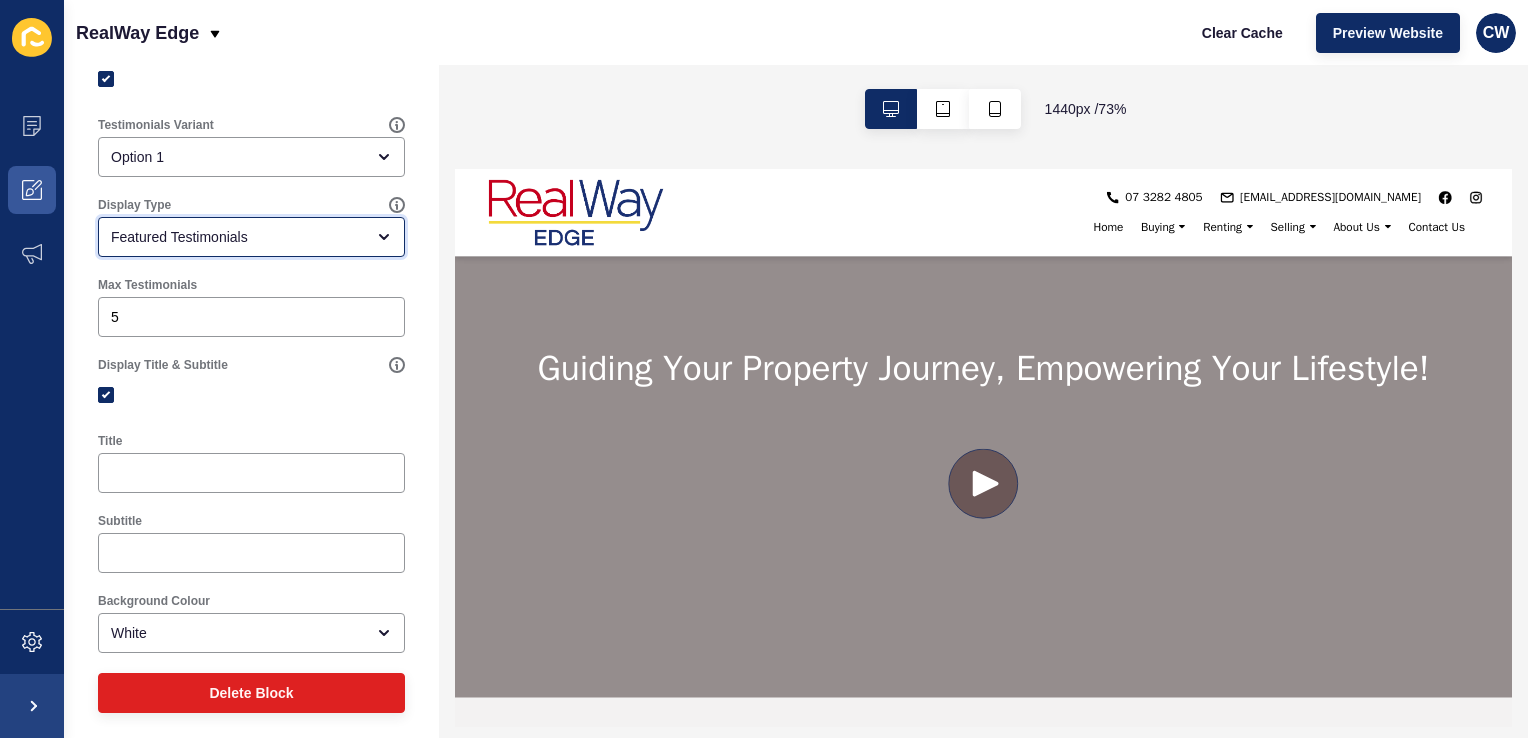 scroll, scrollTop: 131, scrollLeft: 0, axis: vertical 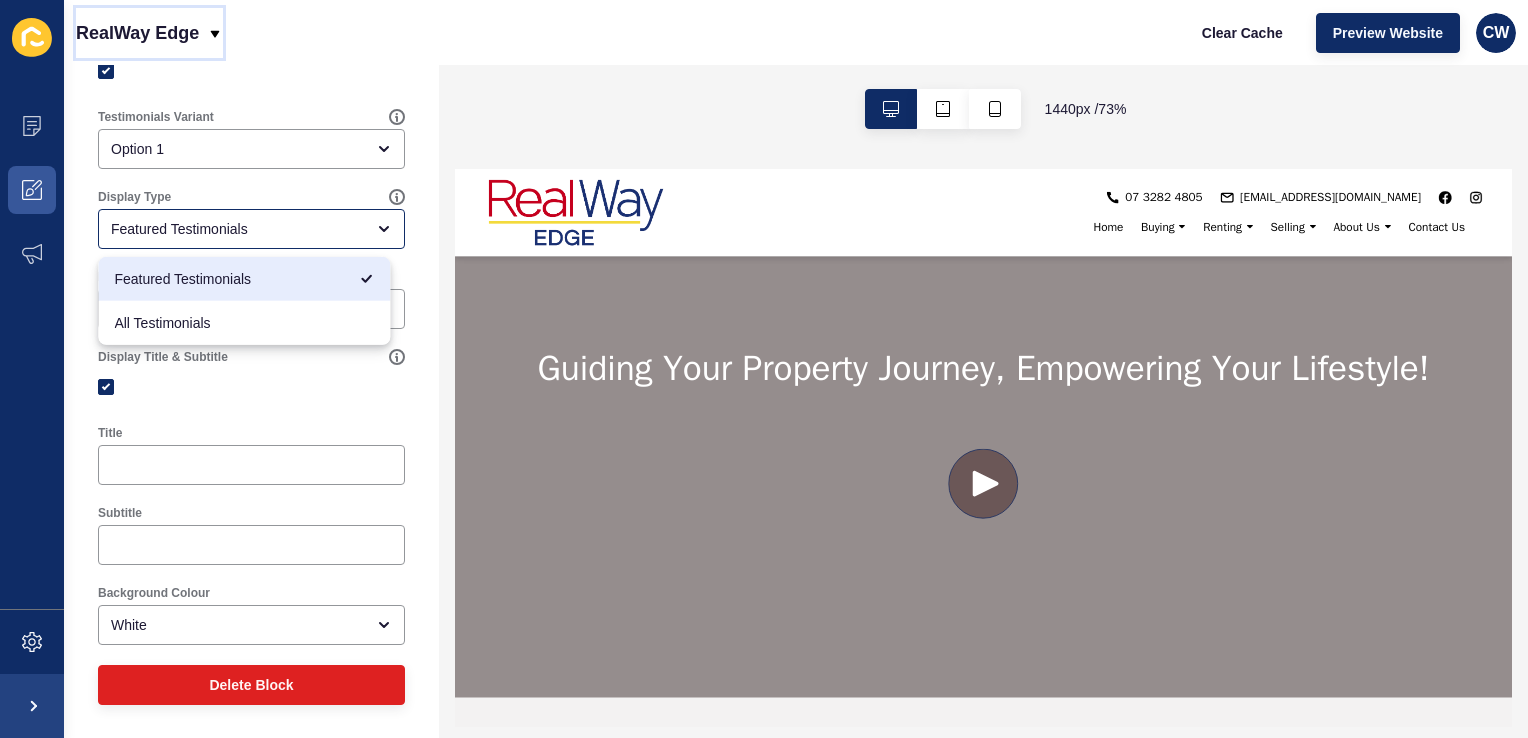 click on "RealWay Edge" at bounding box center (137, 33) 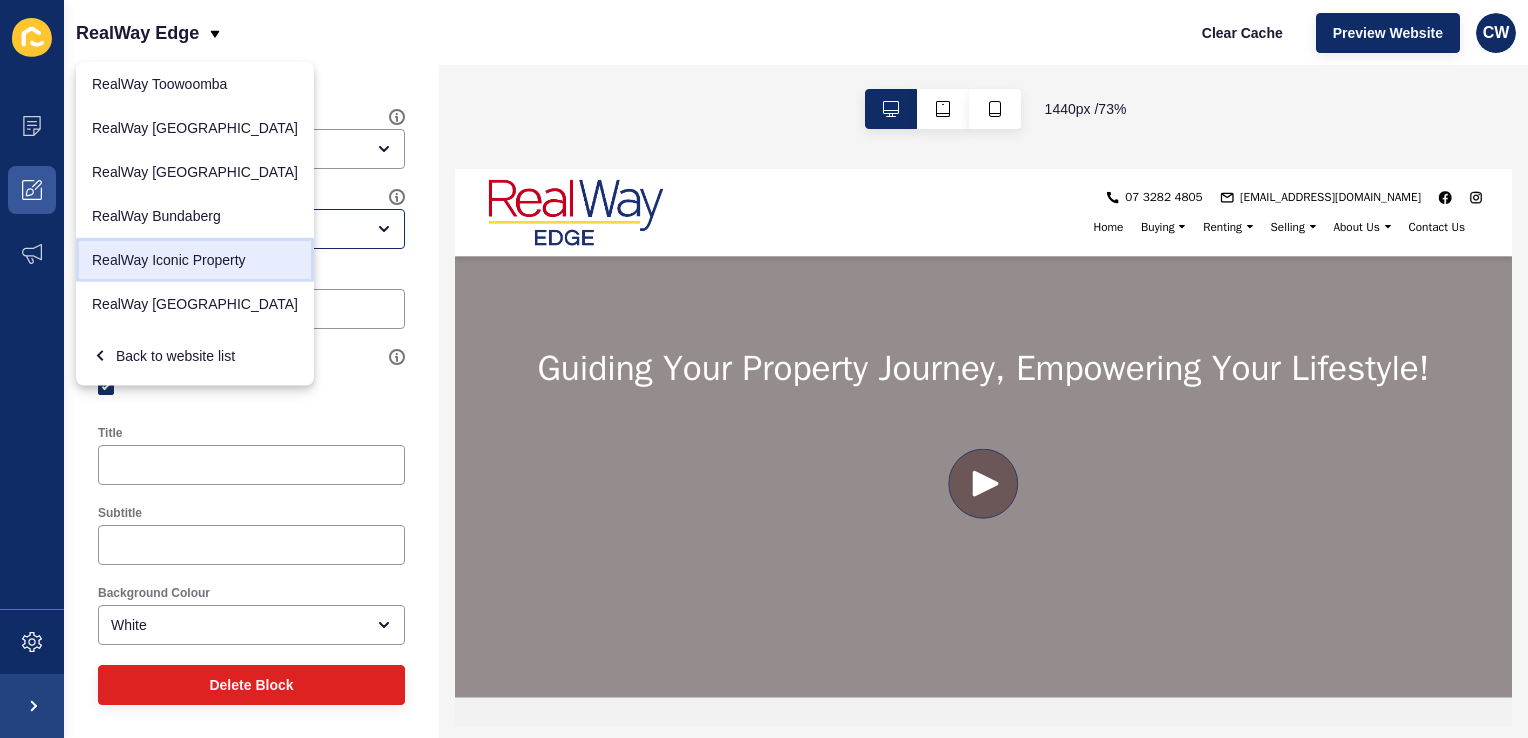click on "RealWay Iconic Property" at bounding box center (195, 260) 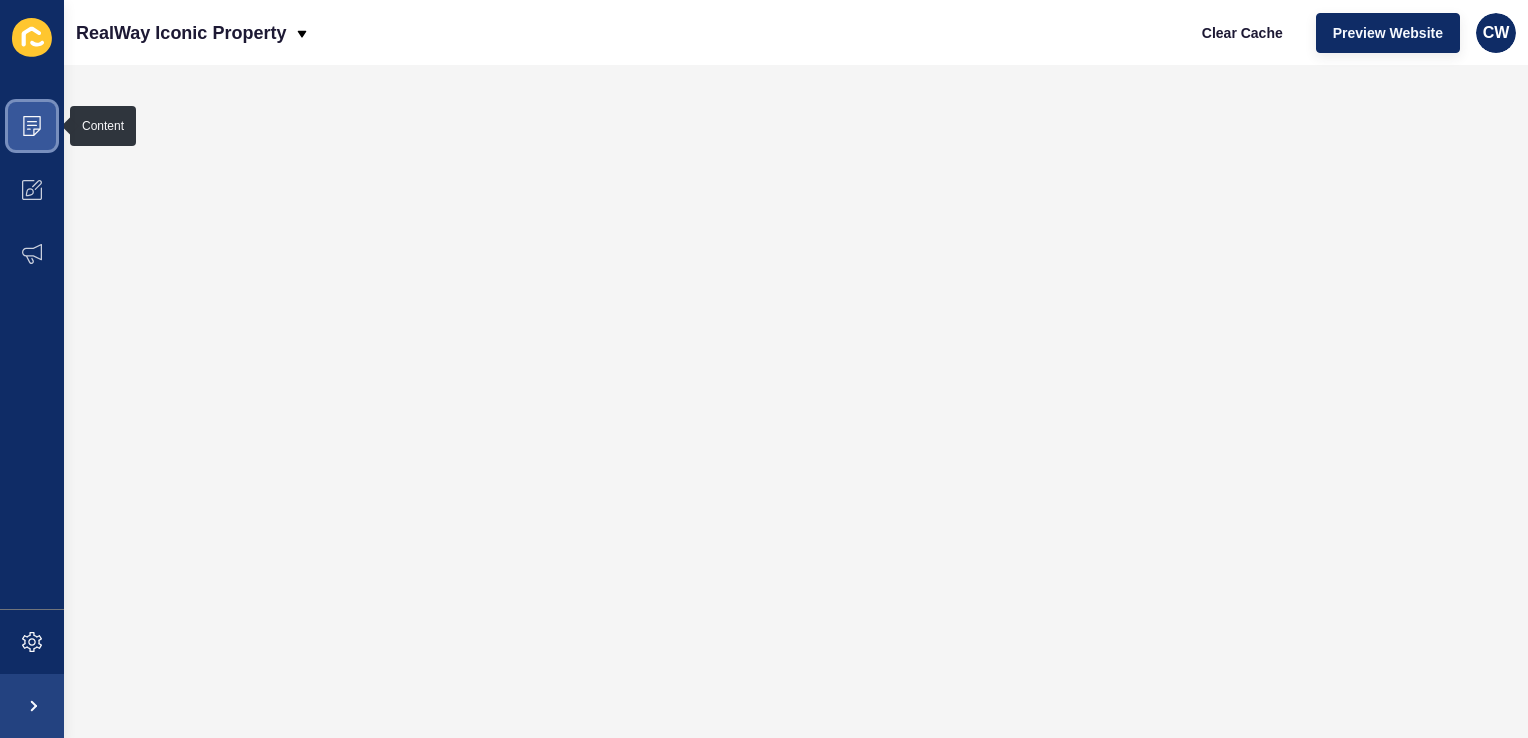 click at bounding box center [32, 126] 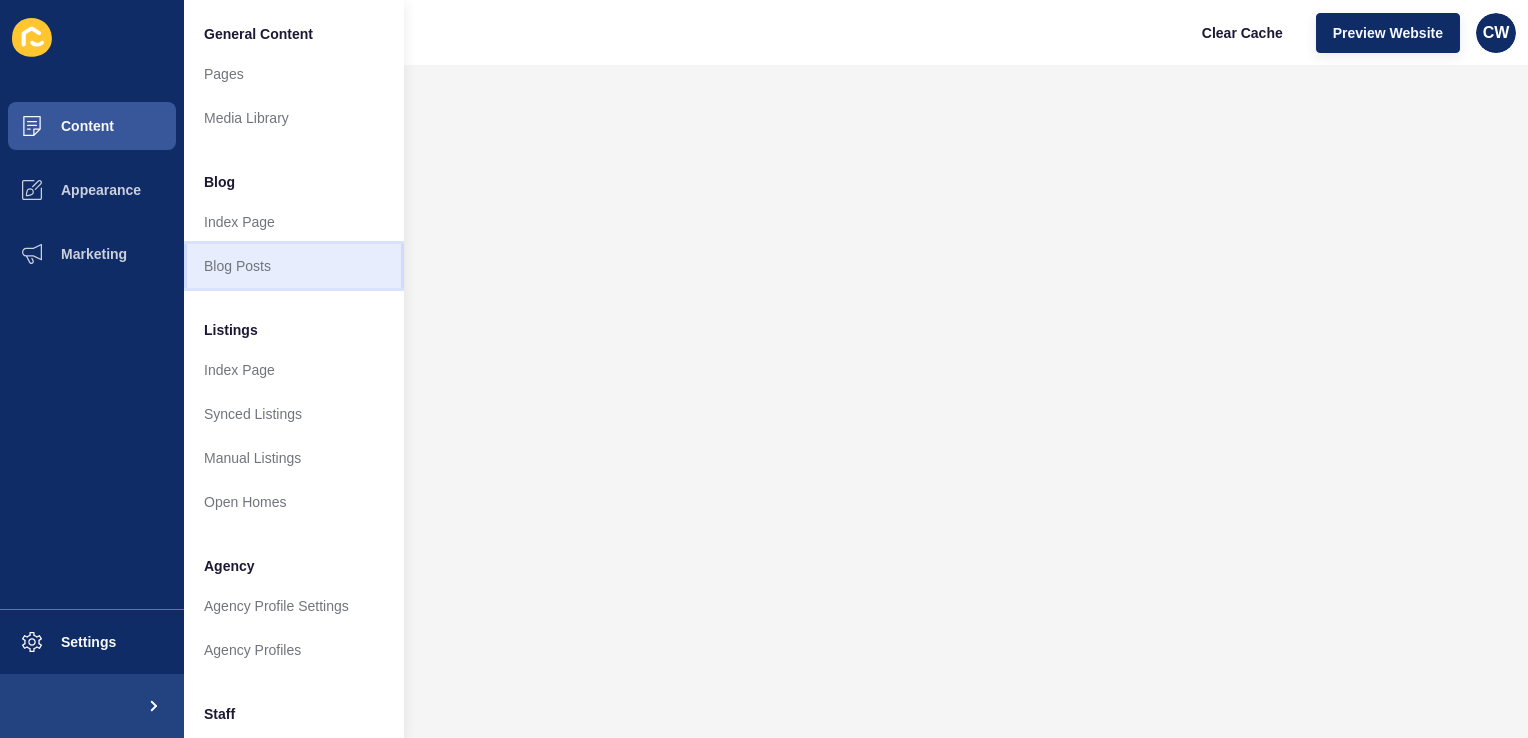 click on "Blog Posts" at bounding box center (294, 266) 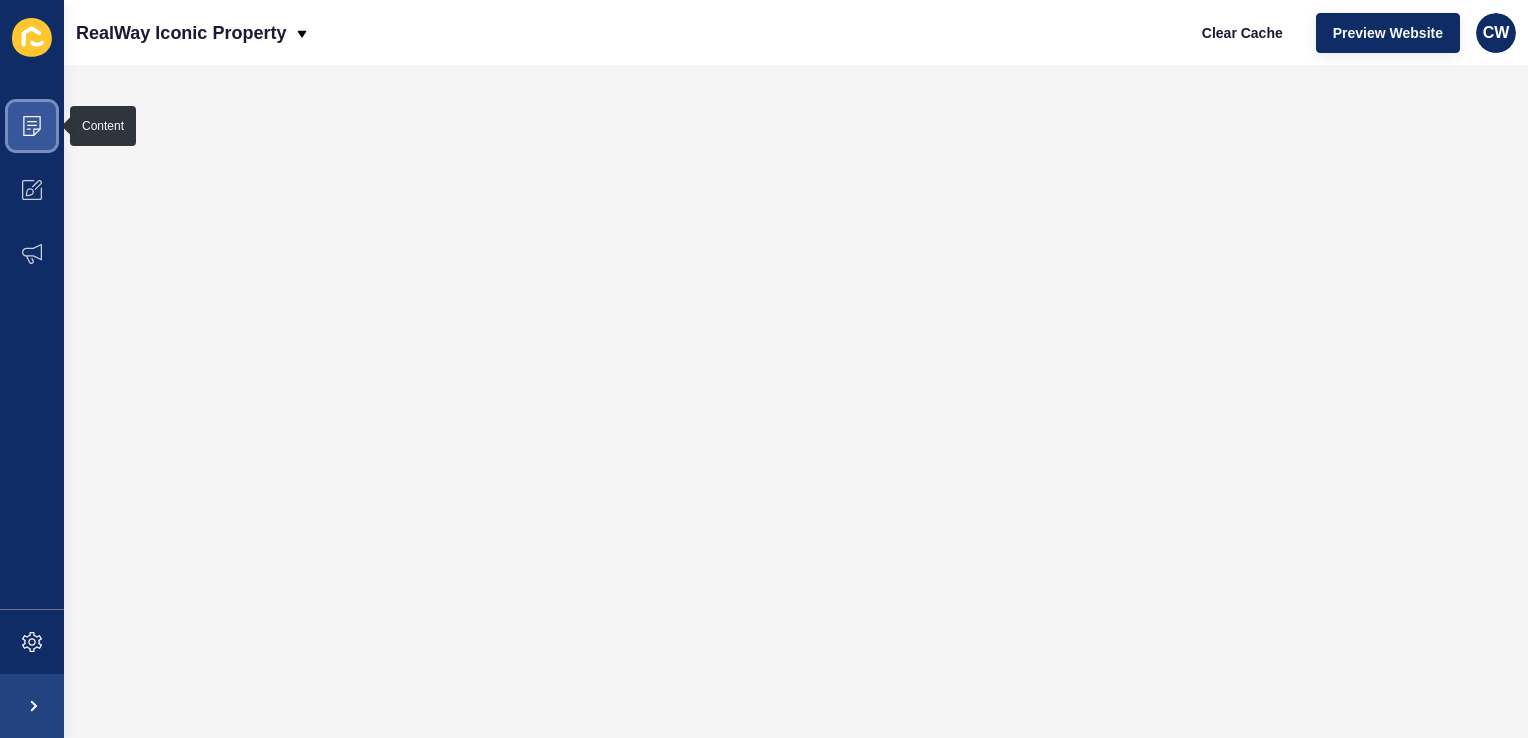 click at bounding box center (32, 126) 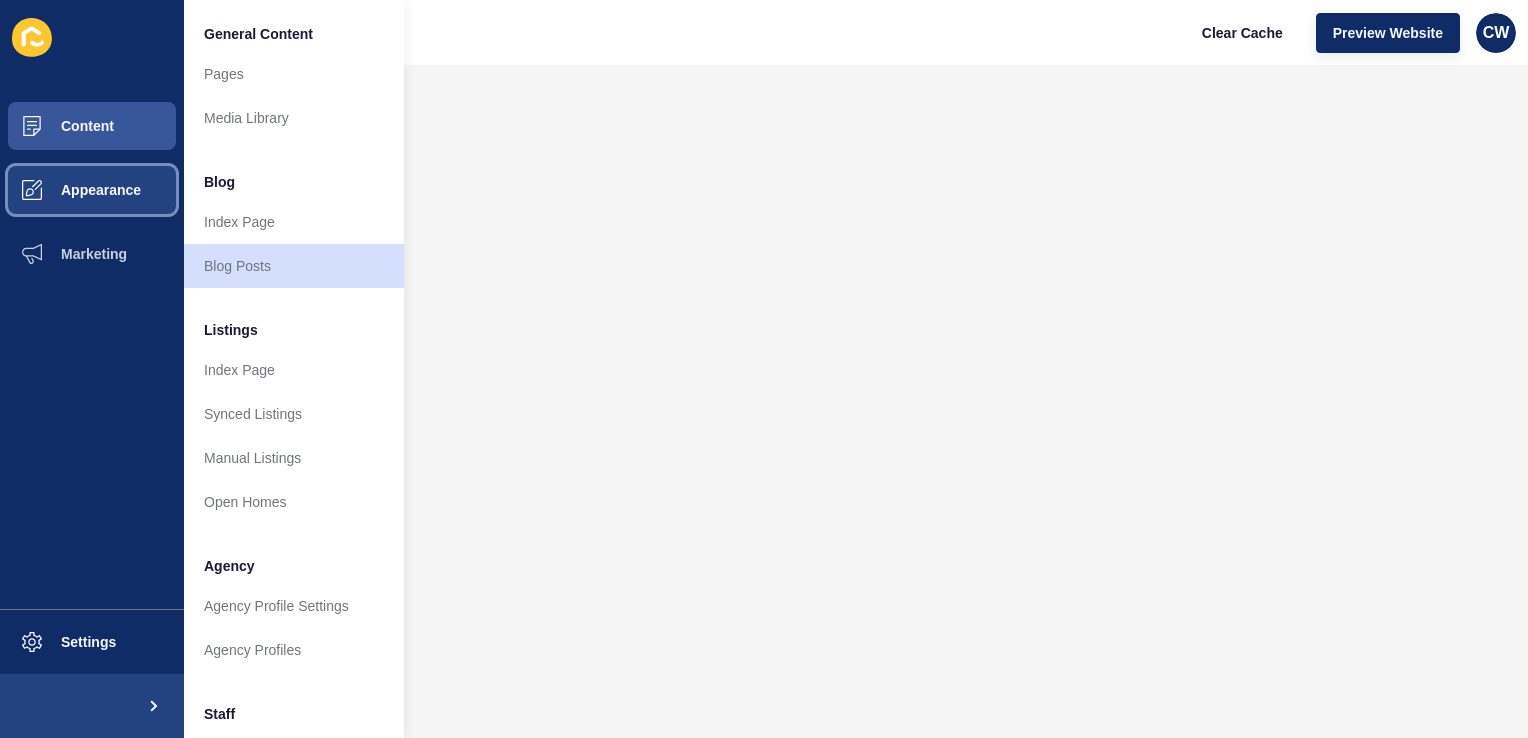 click on "Appearance" at bounding box center (92, 190) 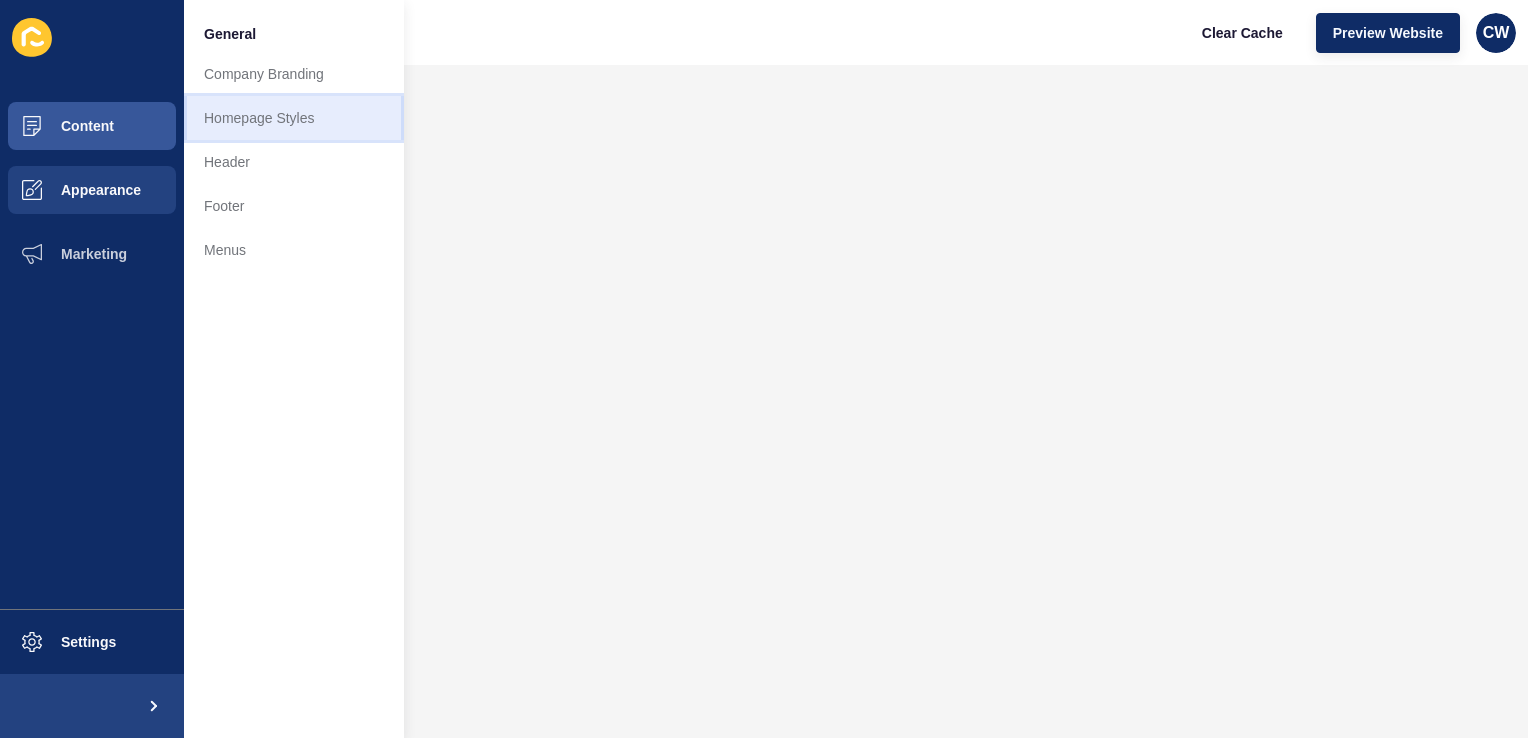 click on "Homepage Styles" at bounding box center [294, 118] 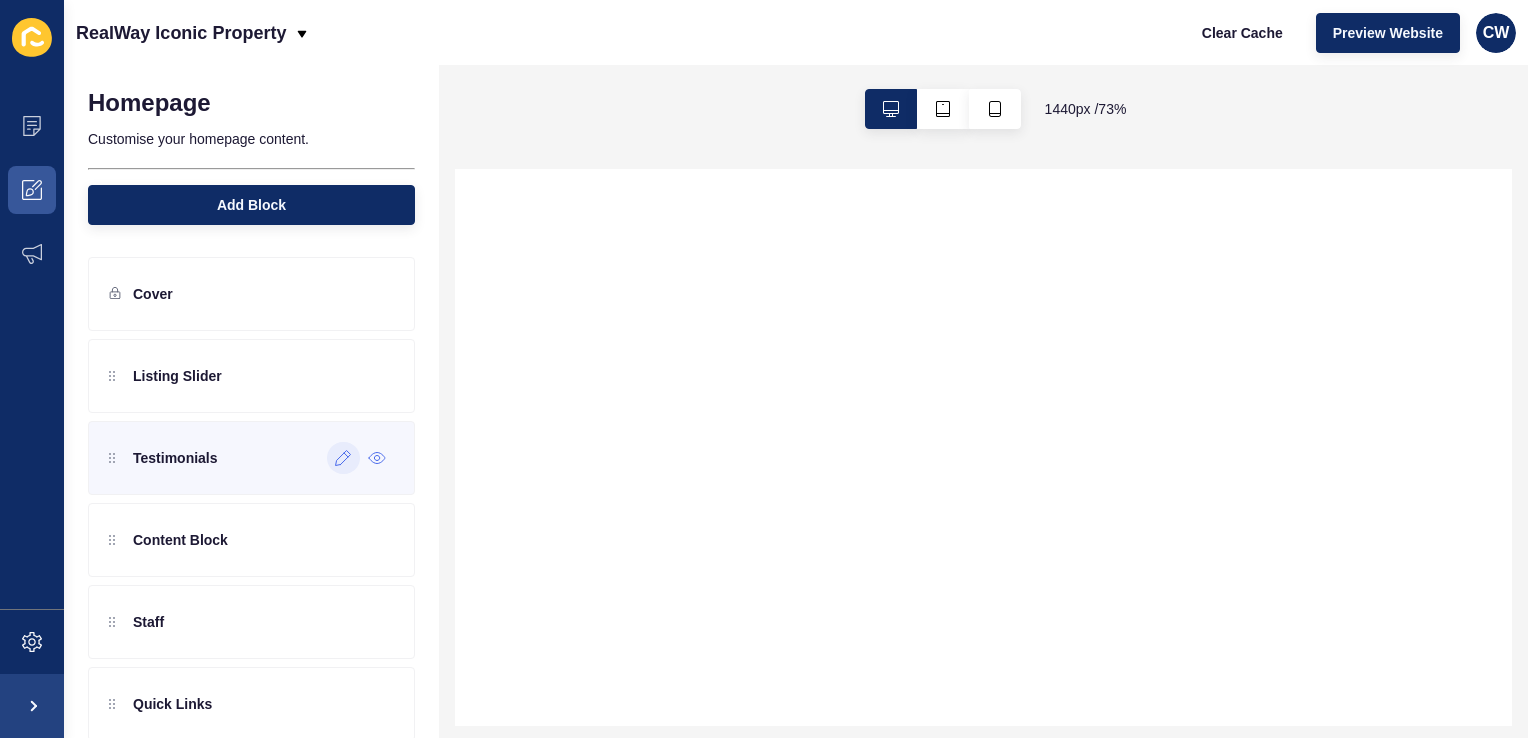 click at bounding box center (343, 458) 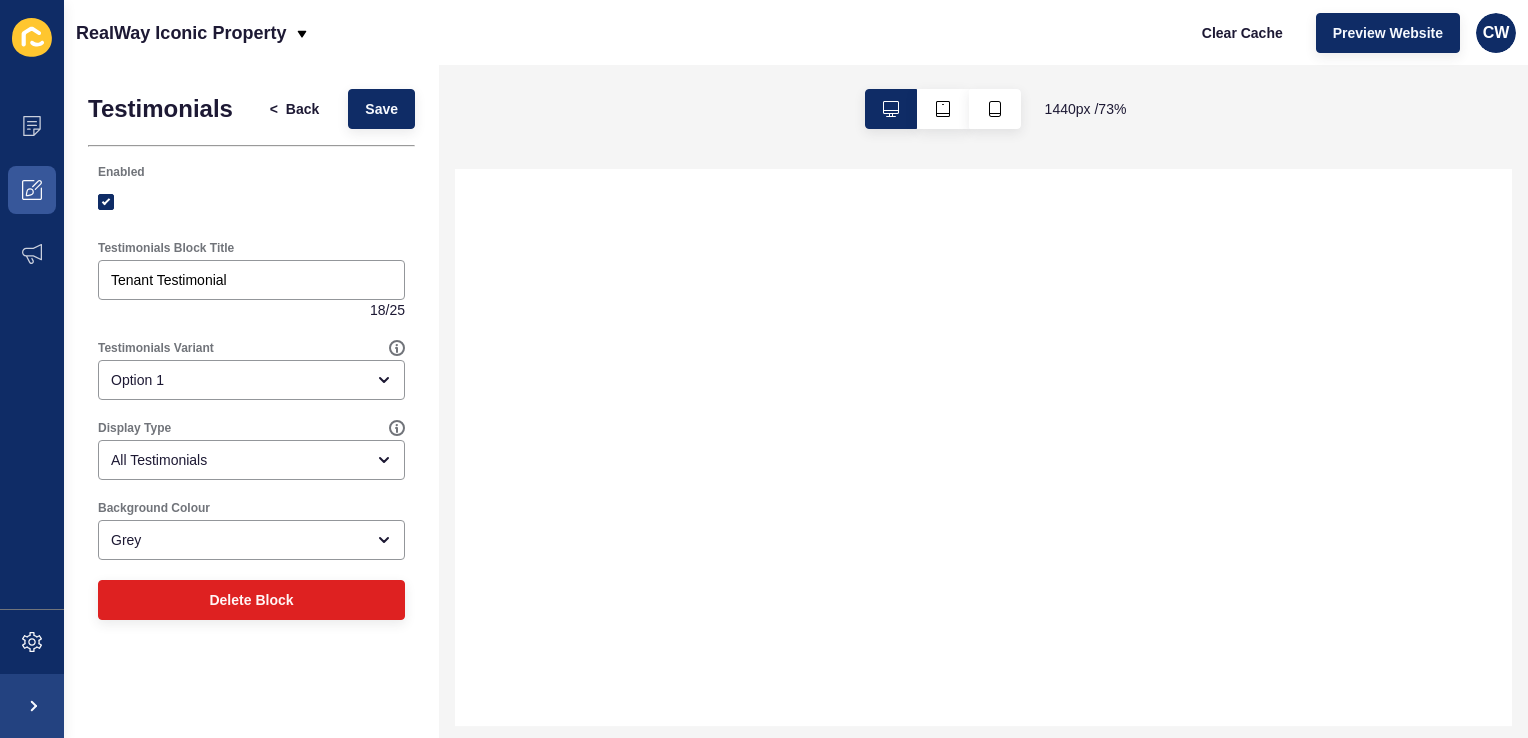 select 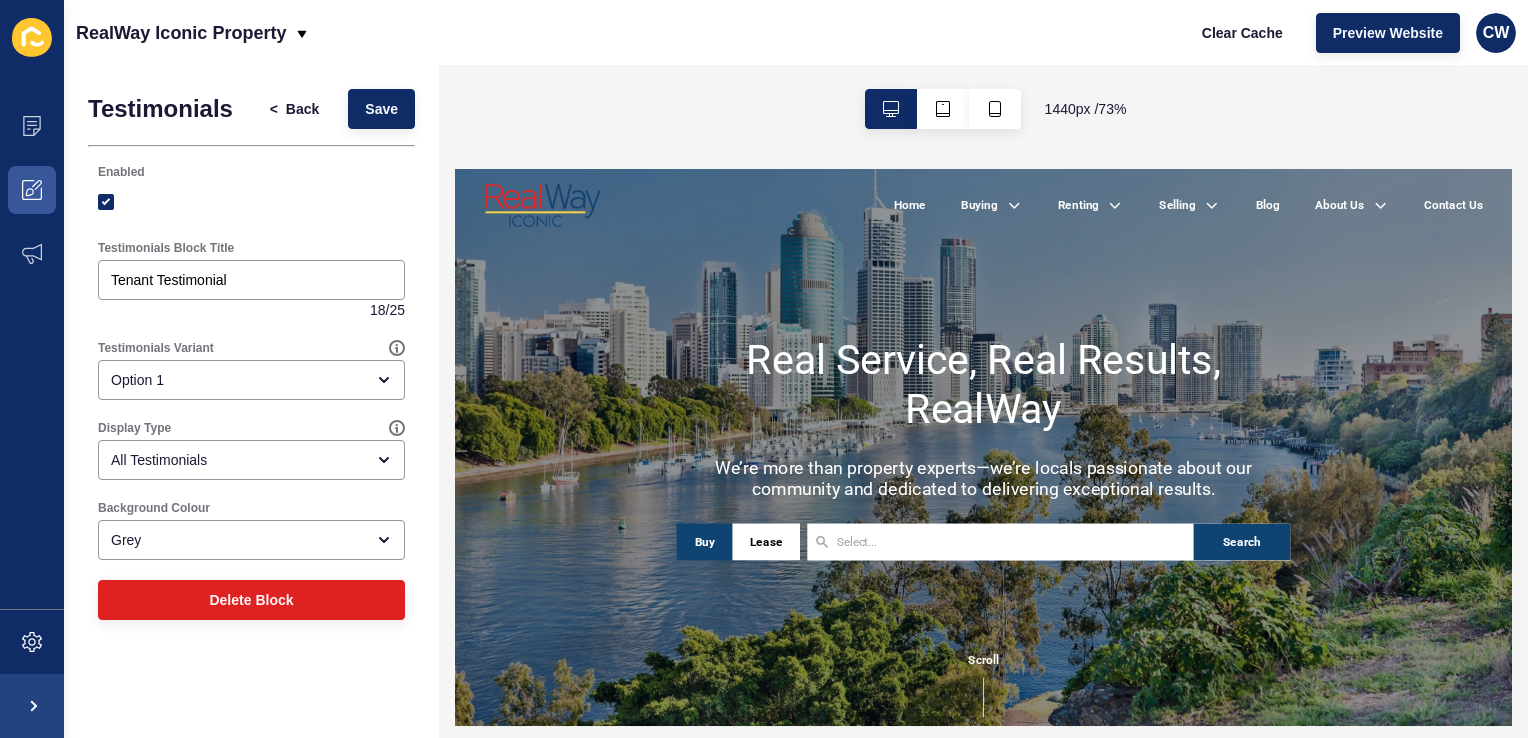 scroll, scrollTop: 0, scrollLeft: 0, axis: both 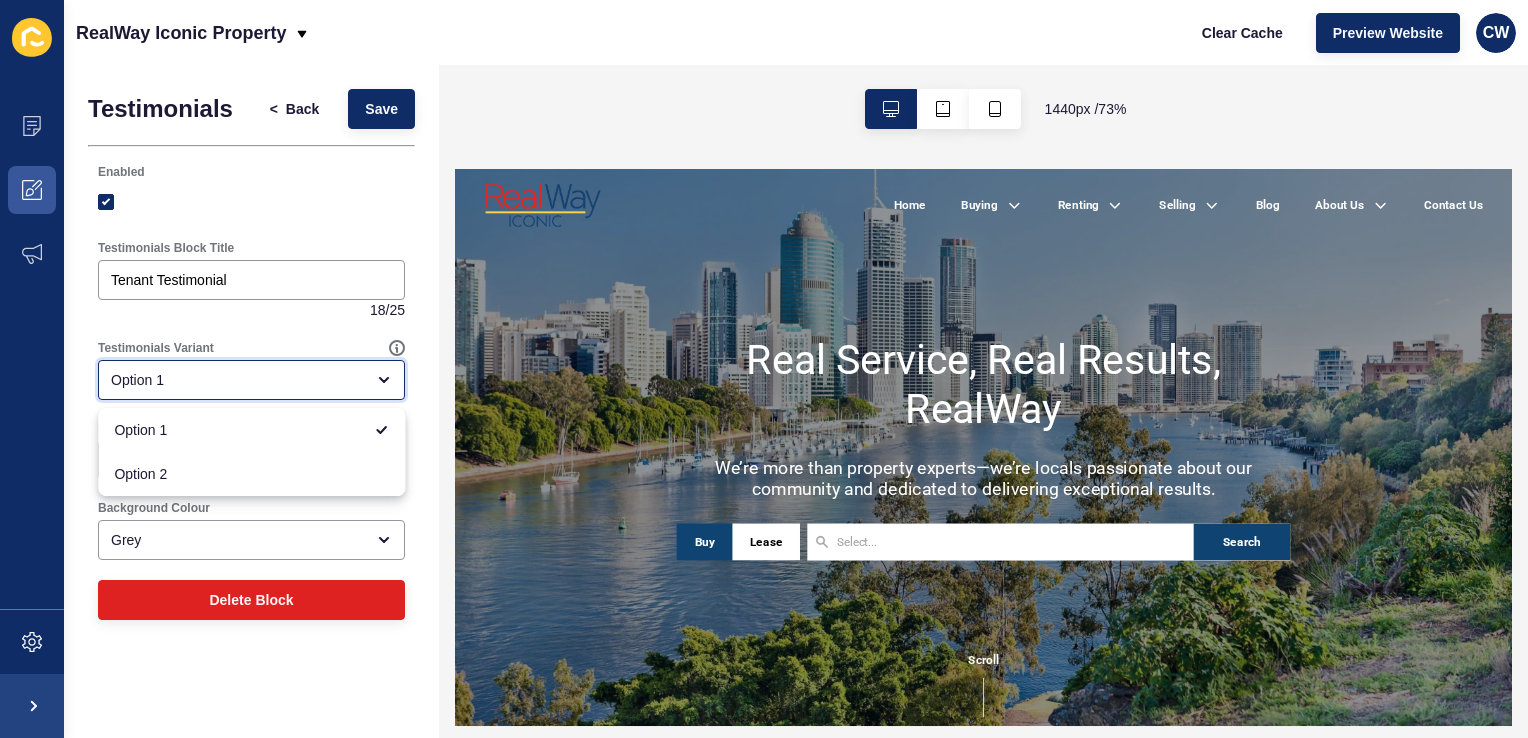 click 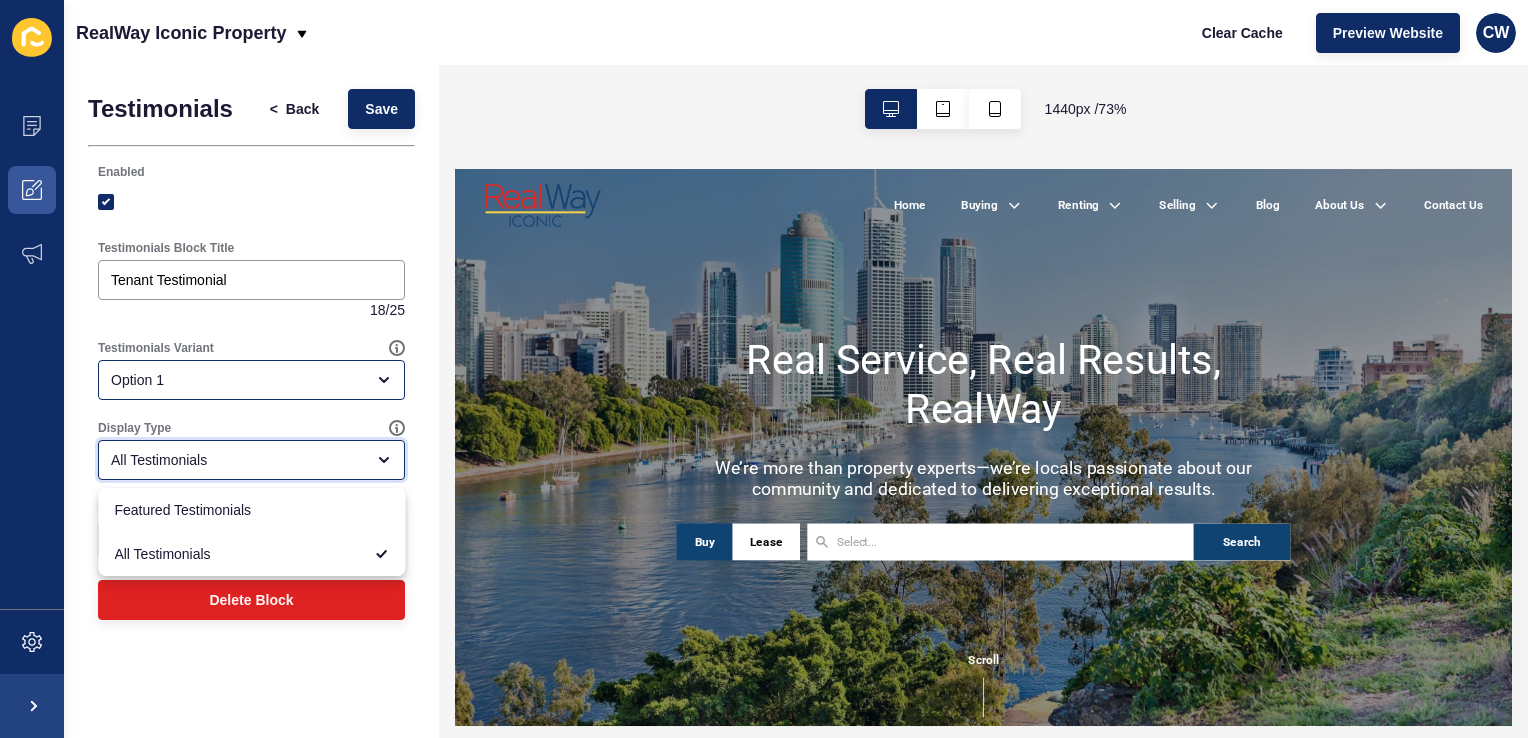 click on "All Testimonials" at bounding box center (251, 460) 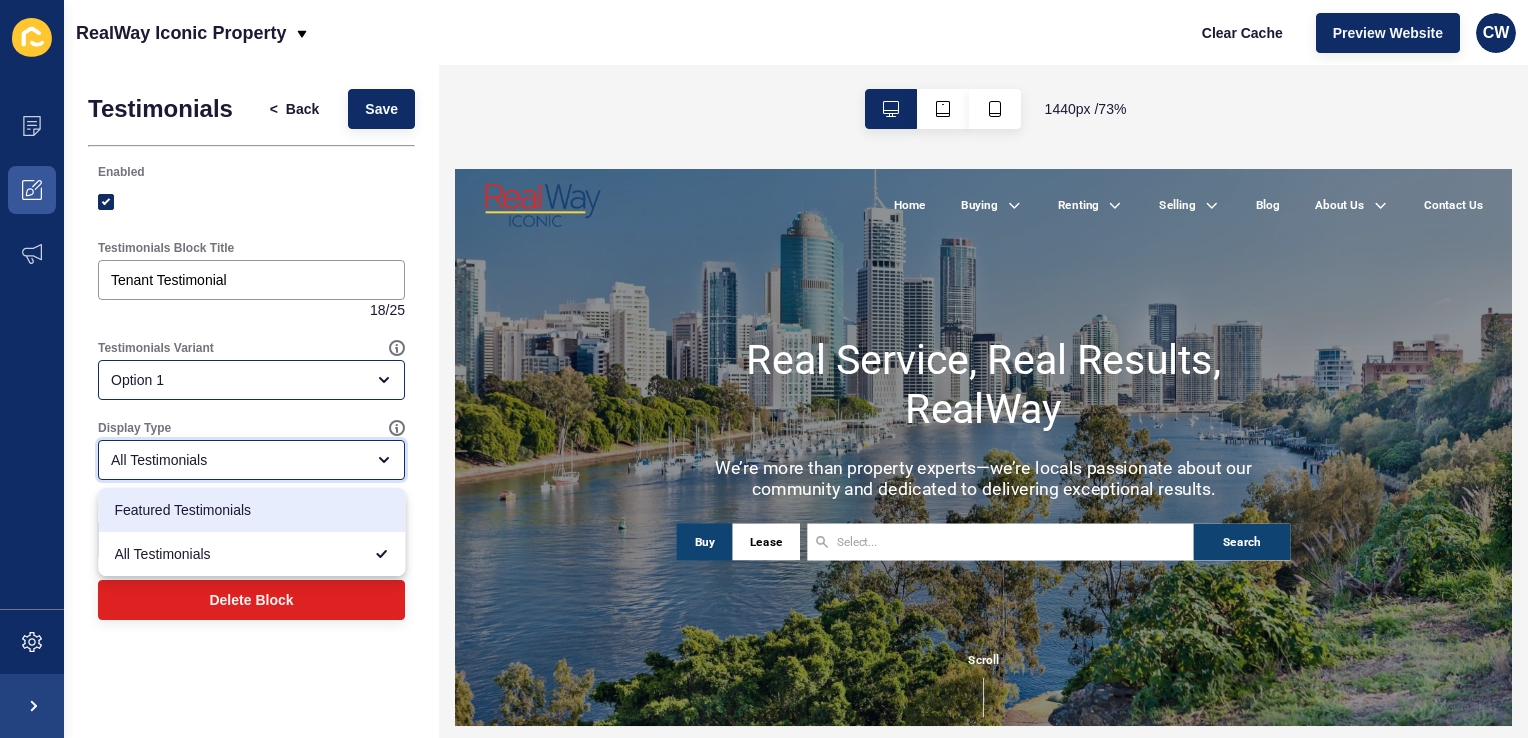 click on "Featured Testimonials" at bounding box center (251, 510) 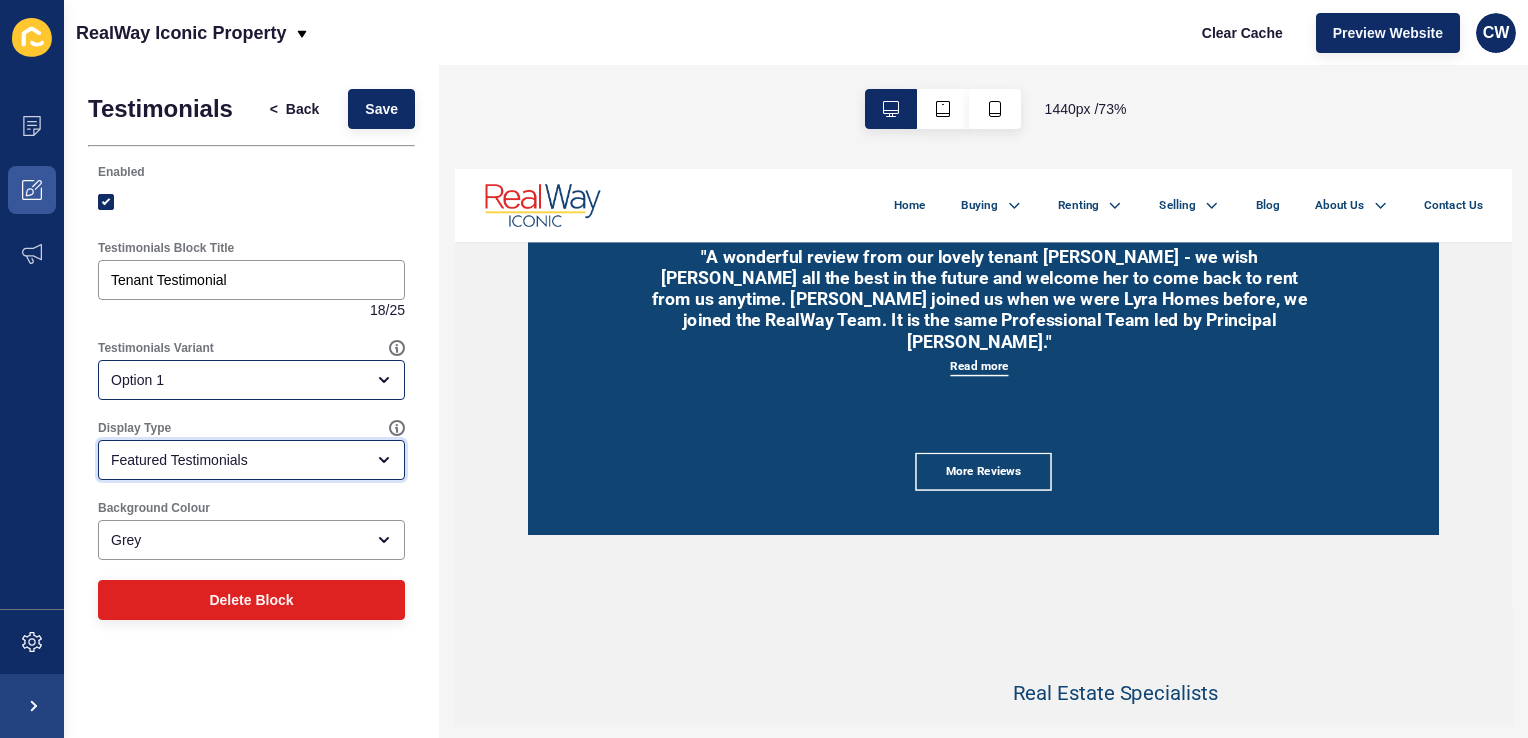 scroll, scrollTop: 1672, scrollLeft: 0, axis: vertical 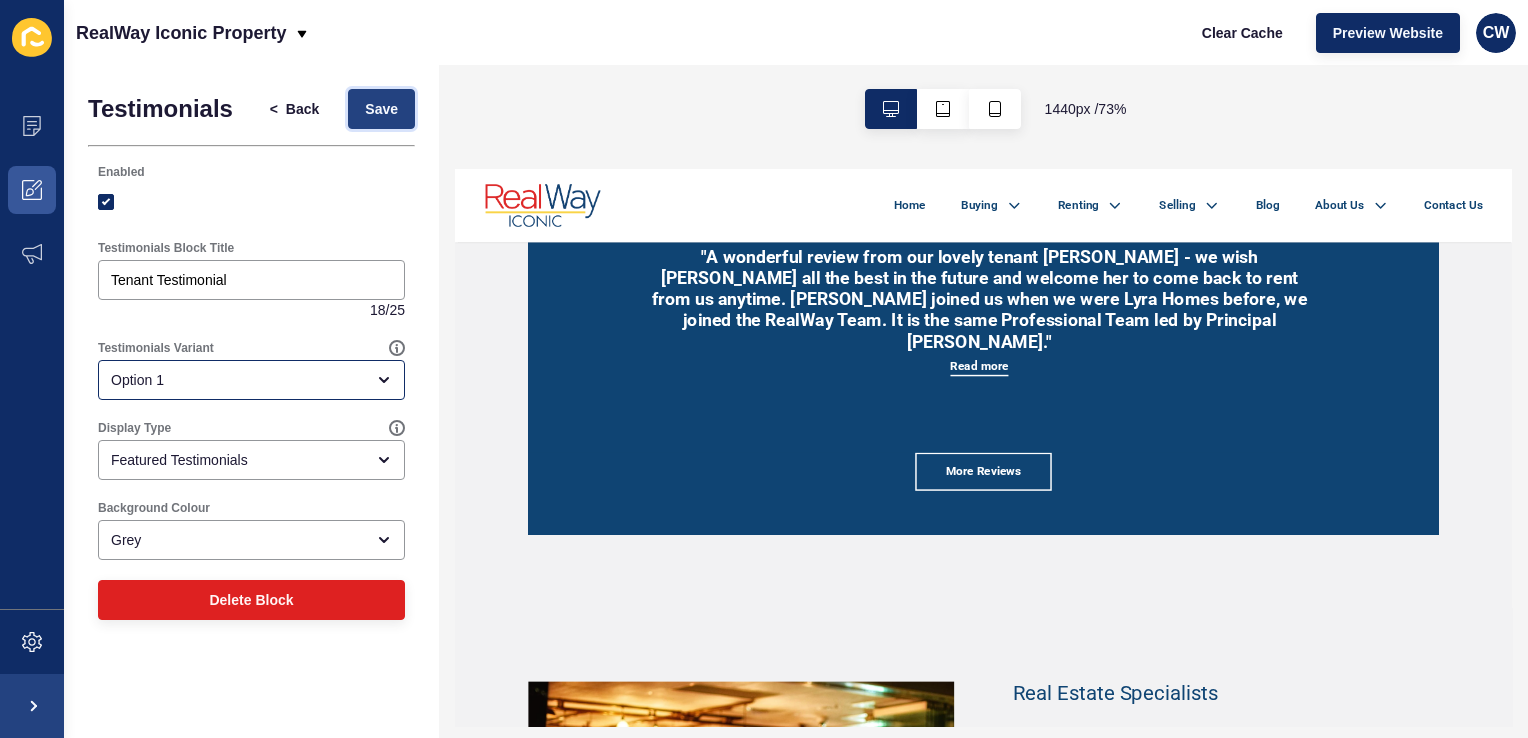 click on "Save" at bounding box center (381, 109) 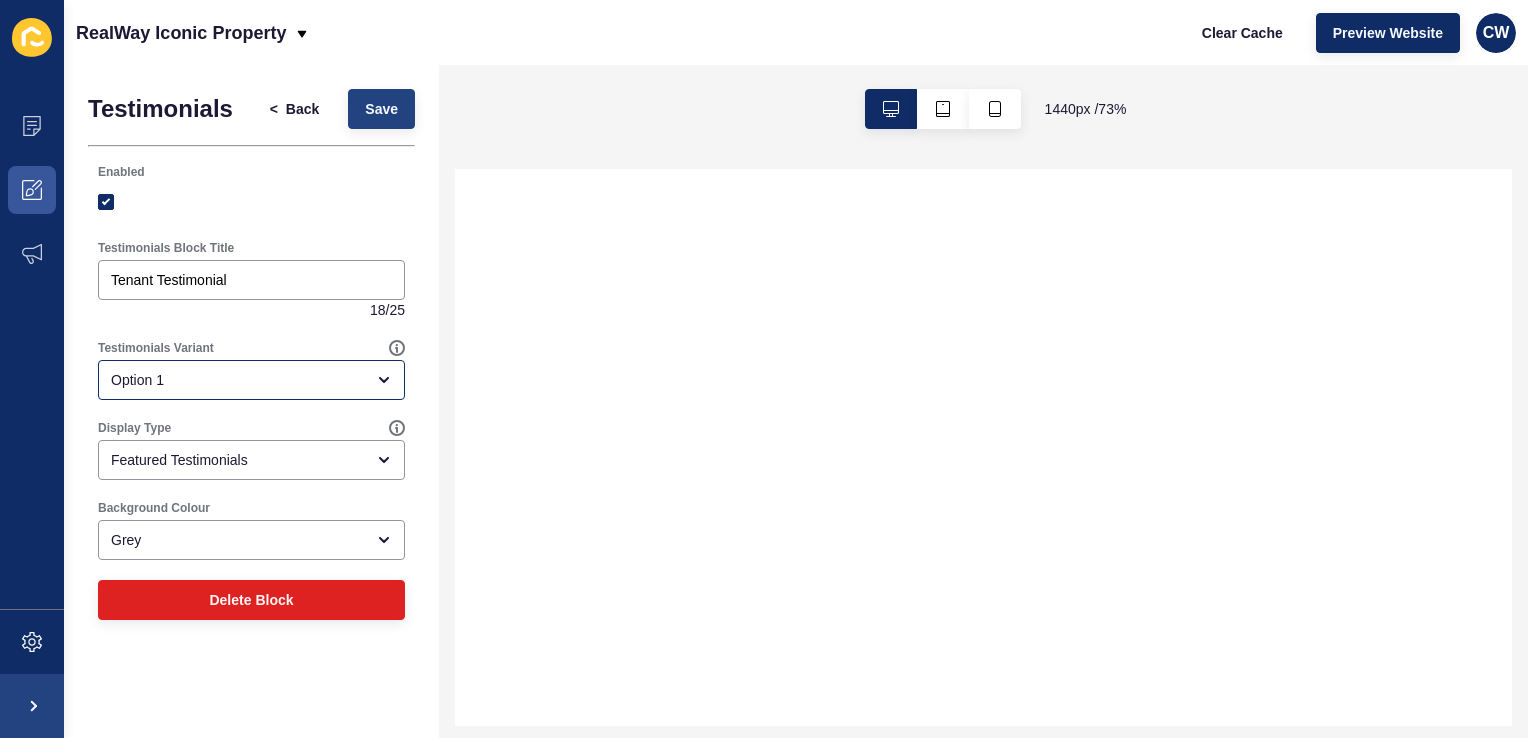 select 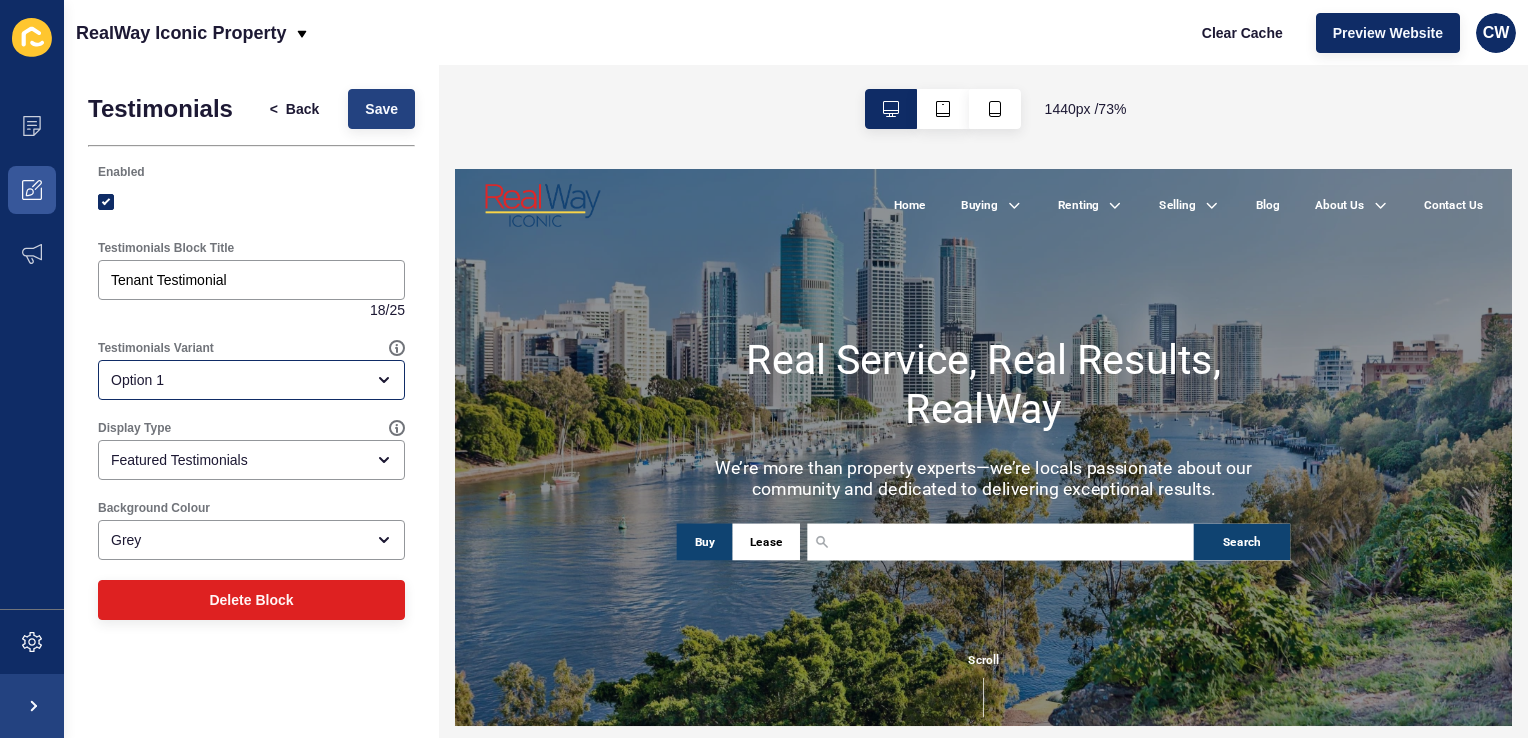 scroll, scrollTop: 0, scrollLeft: 0, axis: both 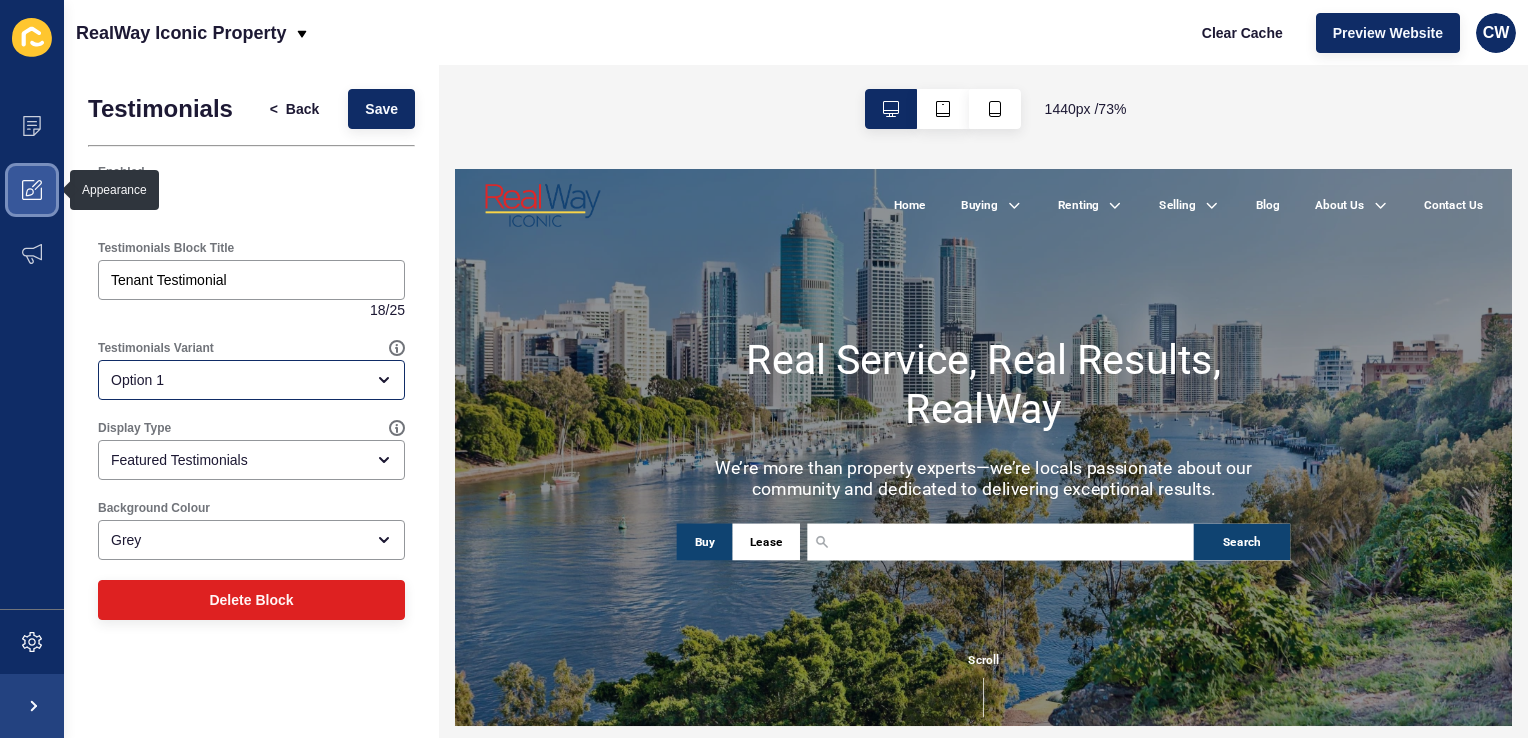 click 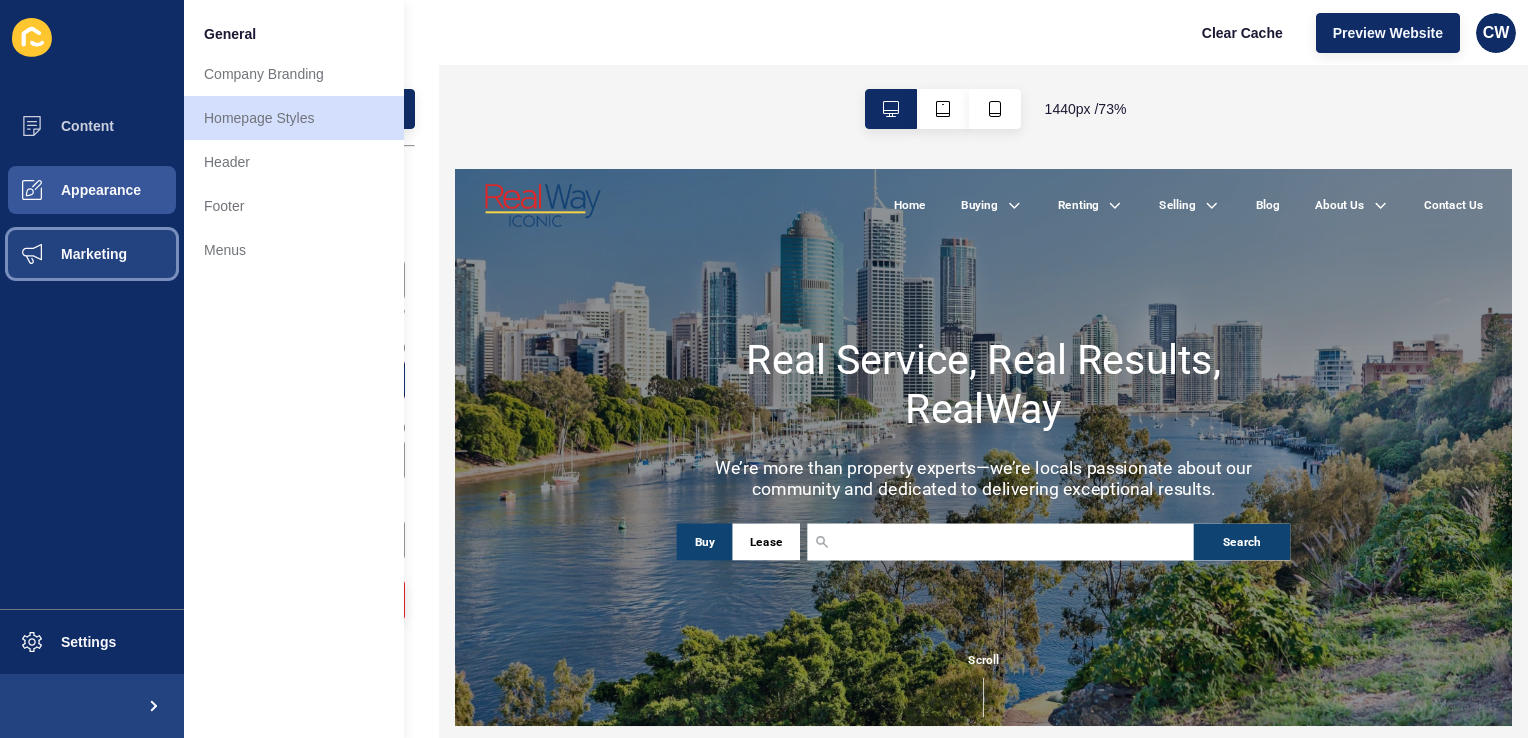 click on "Marketing" at bounding box center (92, 254) 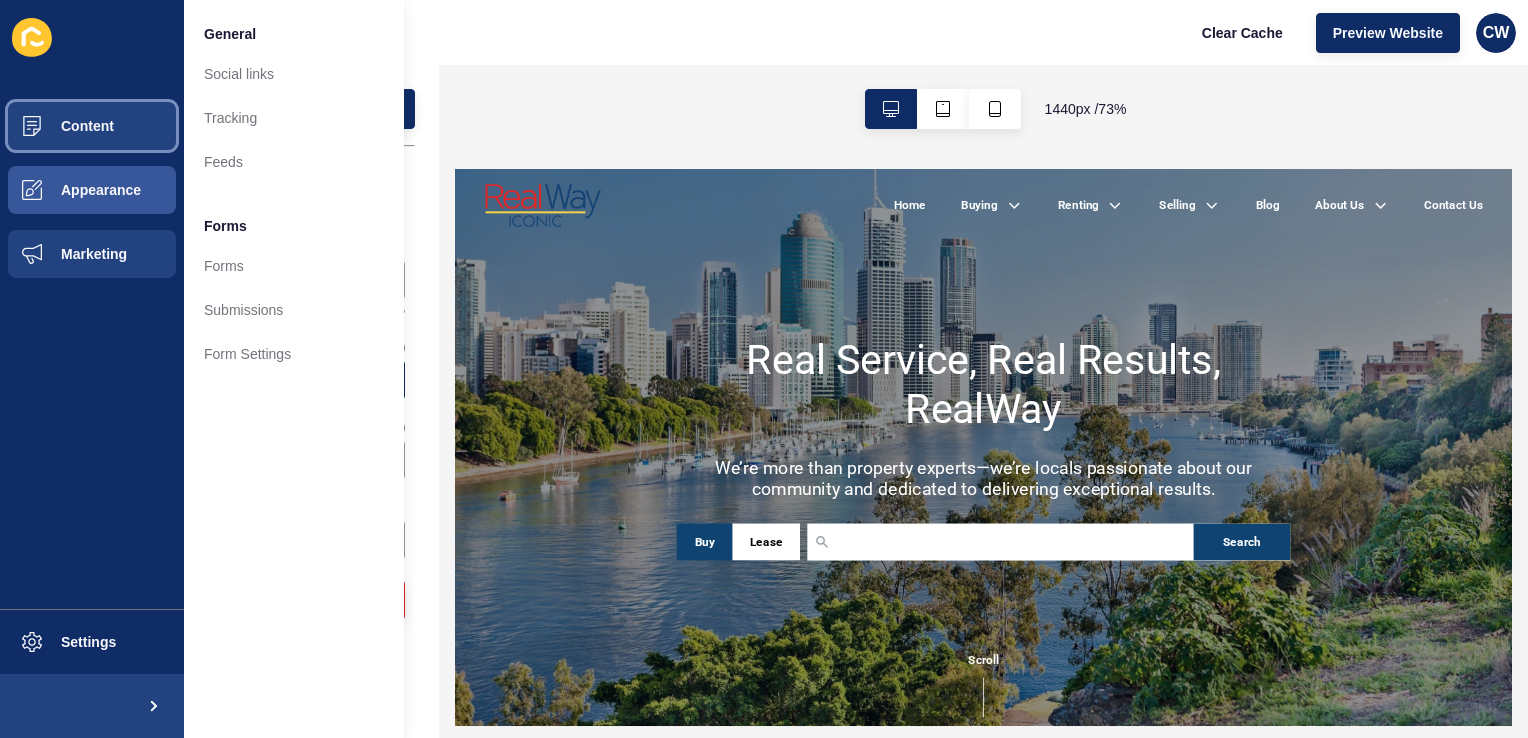 click on "Content" at bounding box center [92, 126] 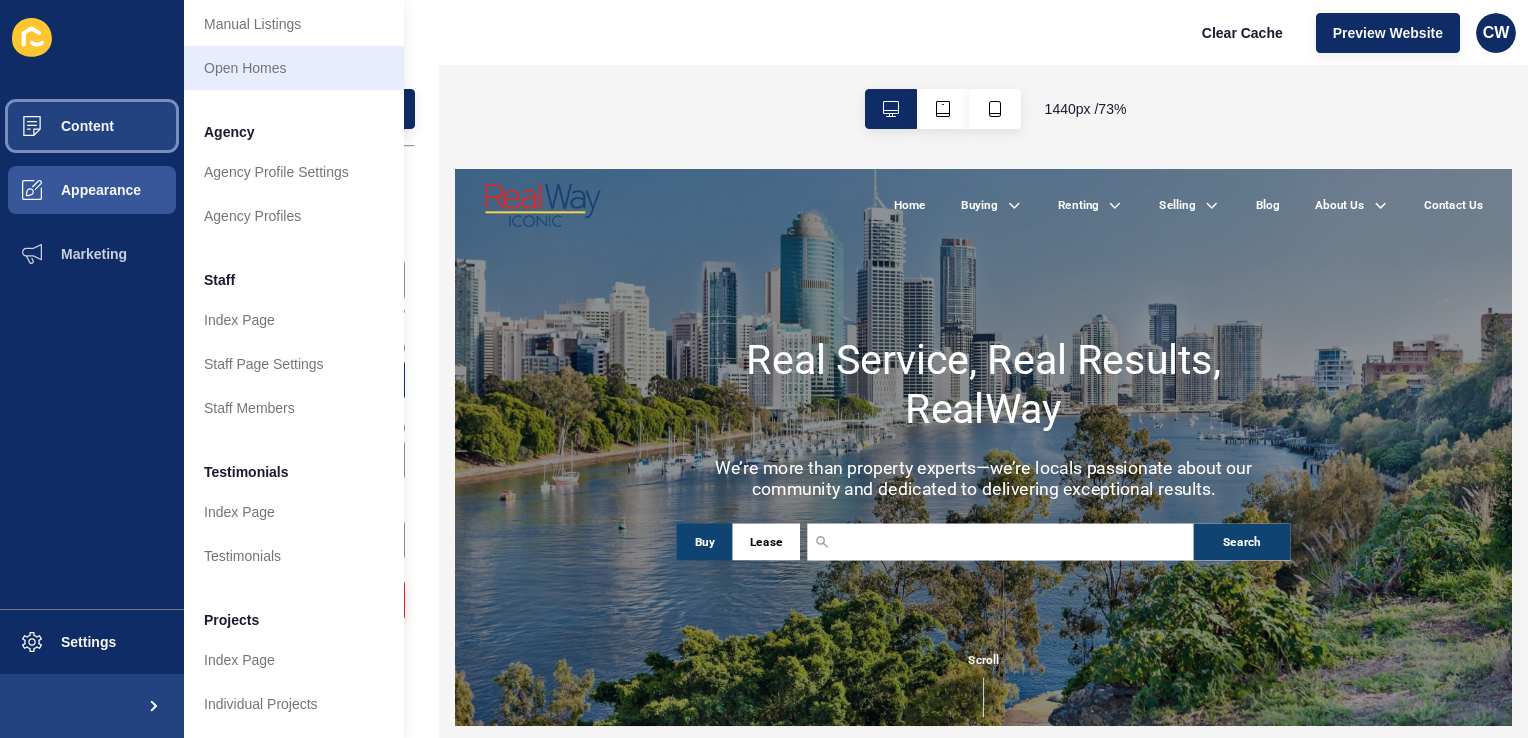scroll, scrollTop: 448, scrollLeft: 0, axis: vertical 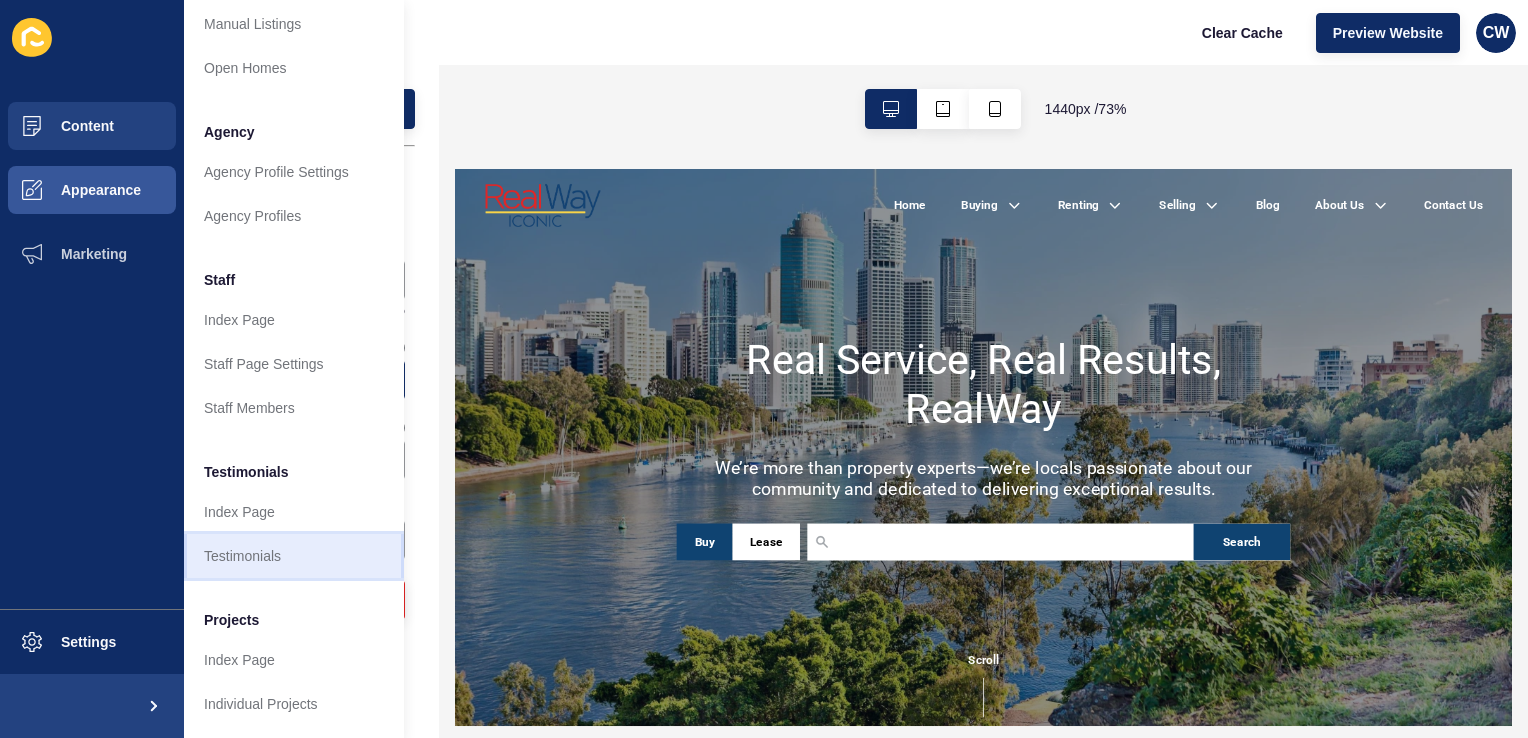 click on "Testimonials" at bounding box center [294, 556] 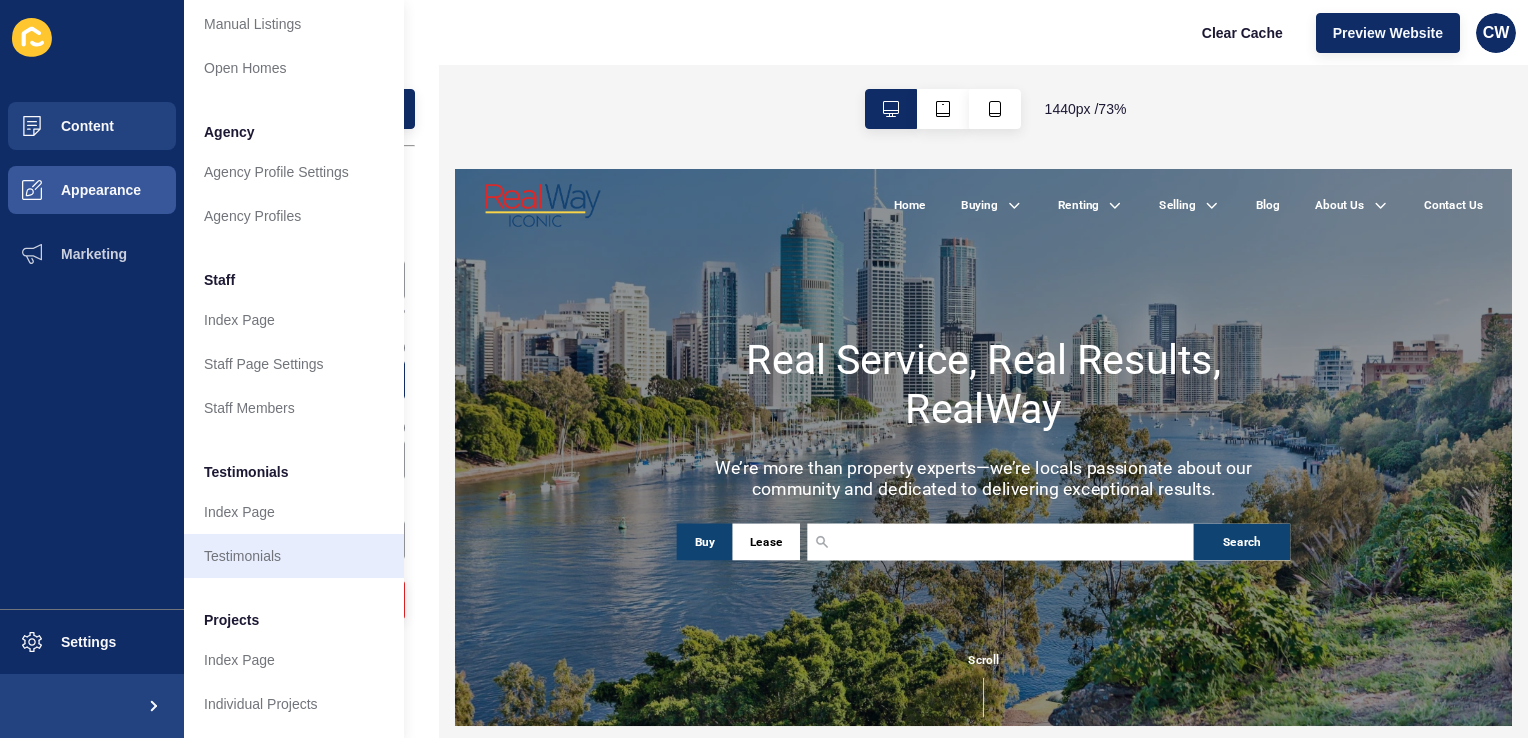 scroll, scrollTop: 0, scrollLeft: 0, axis: both 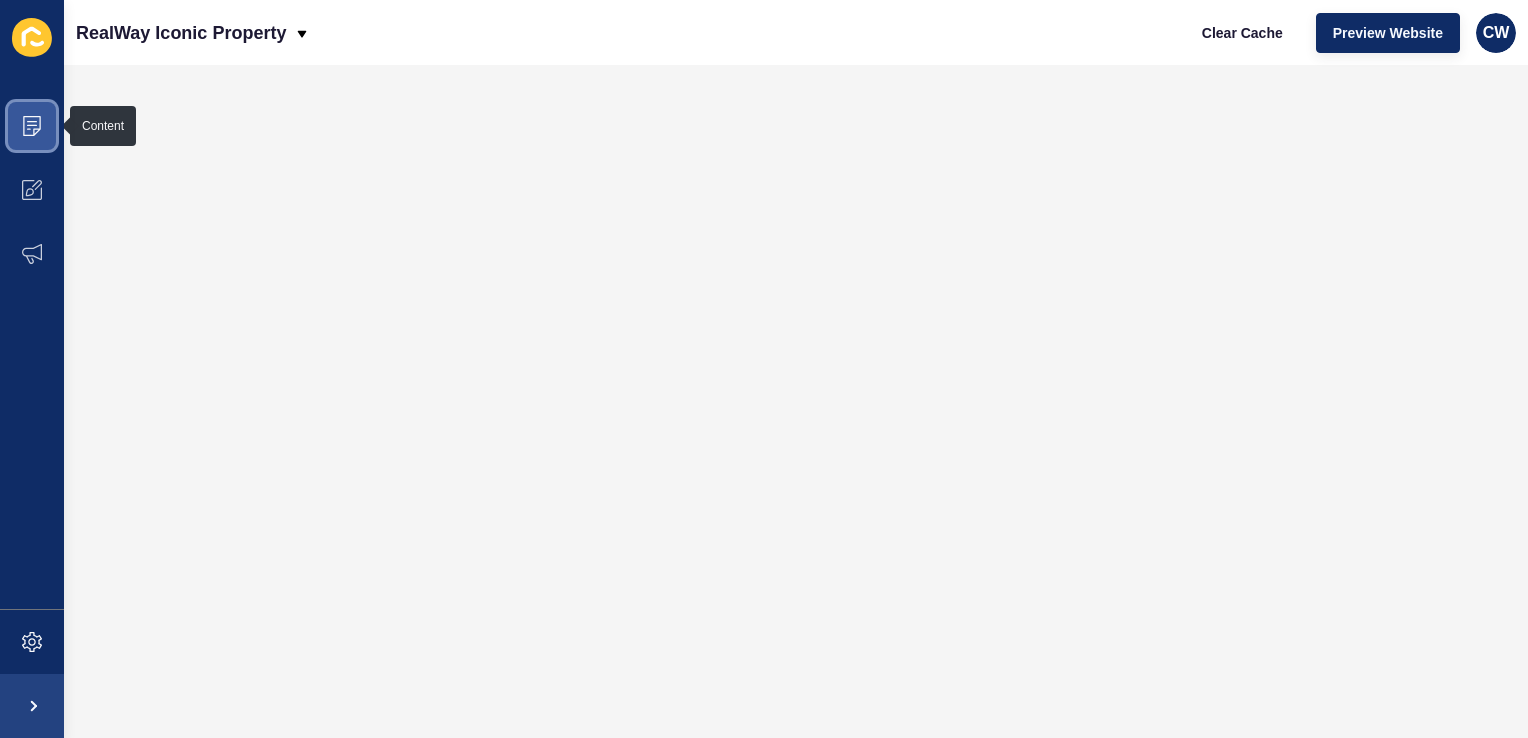 click at bounding box center [32, 126] 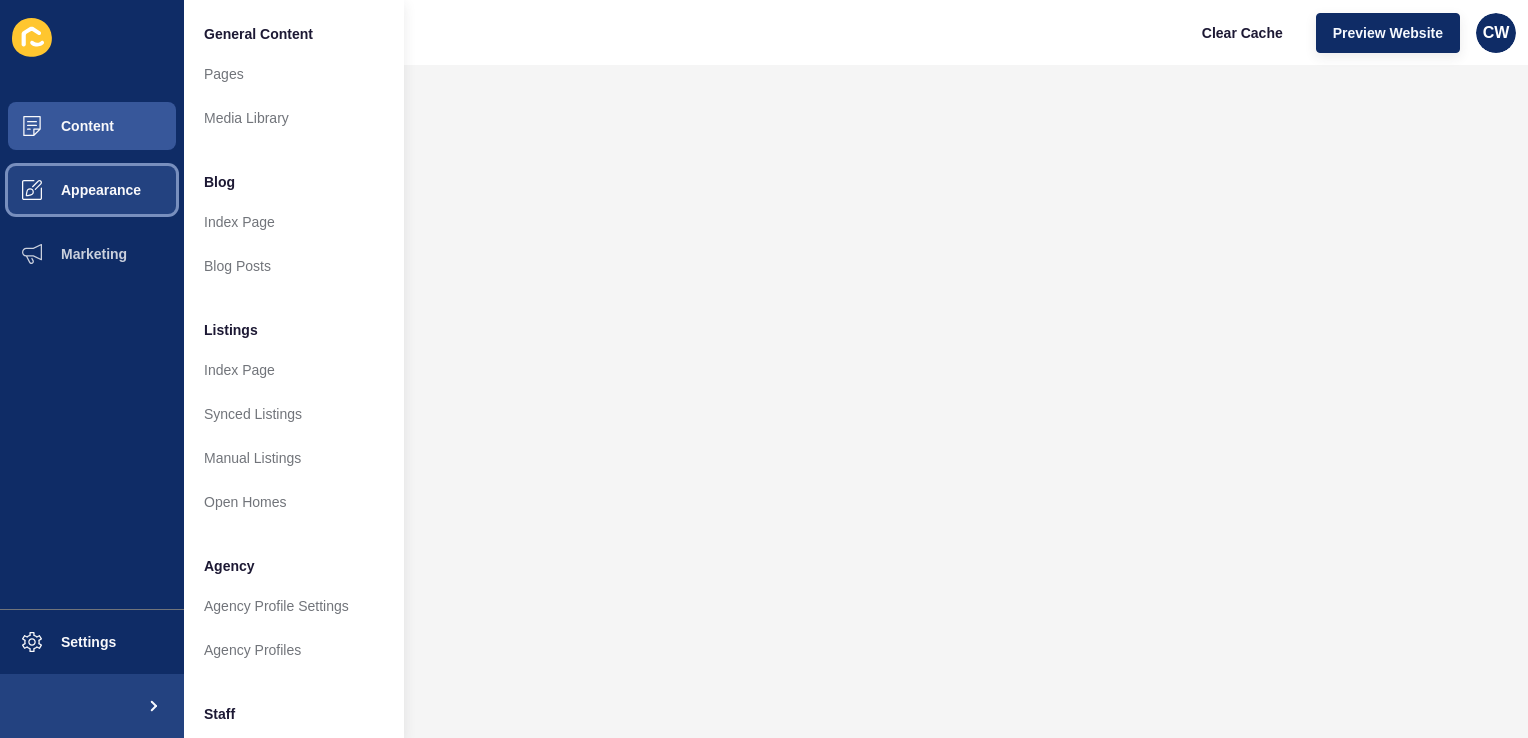 click on "Appearance" at bounding box center [92, 190] 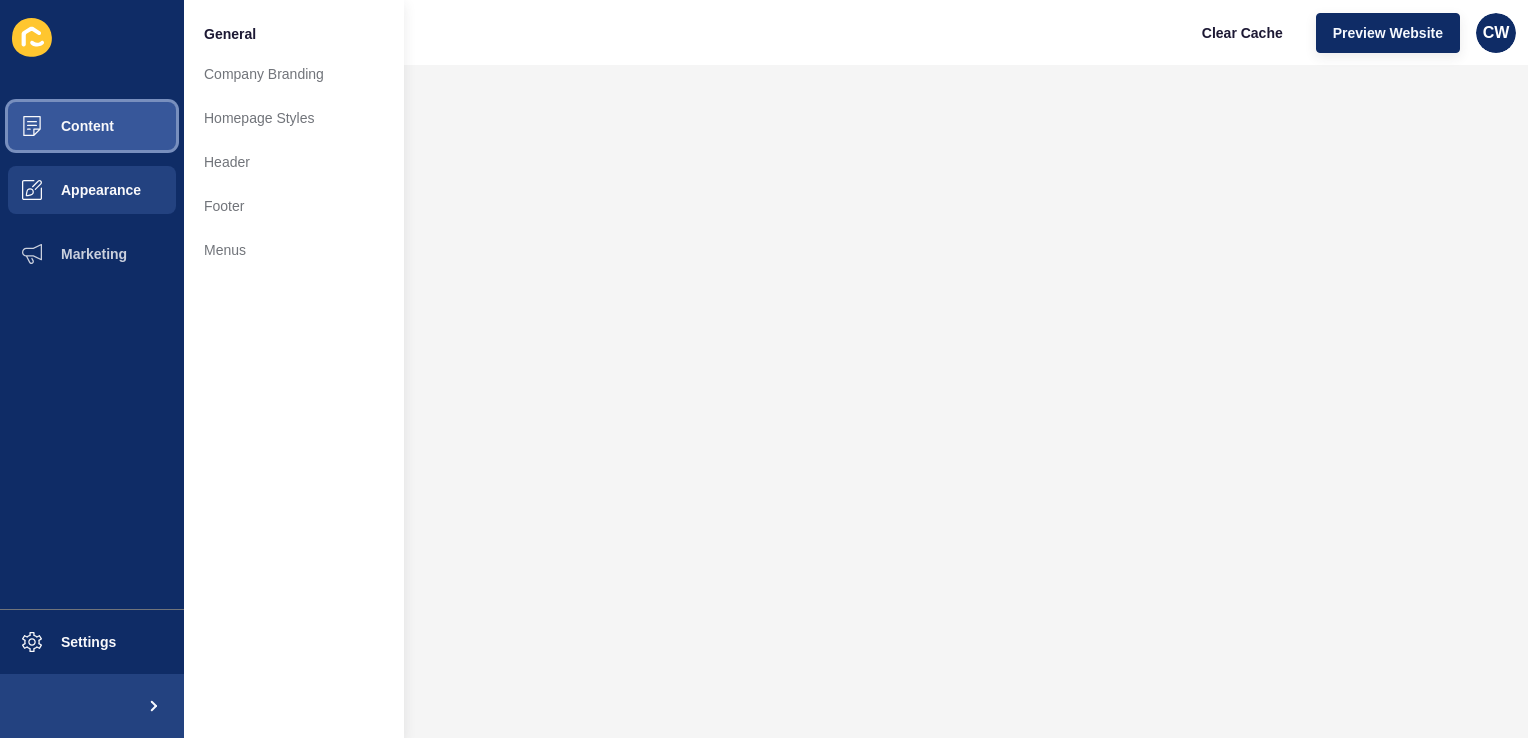 click on "Content" at bounding box center (92, 126) 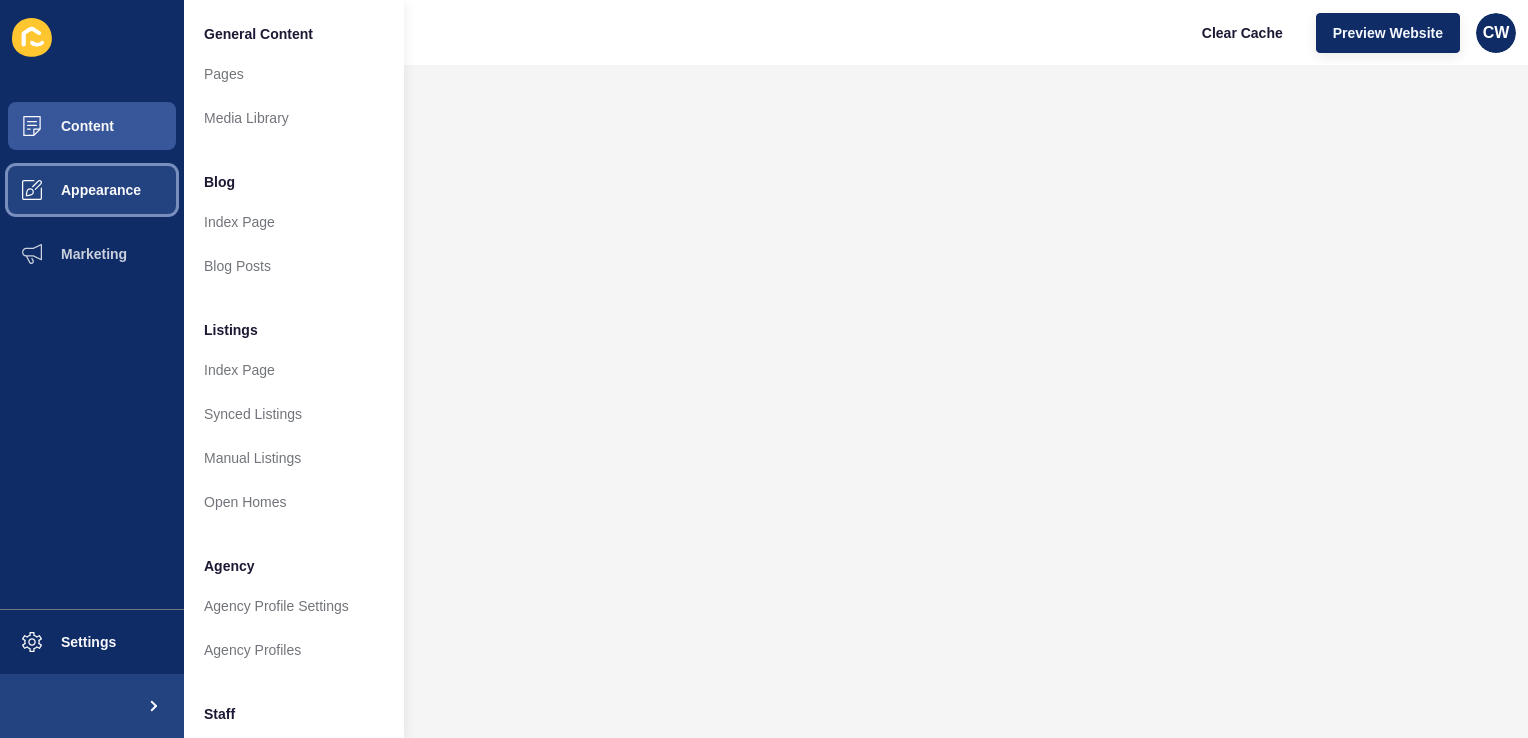 click on "Appearance" at bounding box center (92, 190) 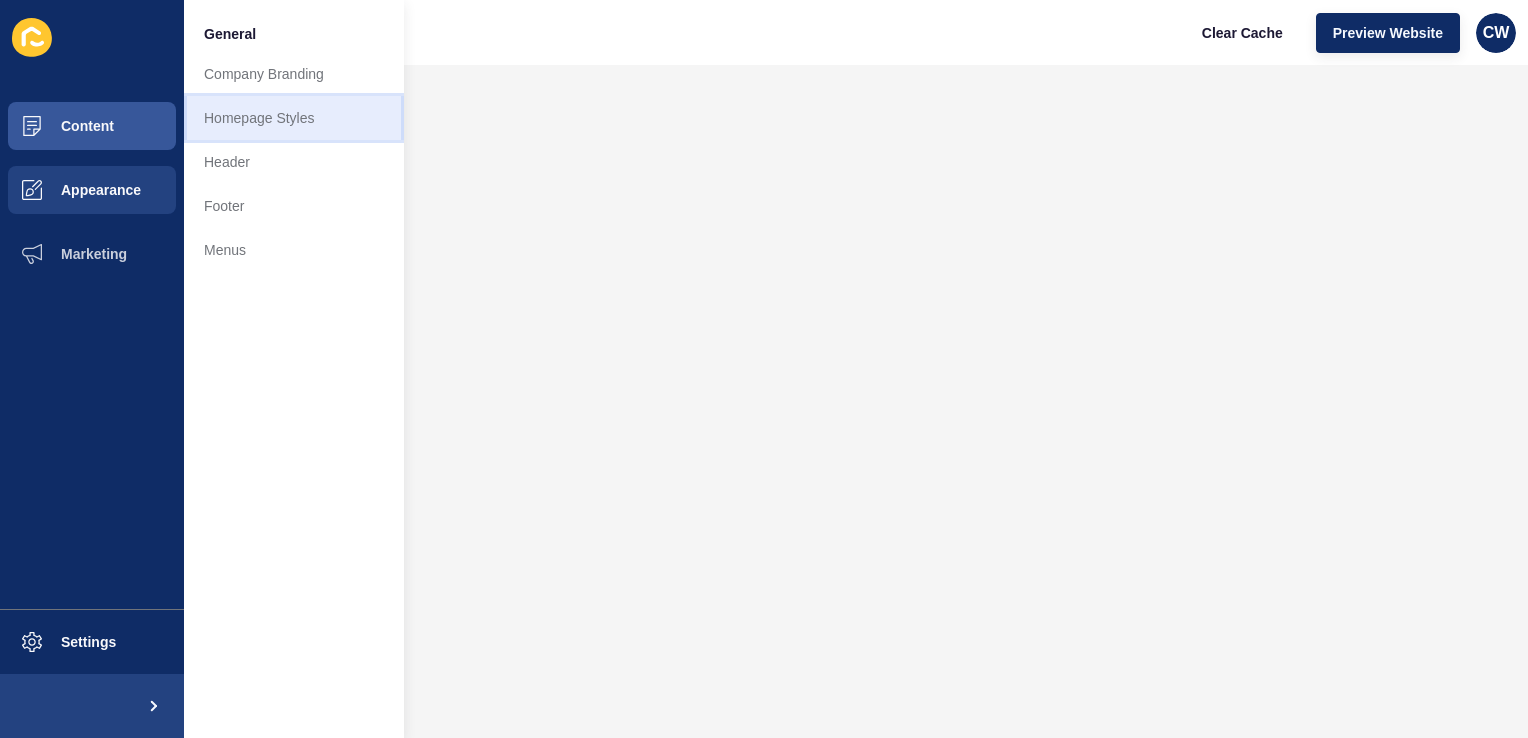 click on "Homepage Styles" at bounding box center (294, 118) 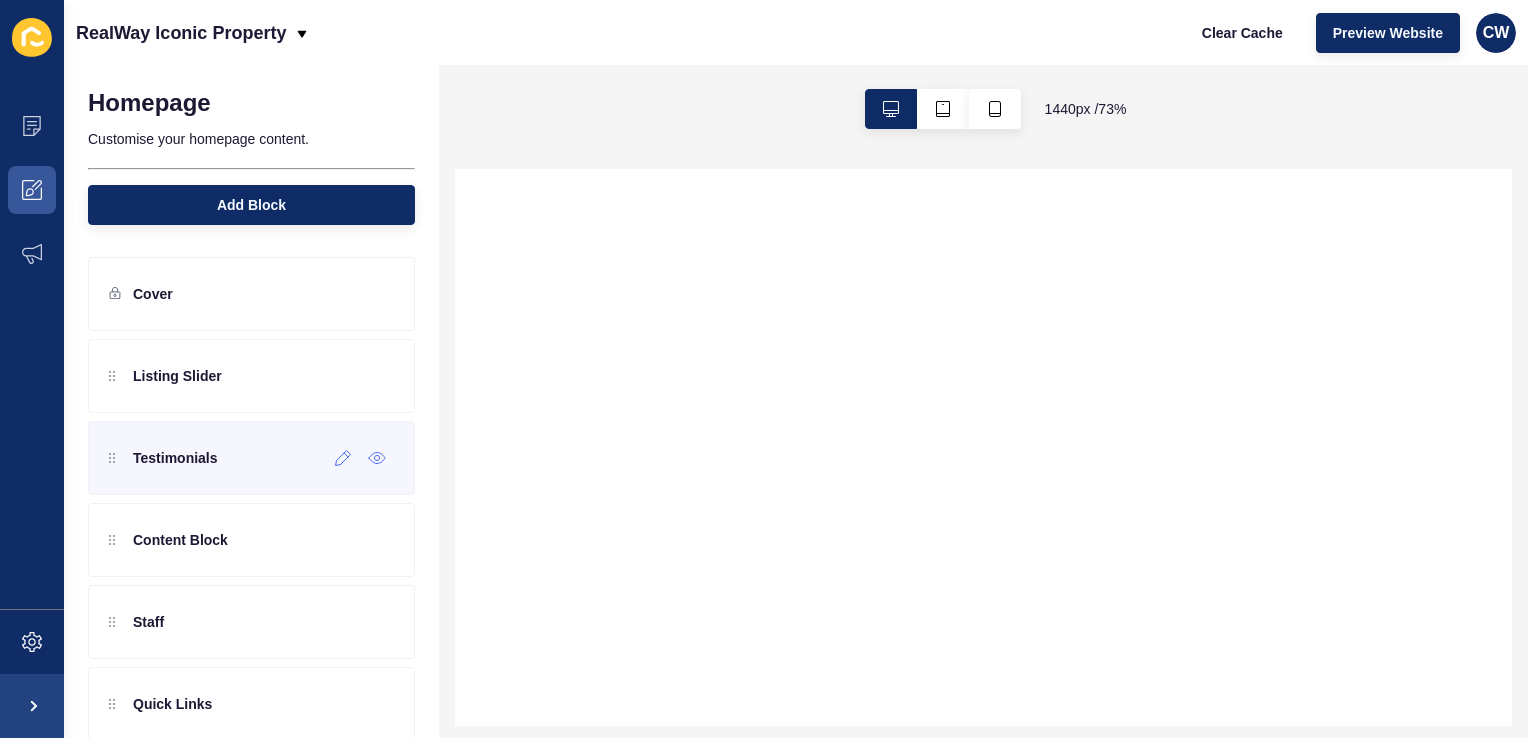select 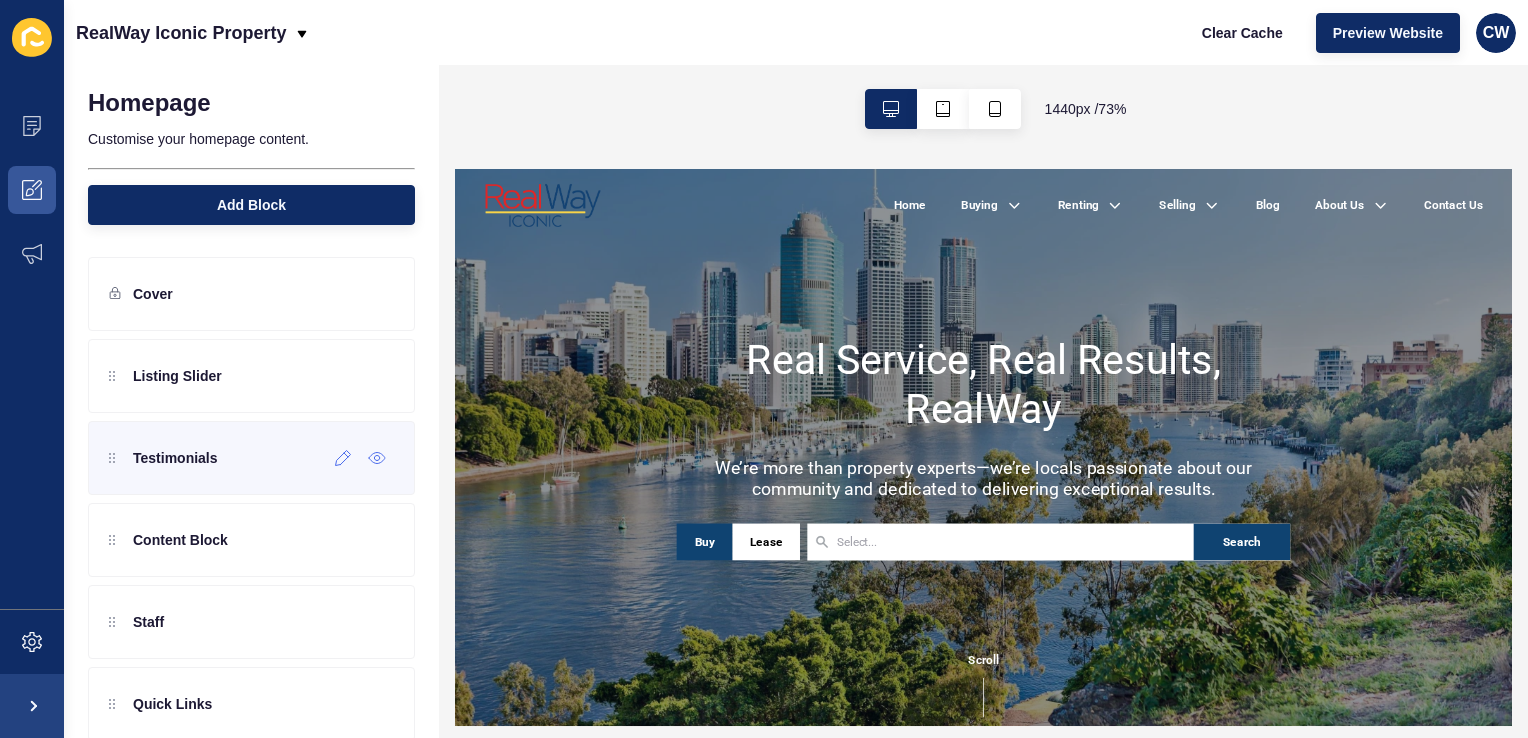 scroll, scrollTop: 0, scrollLeft: 0, axis: both 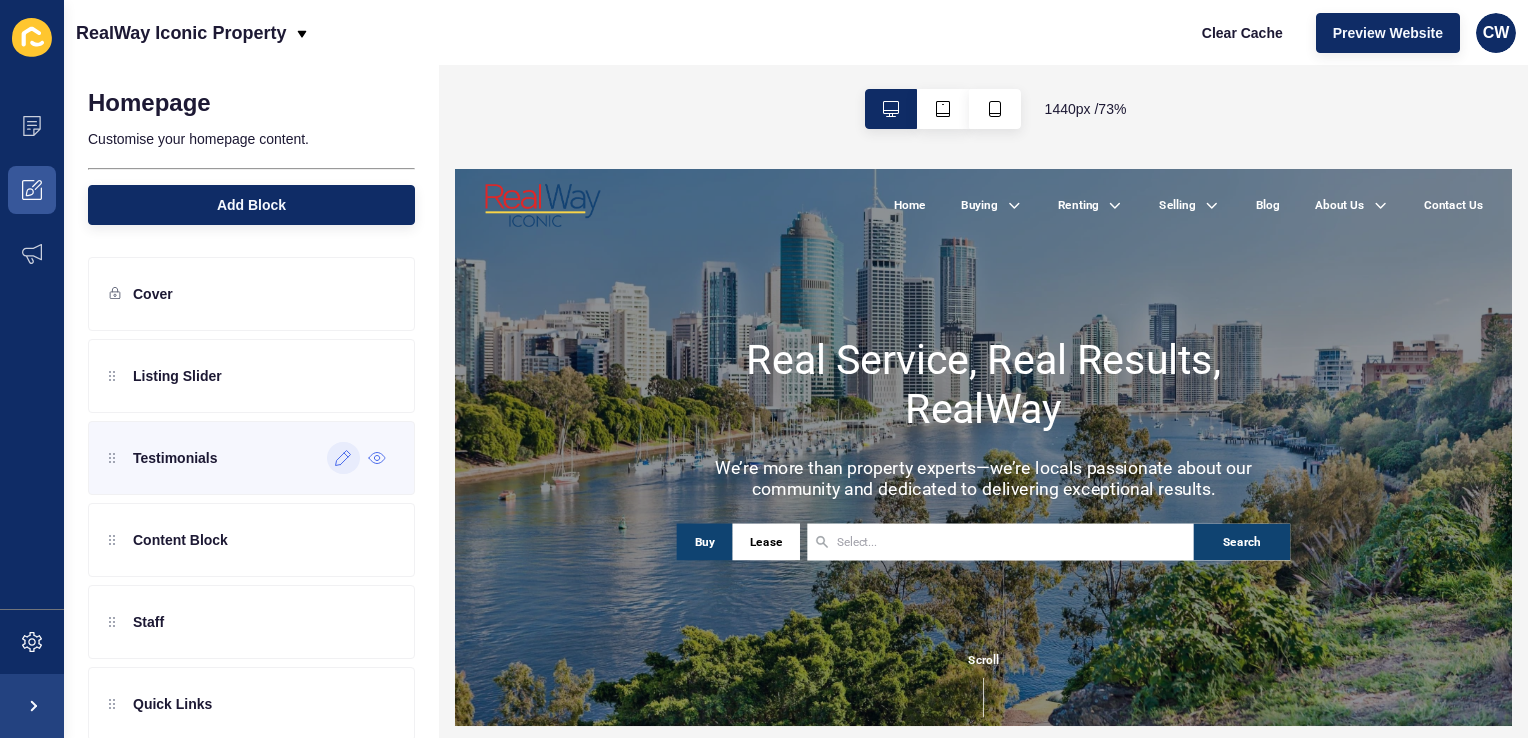 click 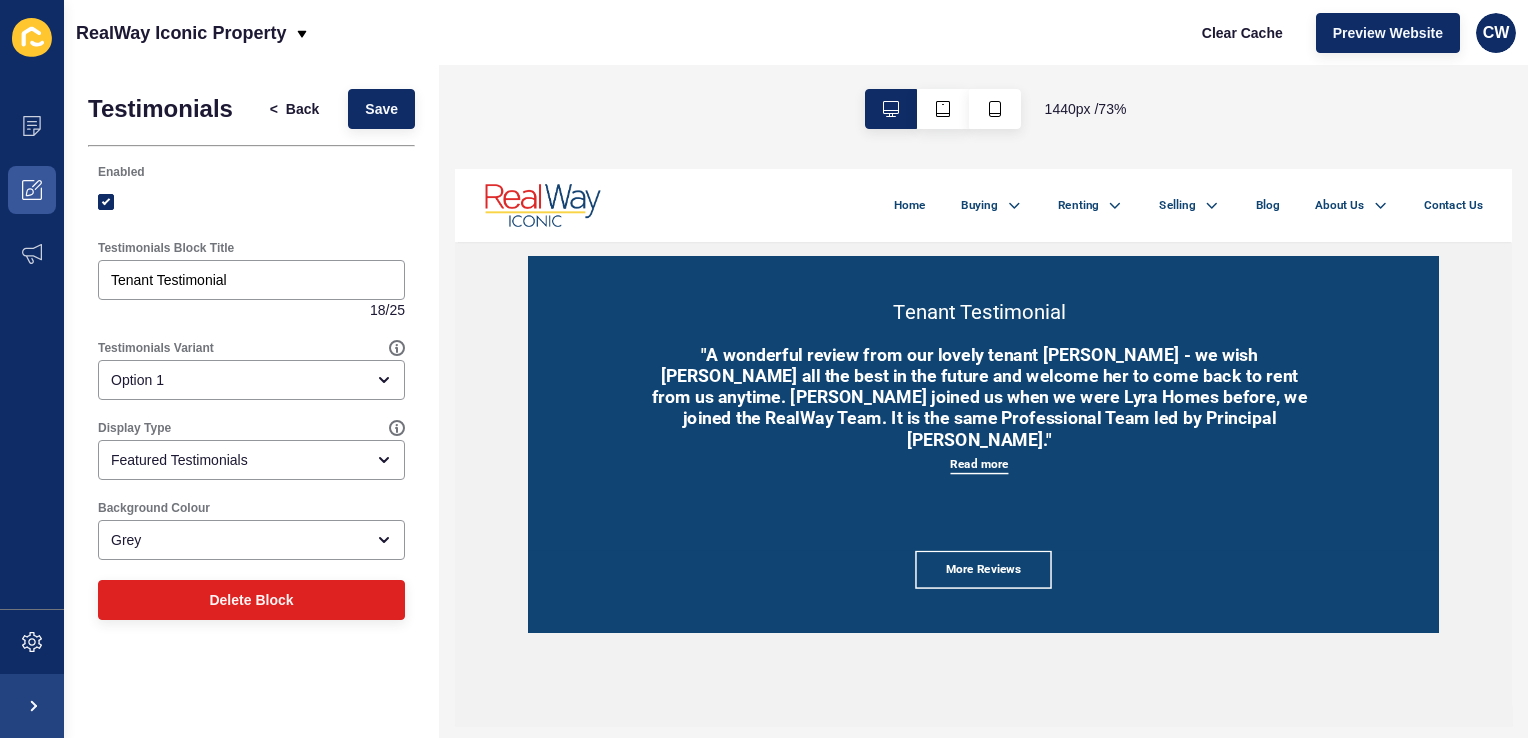 scroll, scrollTop: 1536, scrollLeft: 0, axis: vertical 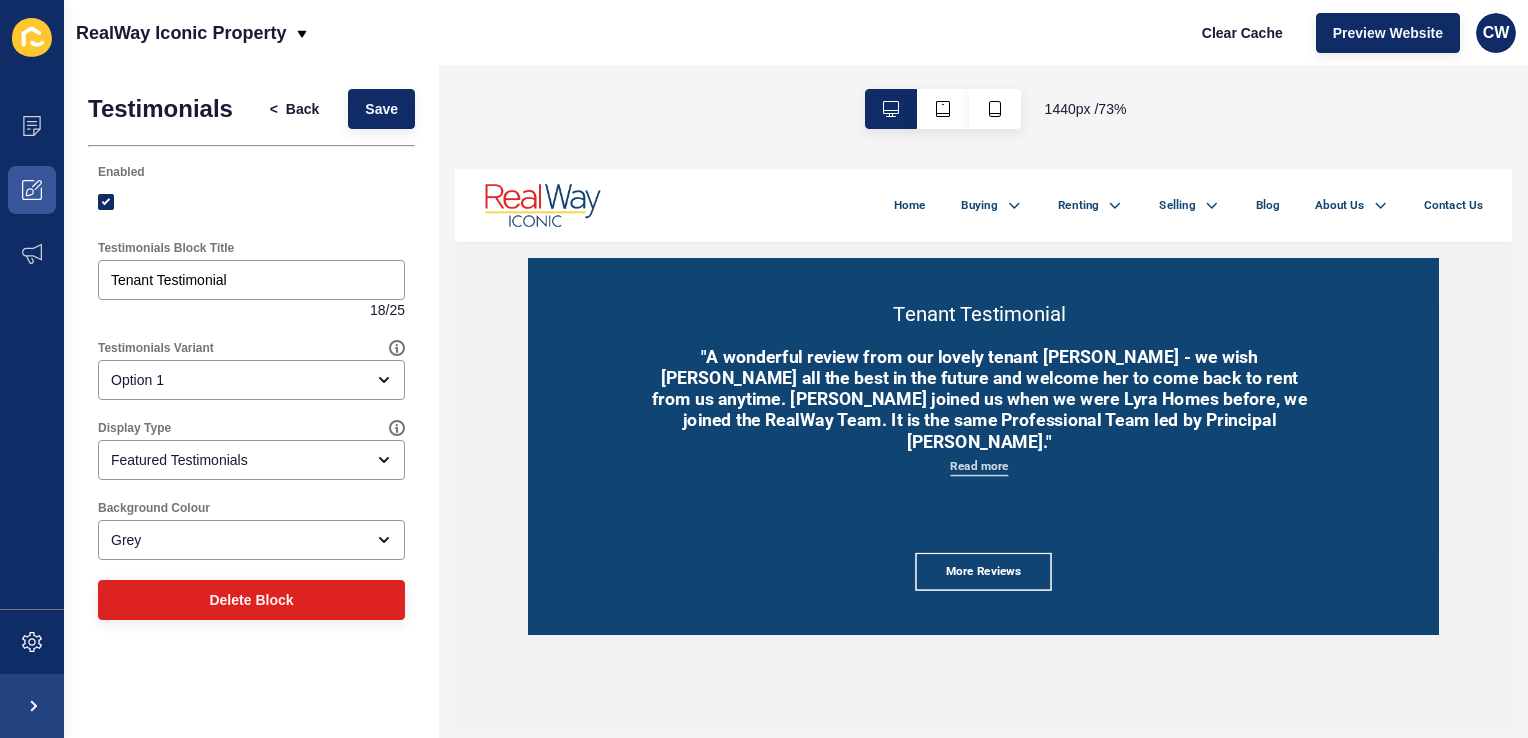 click on "Read more" at bounding box center [1169, 574] 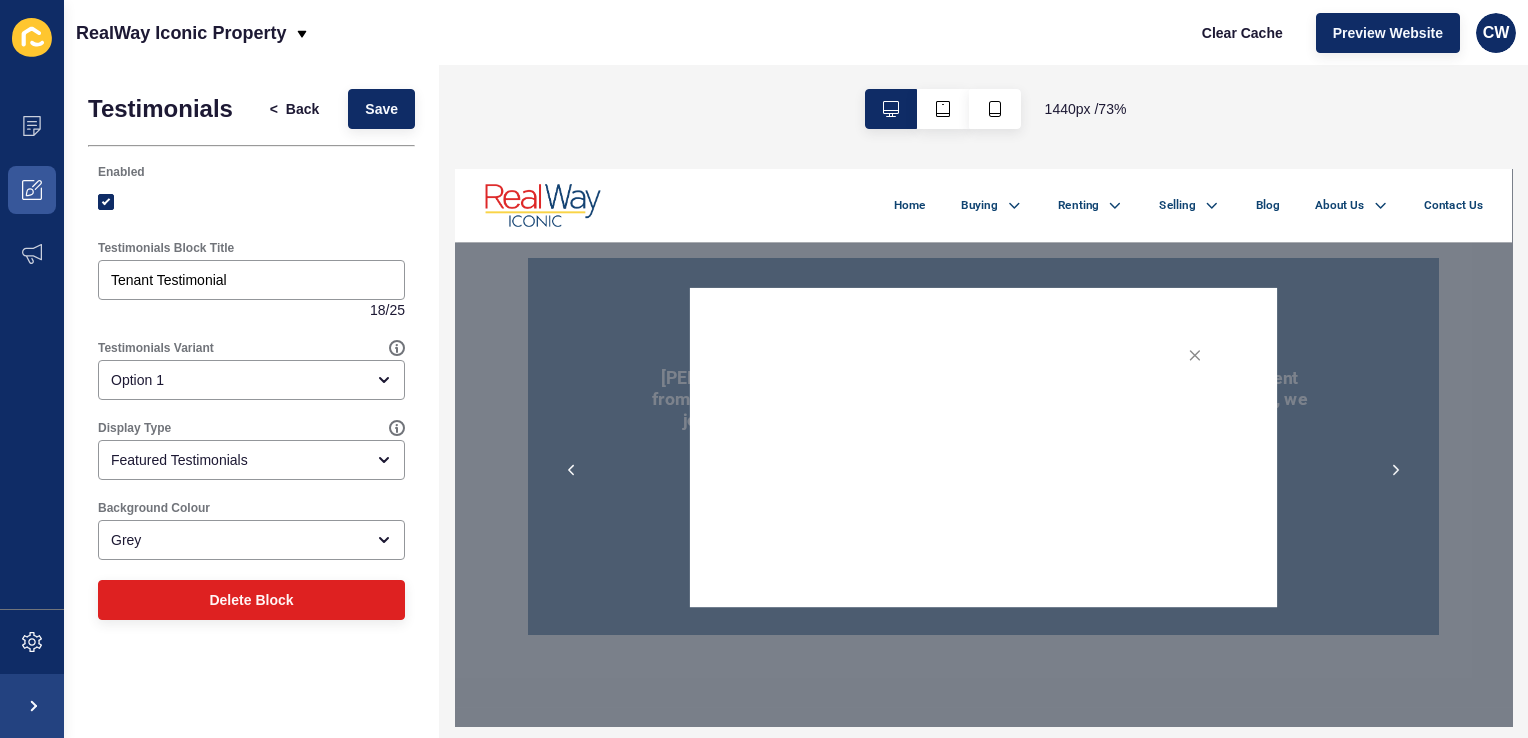 click 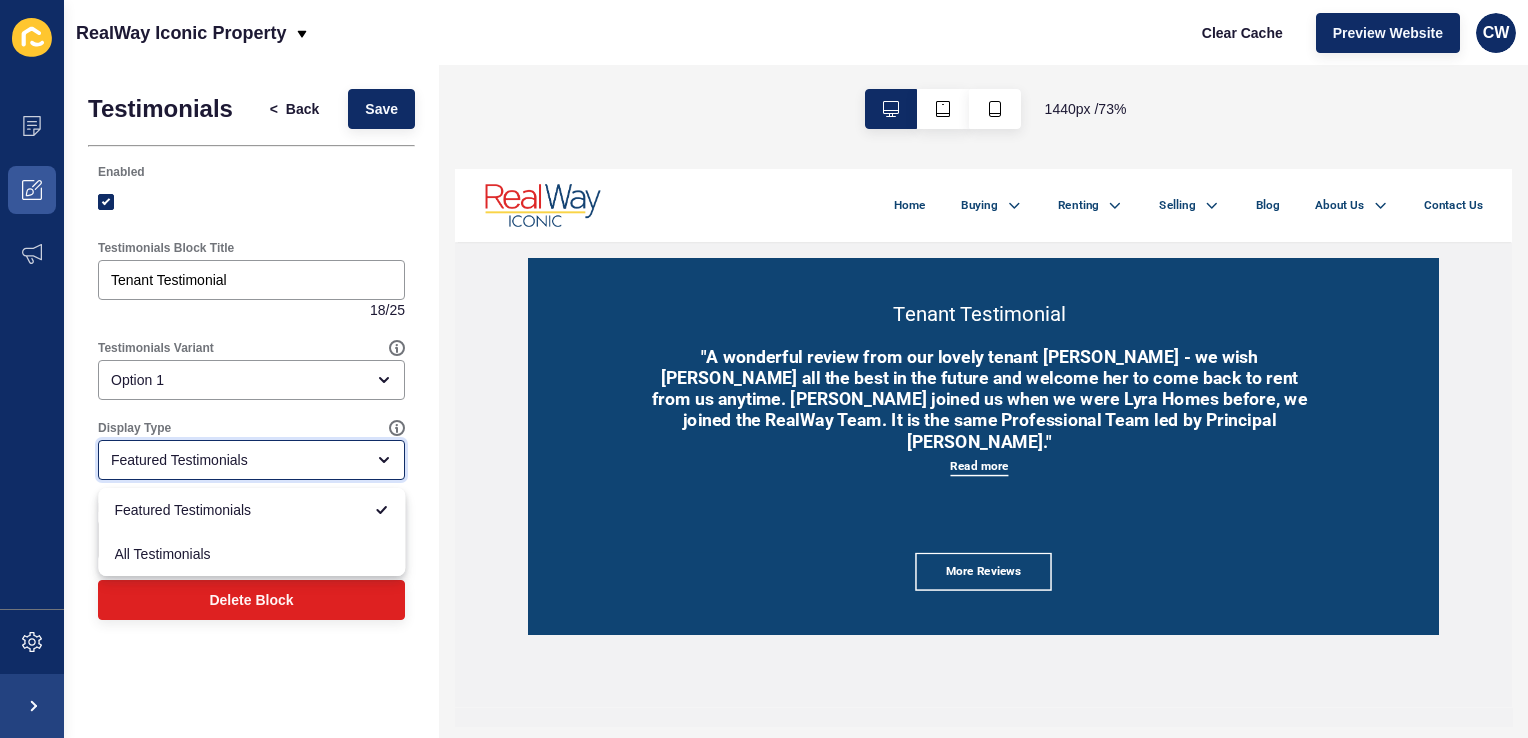 click 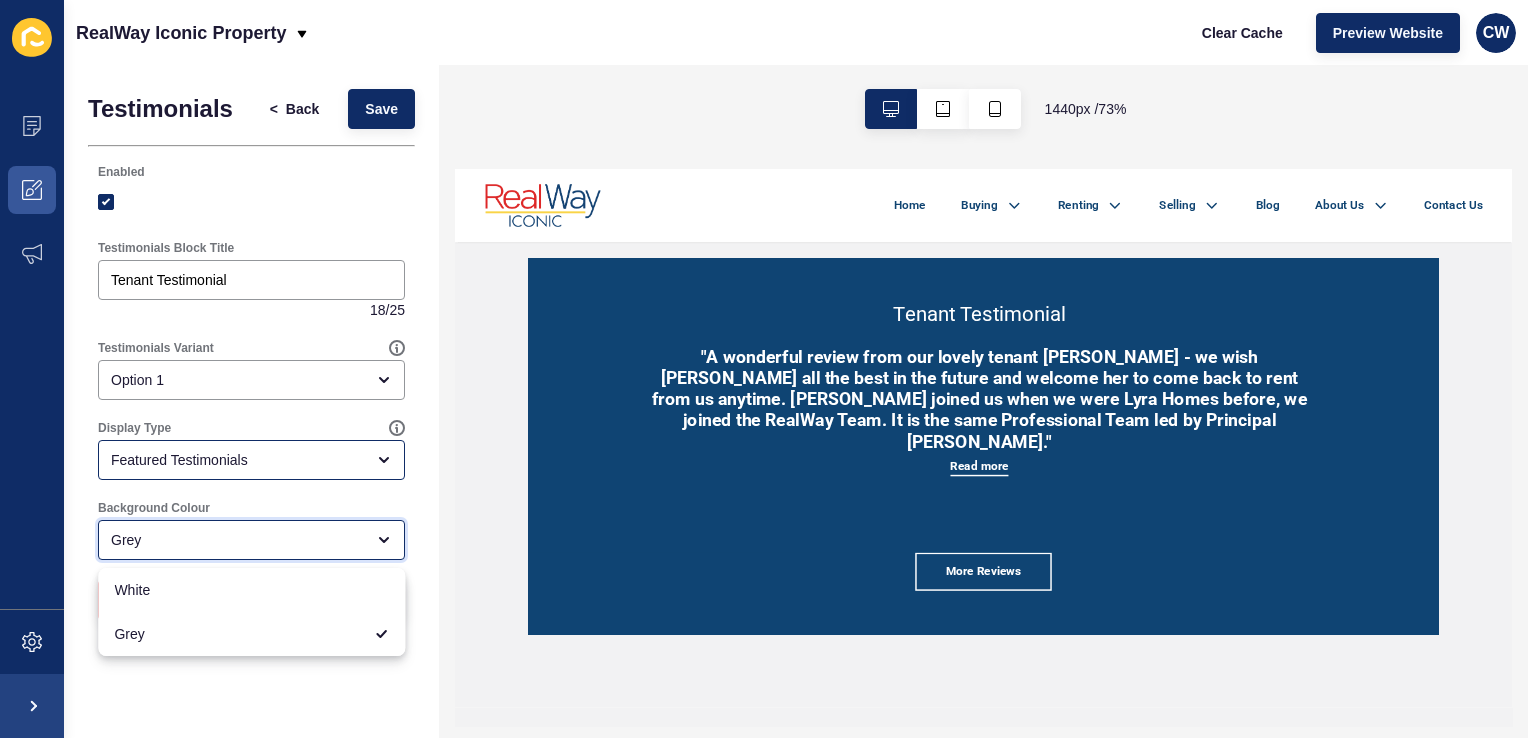 click on "Grey" at bounding box center (251, 540) 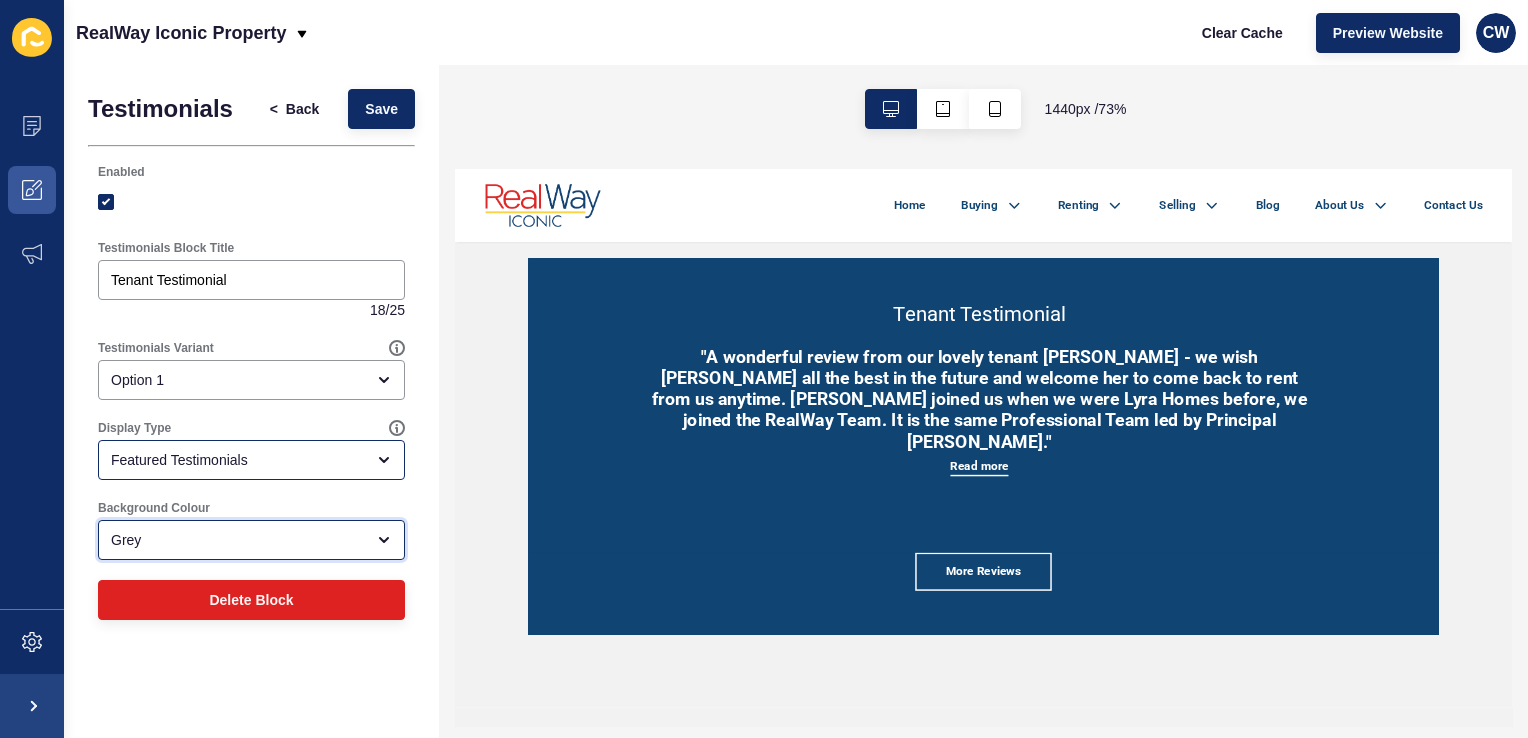 click on "Grey" at bounding box center [251, 540] 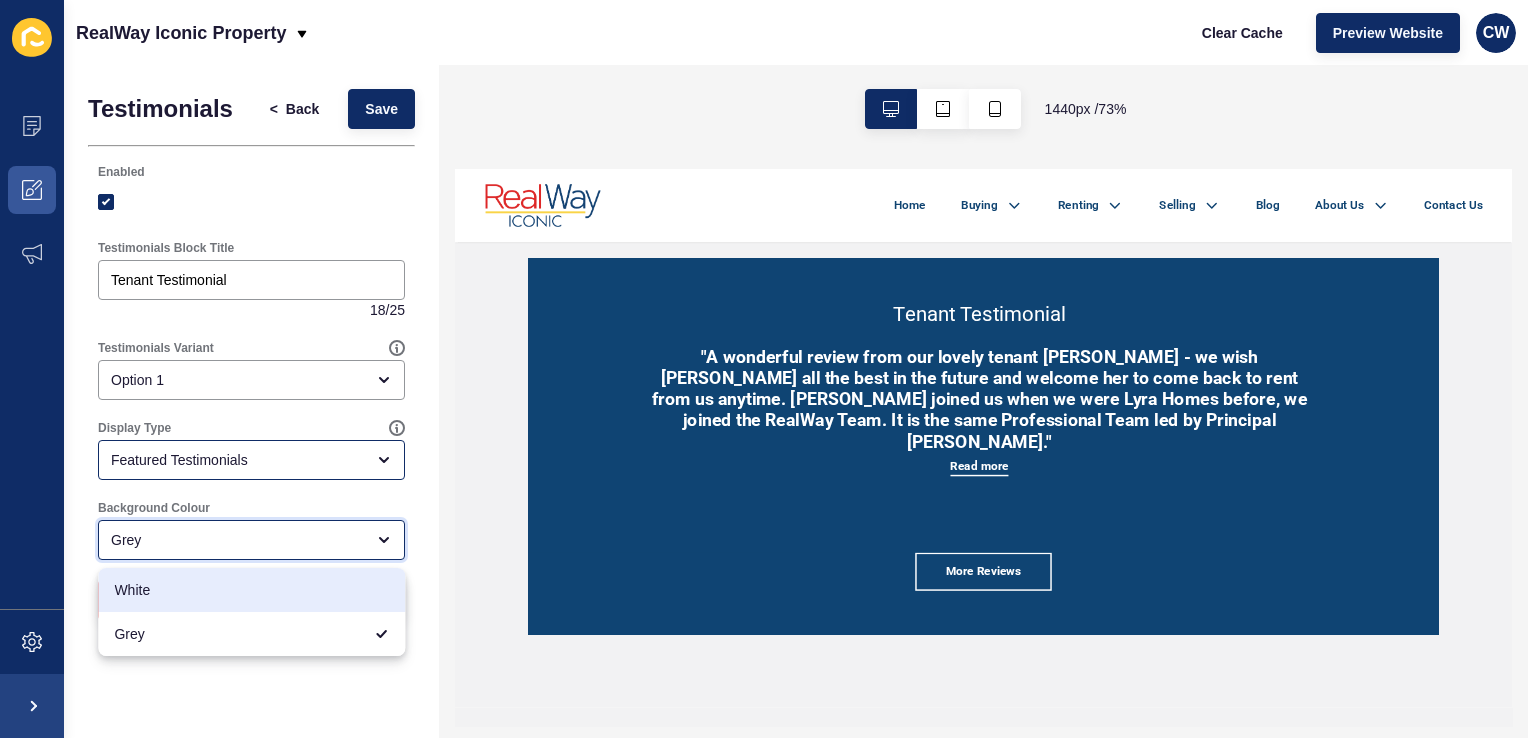 click on "White" at bounding box center [251, 590] 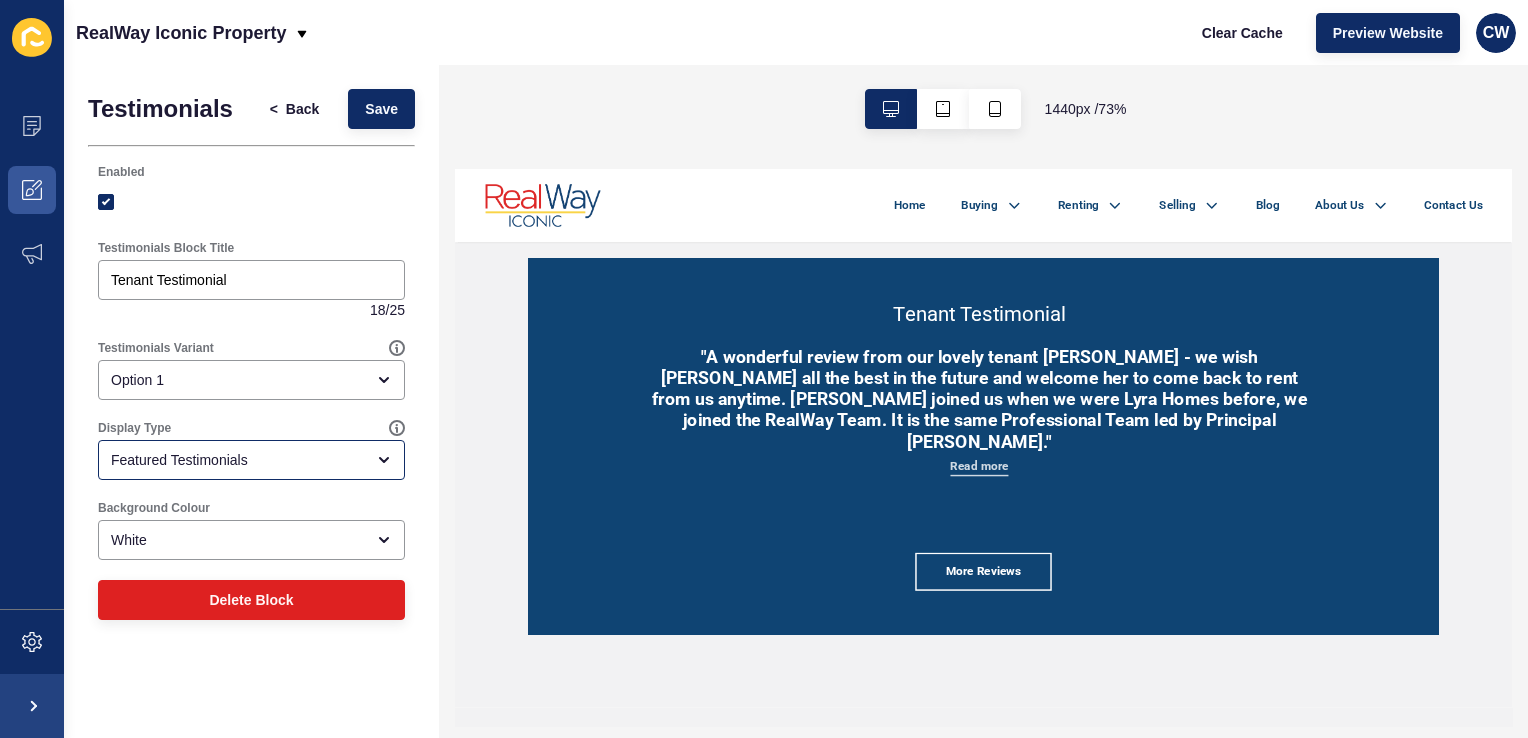click on "Read more" at bounding box center [1169, 574] 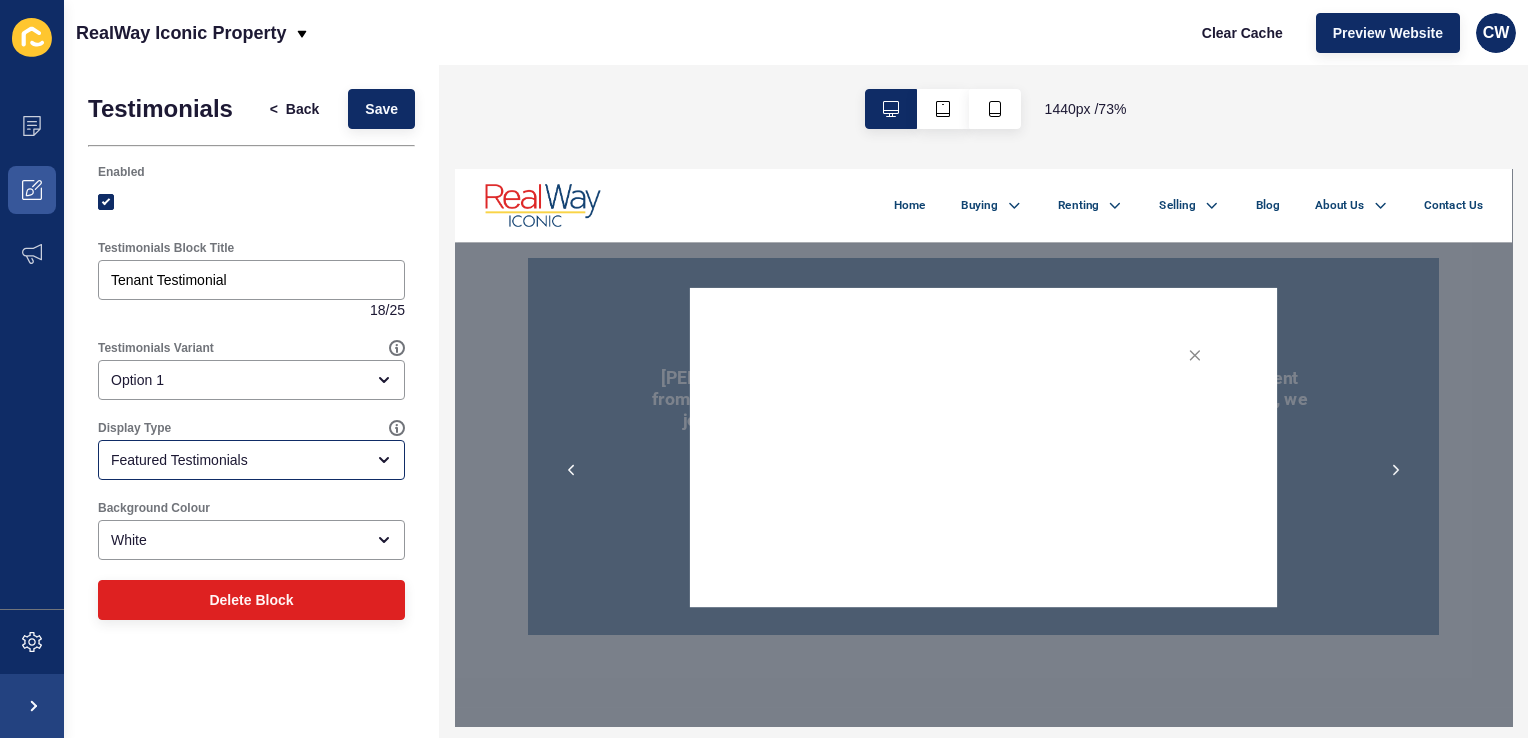 click 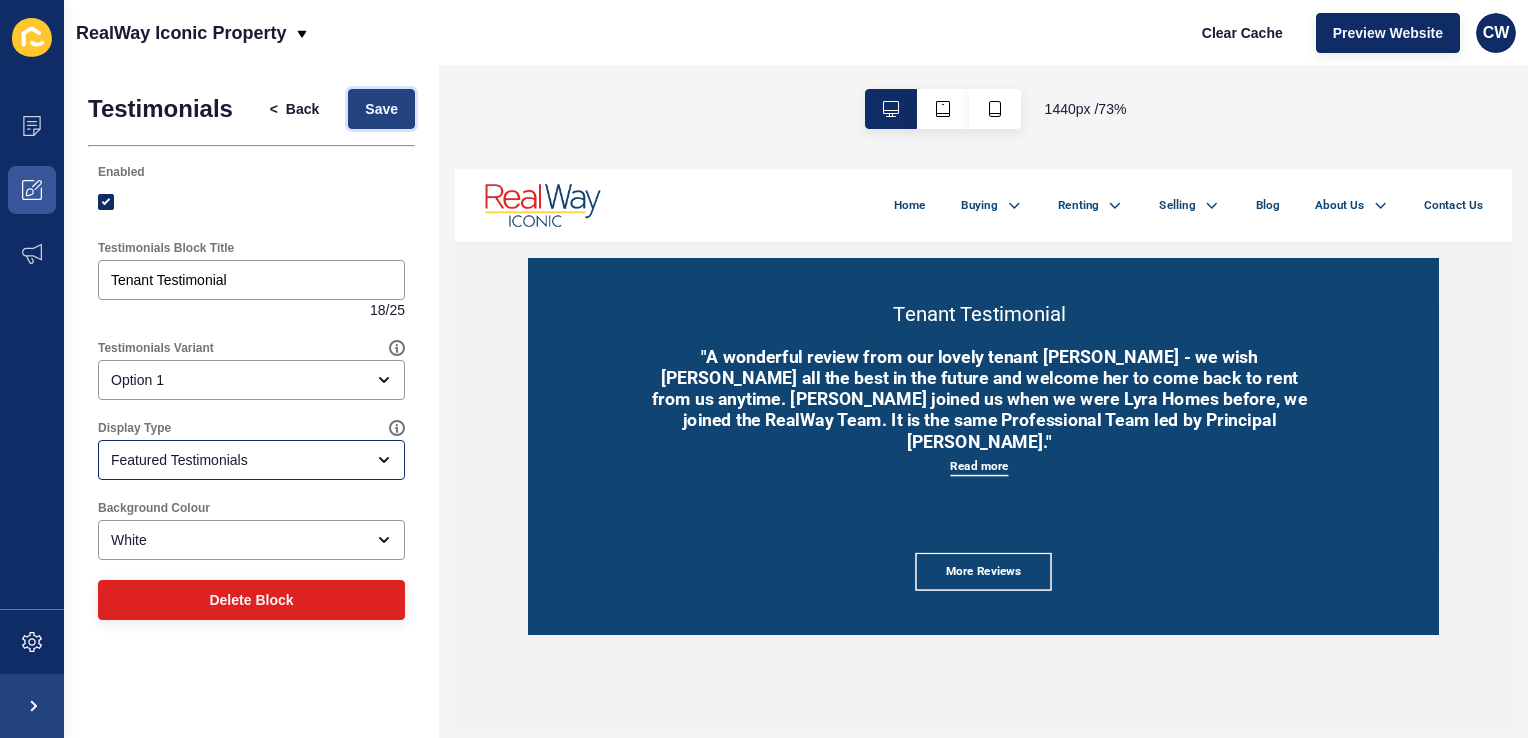 click on "Save" at bounding box center (381, 109) 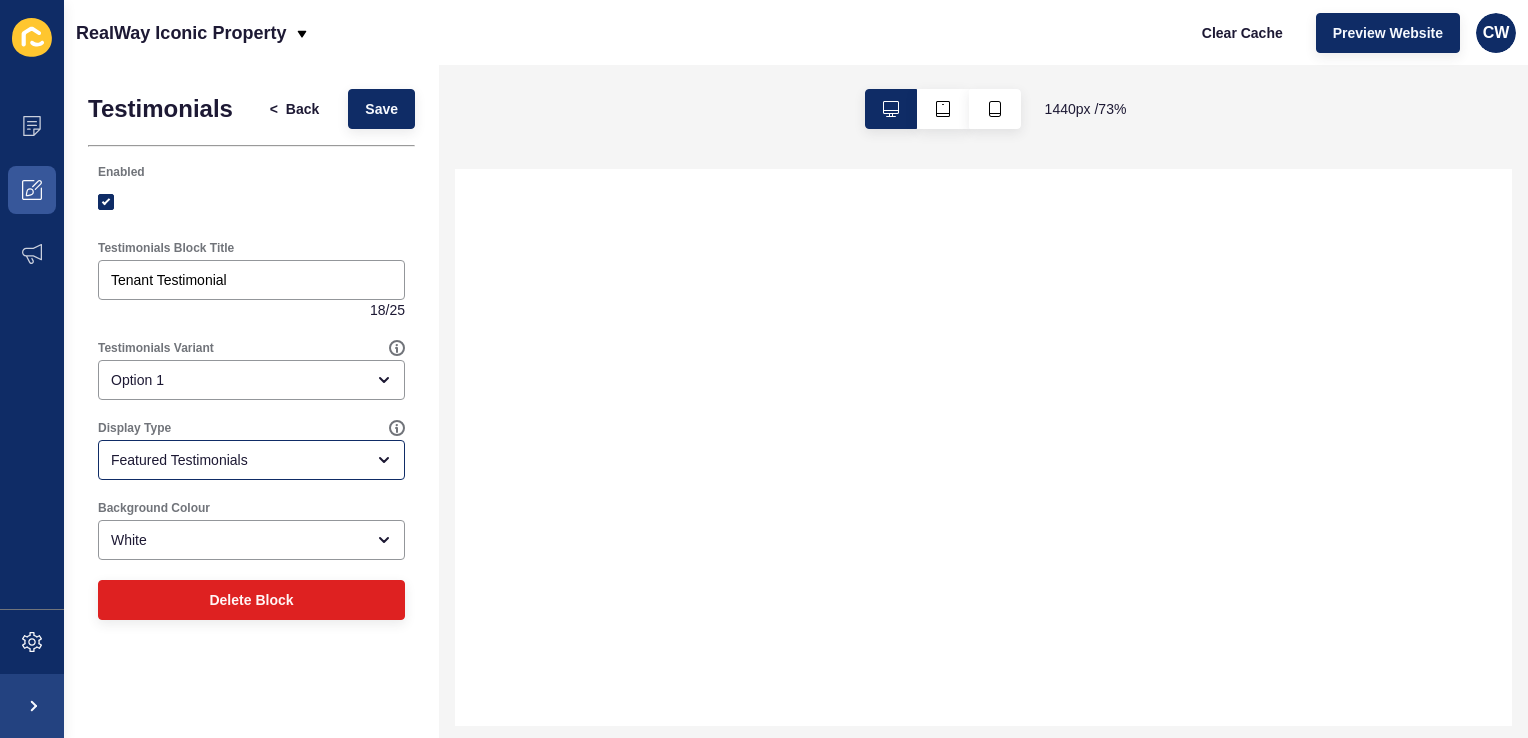 select 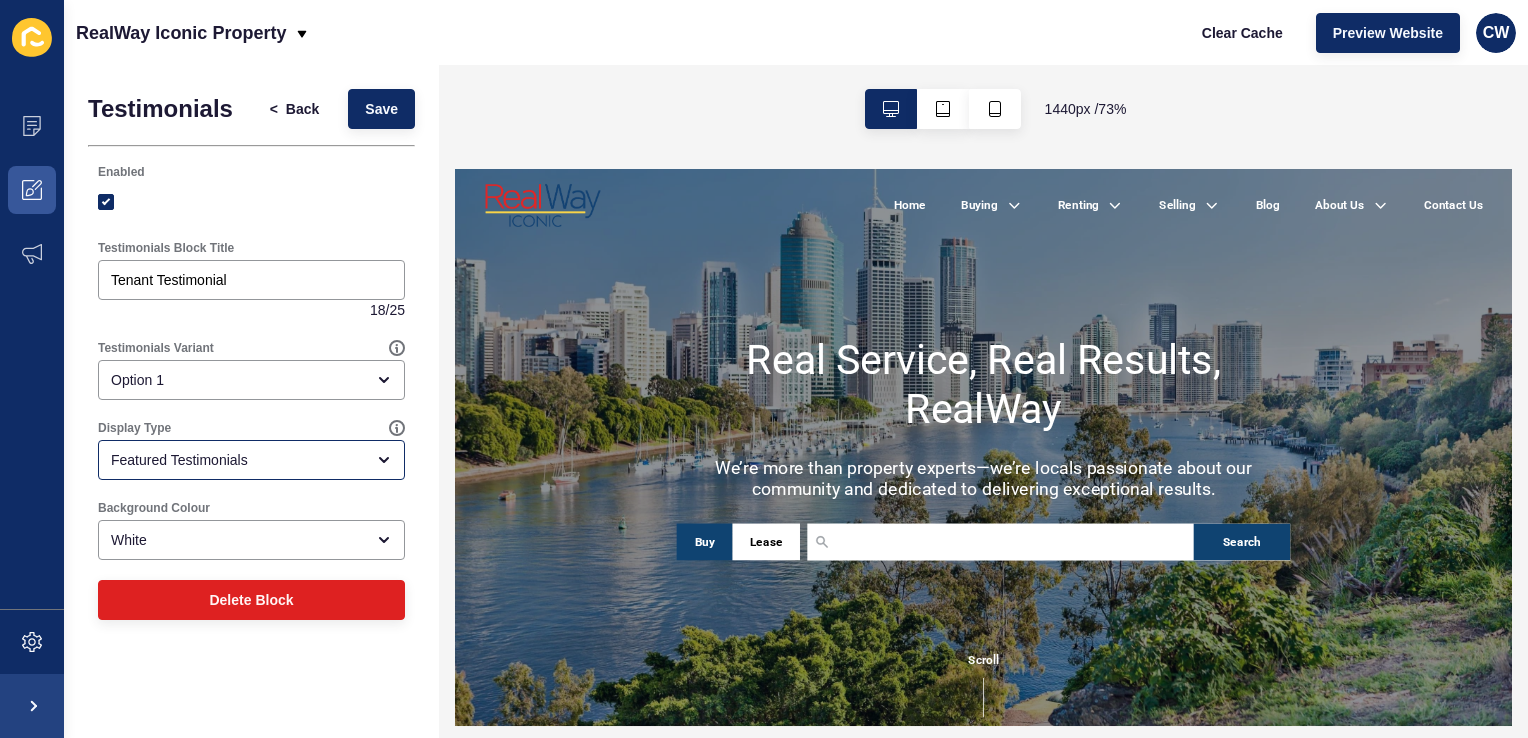 scroll, scrollTop: 0, scrollLeft: 0, axis: both 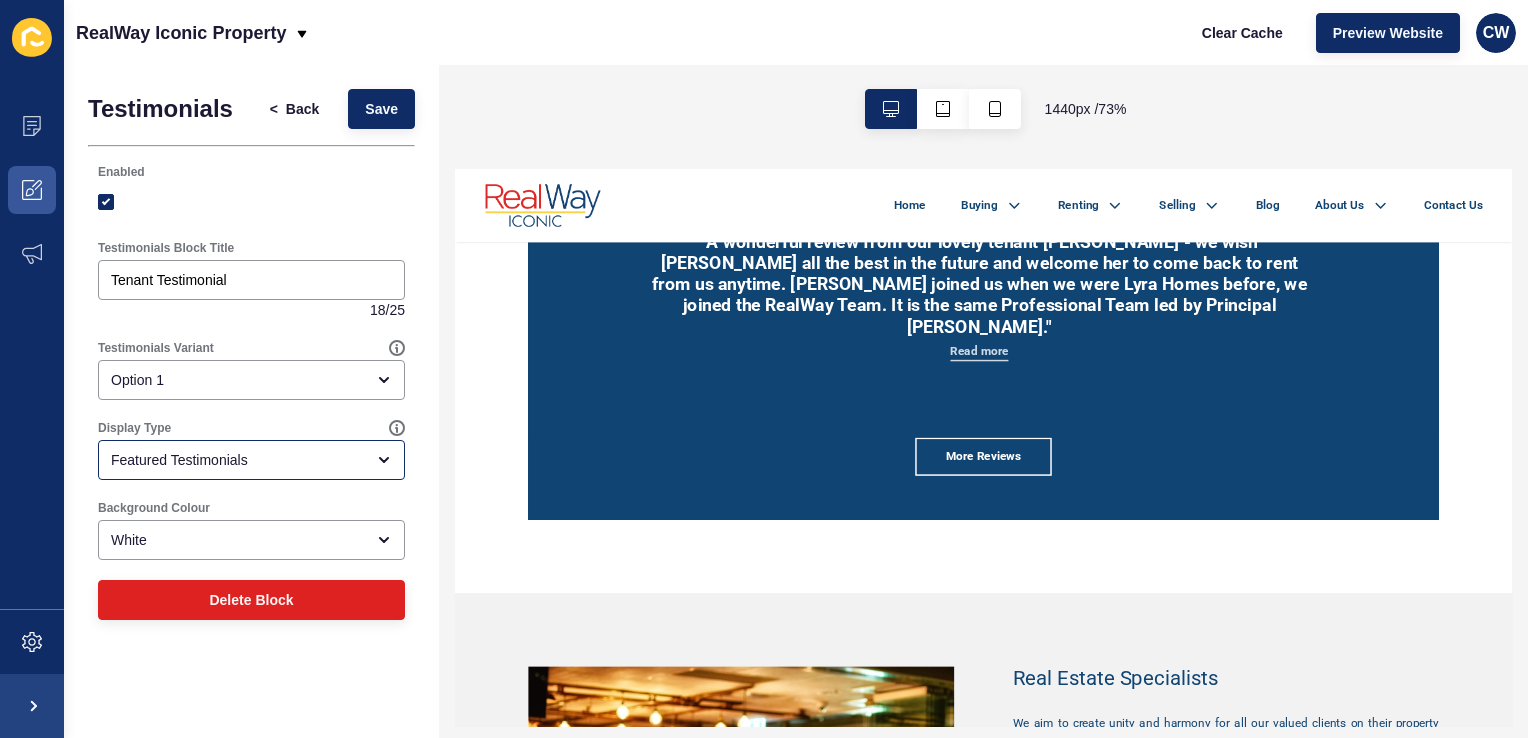 click on "Read more" at bounding box center [1169, 418] 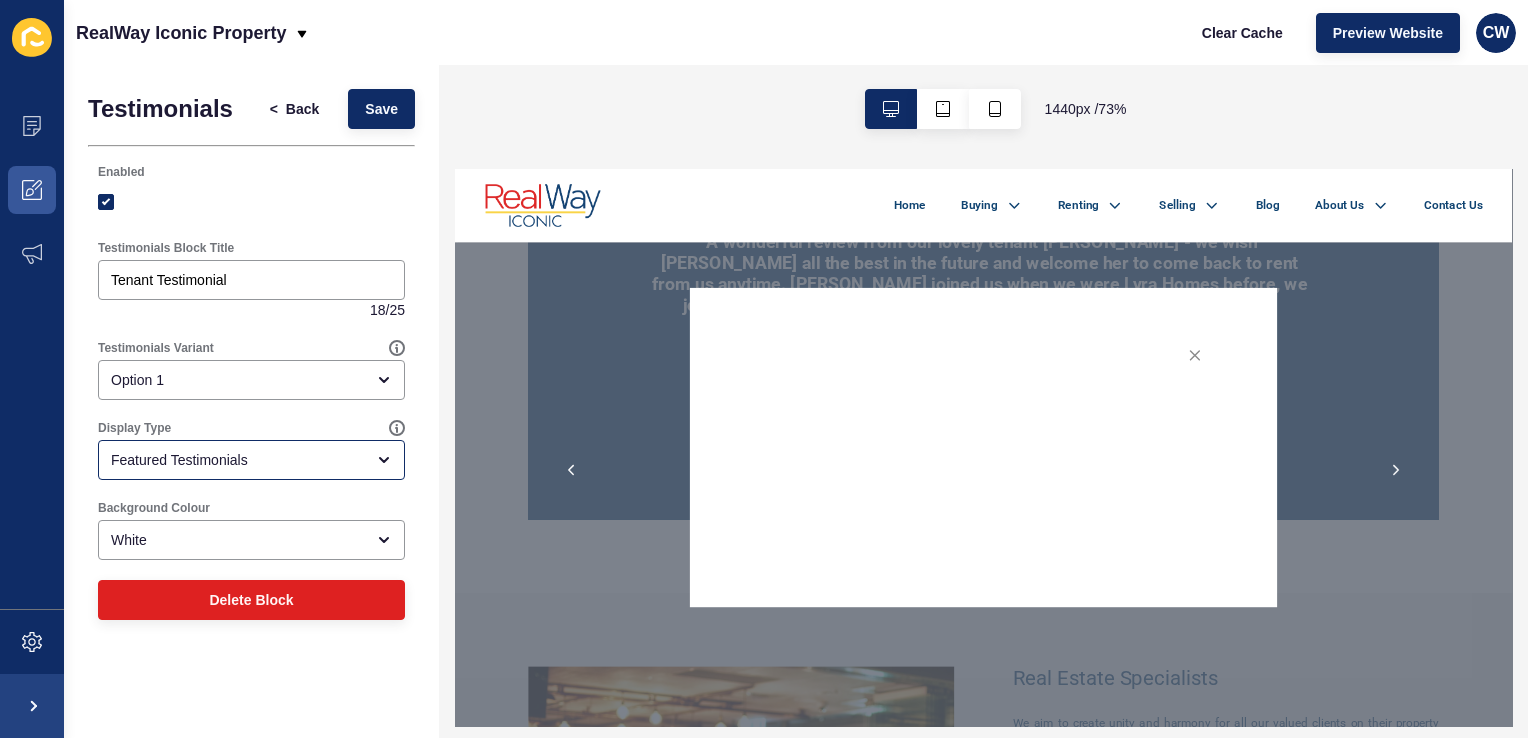 click 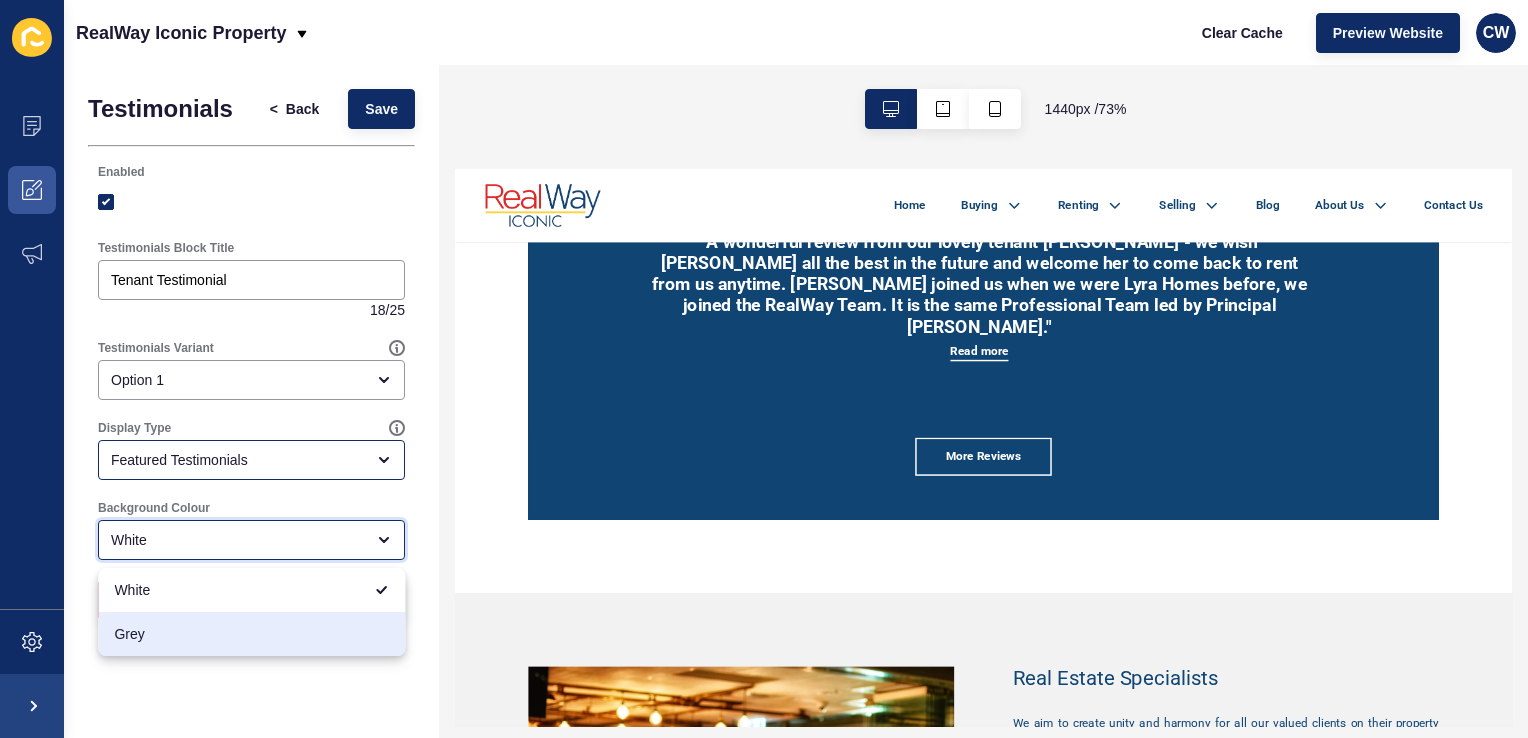 click on "Grey" at bounding box center (251, 634) 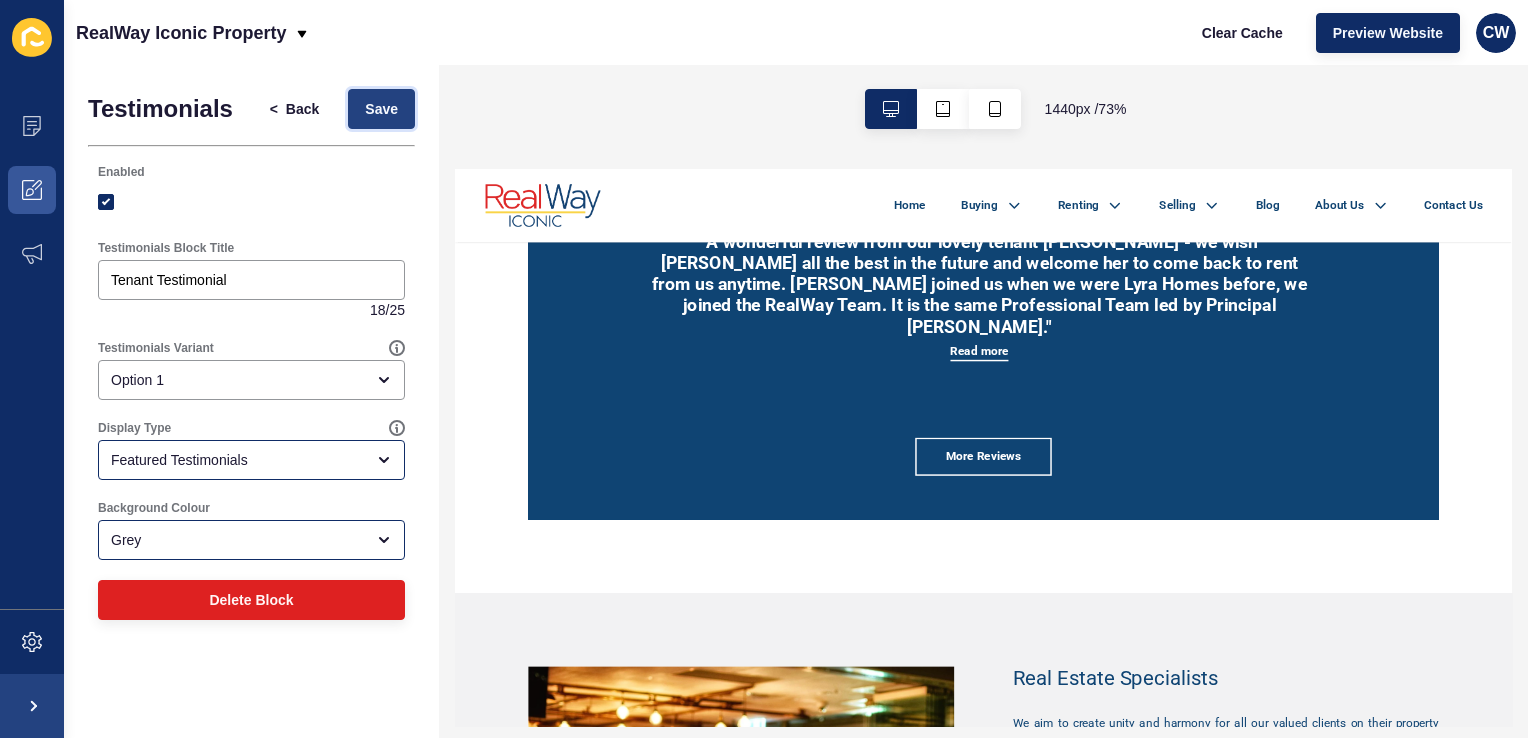 click on "Save" at bounding box center (381, 109) 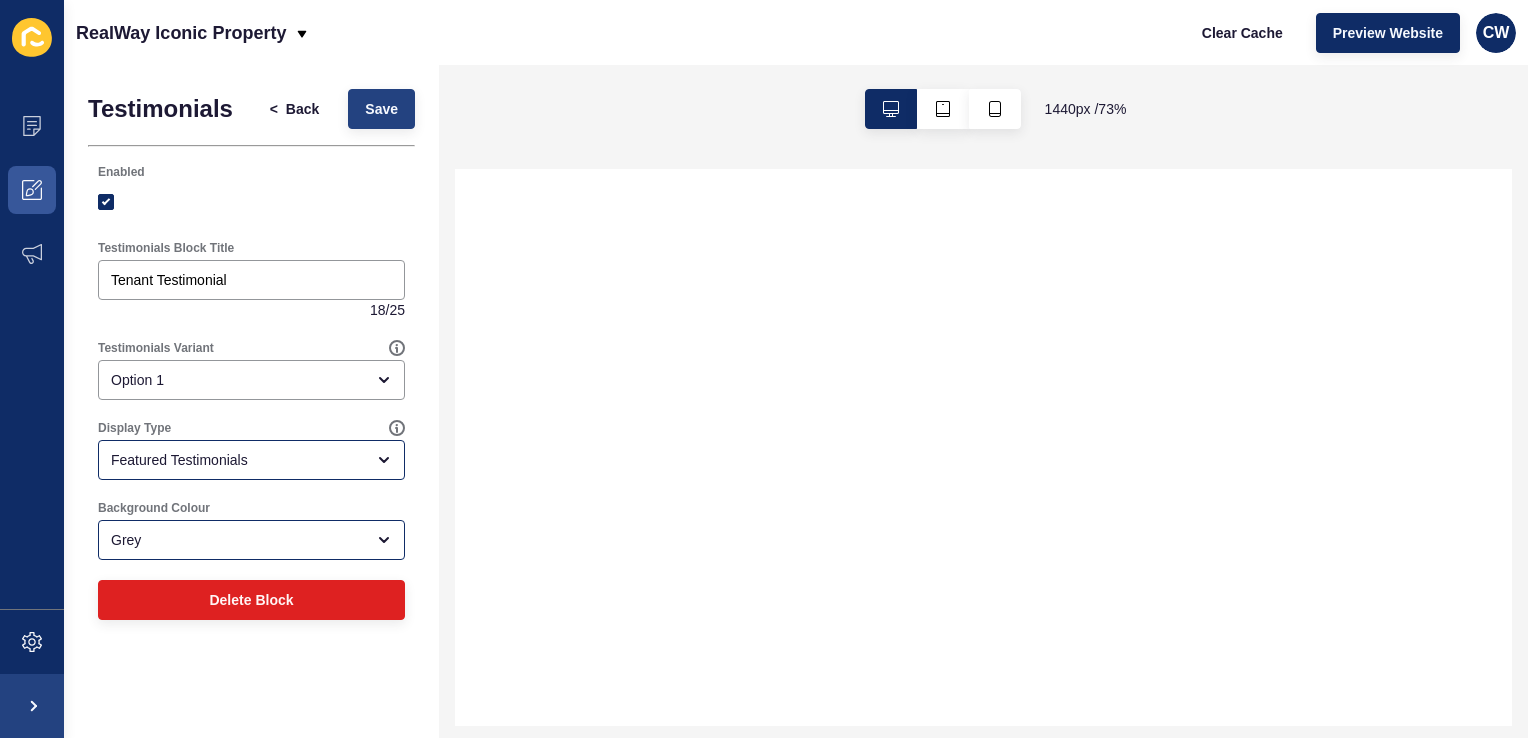 select 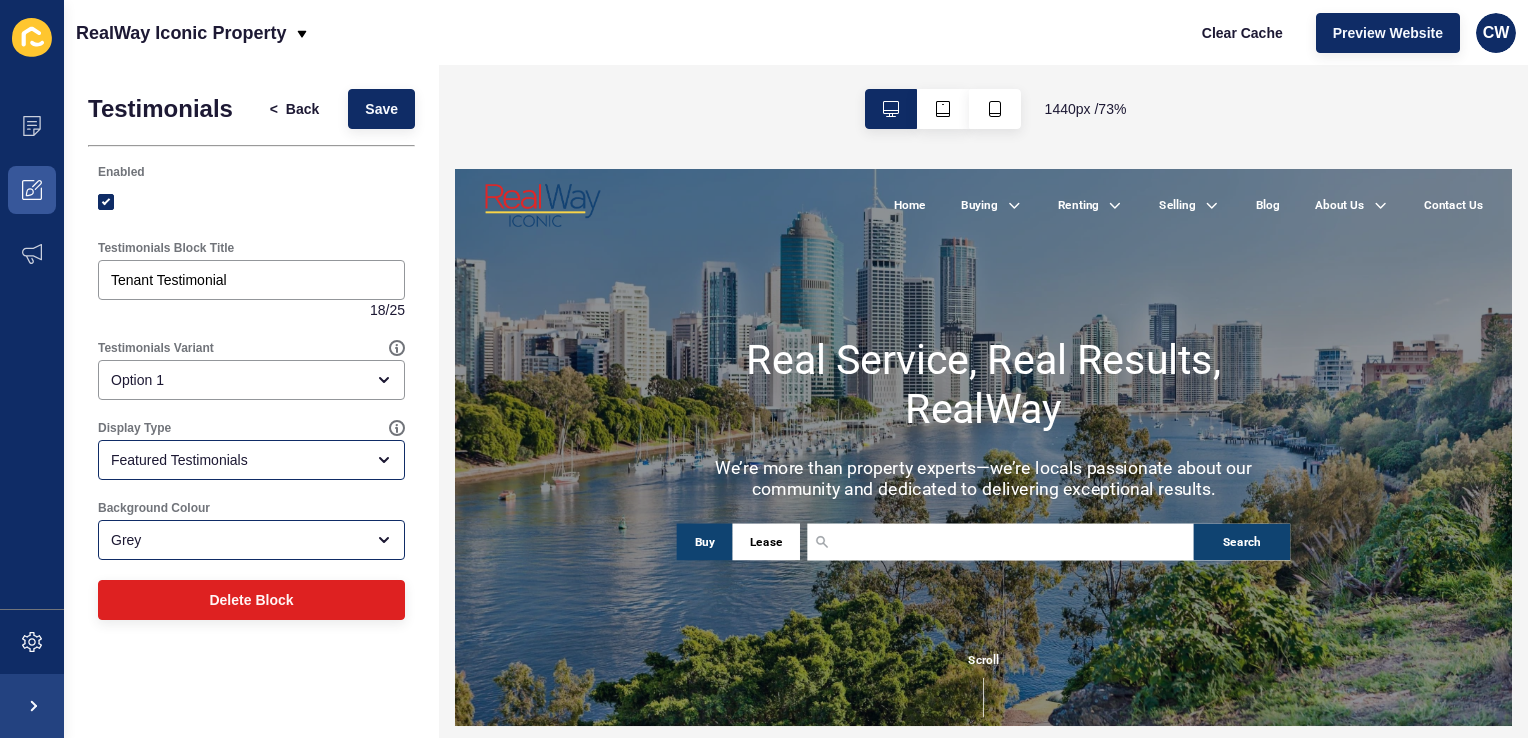 scroll, scrollTop: 0, scrollLeft: 0, axis: both 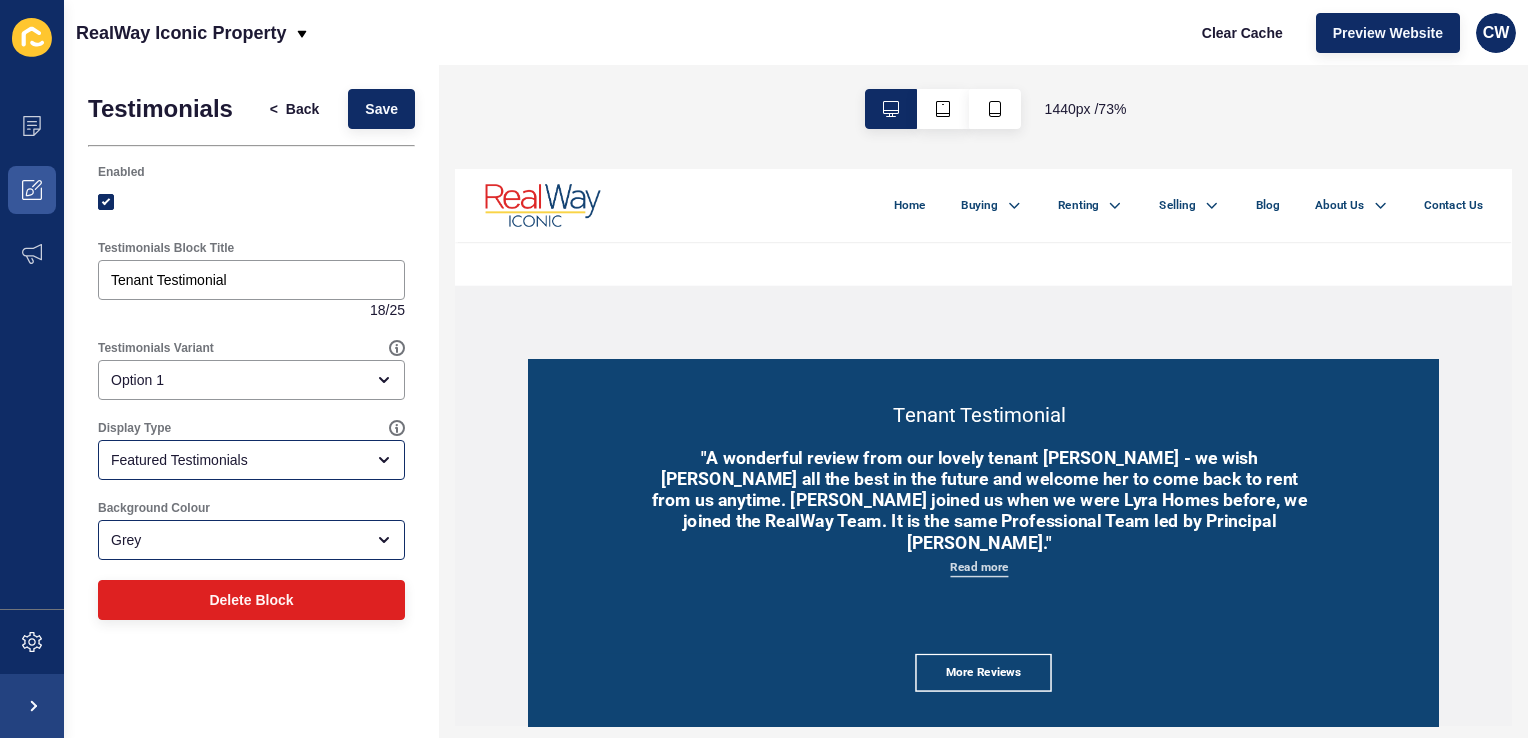 click on "Read more" at bounding box center [1169, 712] 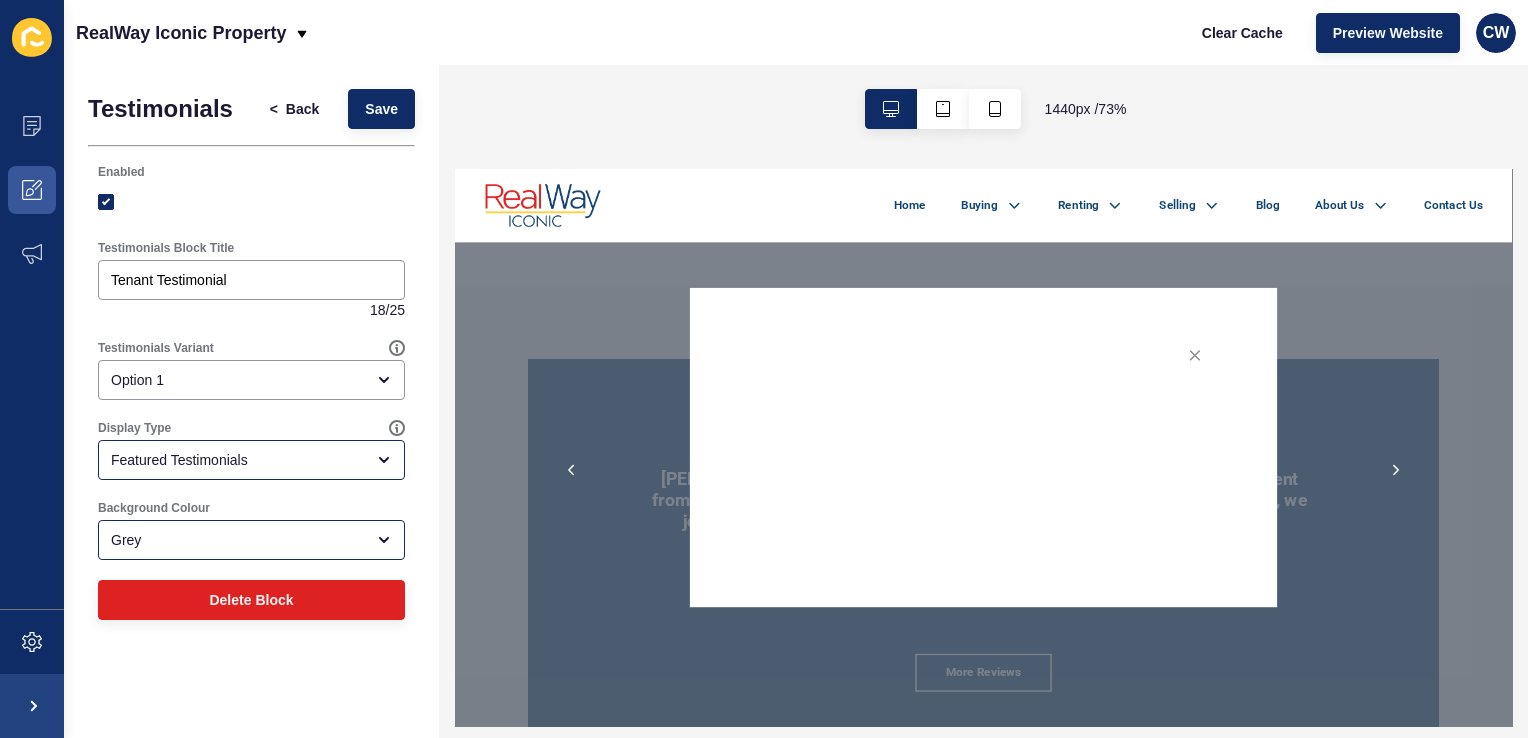 click on ""A wonderful review from our lovely tenant [PERSON_NAME] - we wish [PERSON_NAME] all the best in the future and welcome her to come back to rent from us anytime. [PERSON_NAME] joined us when we were Lyra Homes before, we joined the RealWay Team. It is the same Professional Team led by Principal [PERSON_NAME]"
[PERSON_NAME]" at bounding box center [1175, 548] 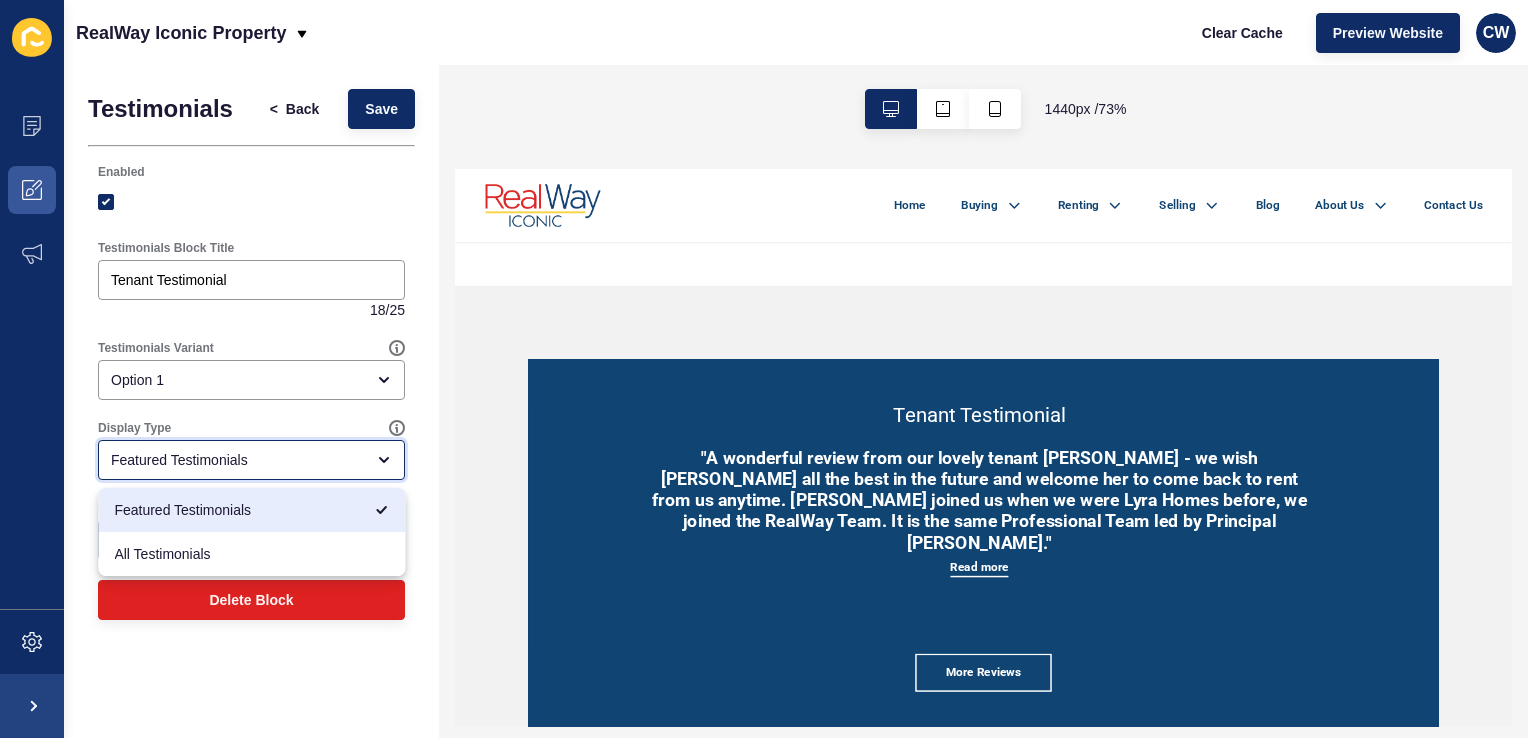 click on "Featured Testimonials" at bounding box center [237, 460] 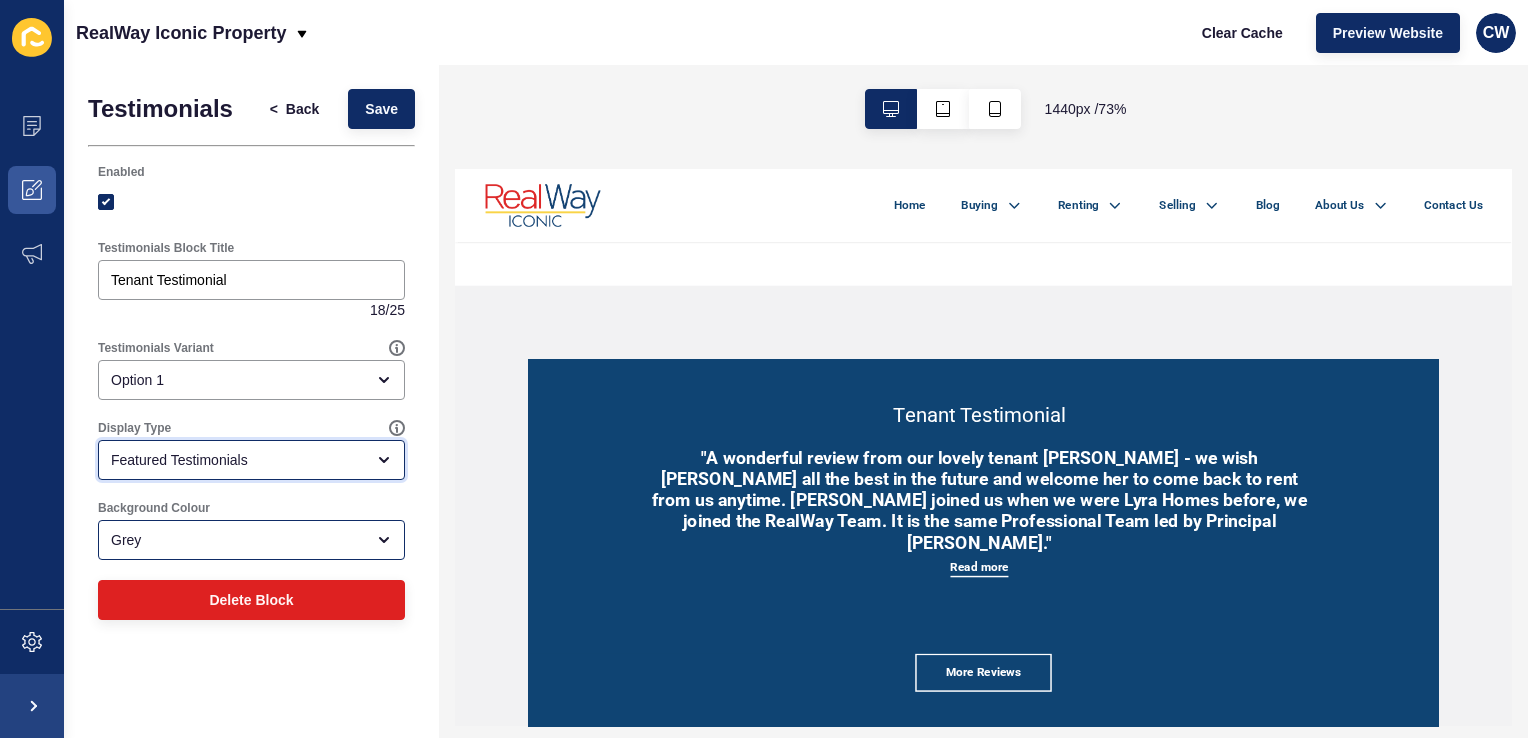 click on "Featured Testimonials" at bounding box center [237, 460] 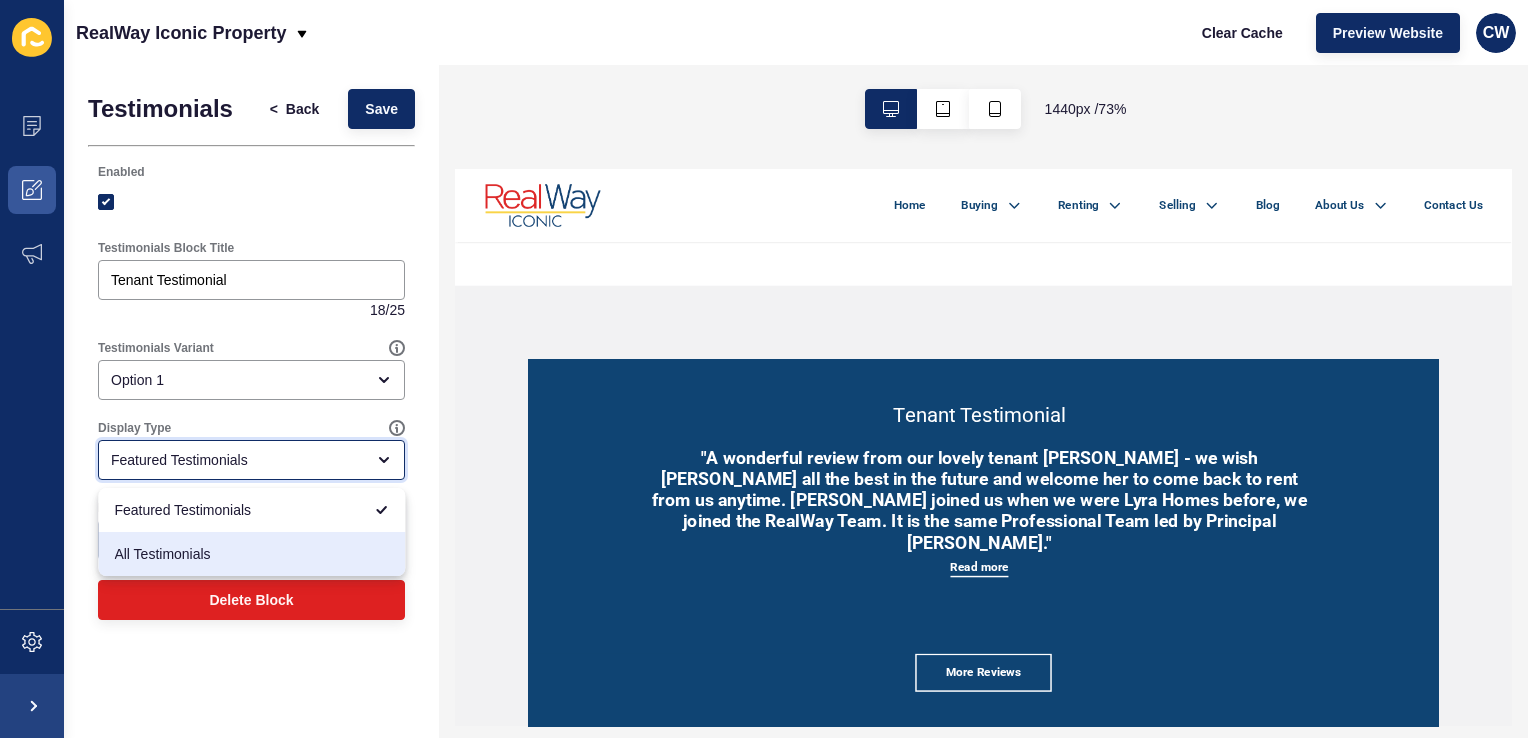 click on "All Testimonials" at bounding box center (251, 554) 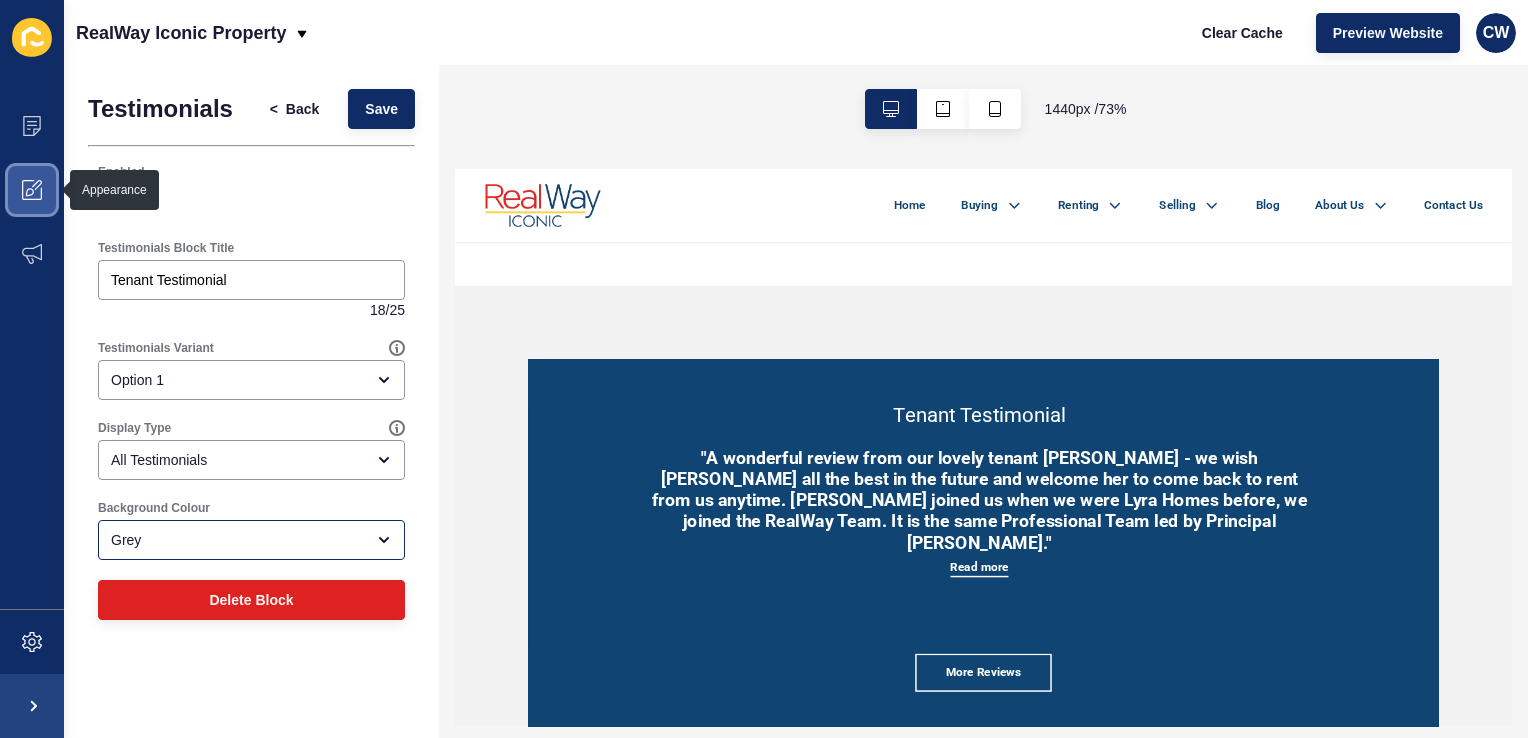 click at bounding box center (32, 190) 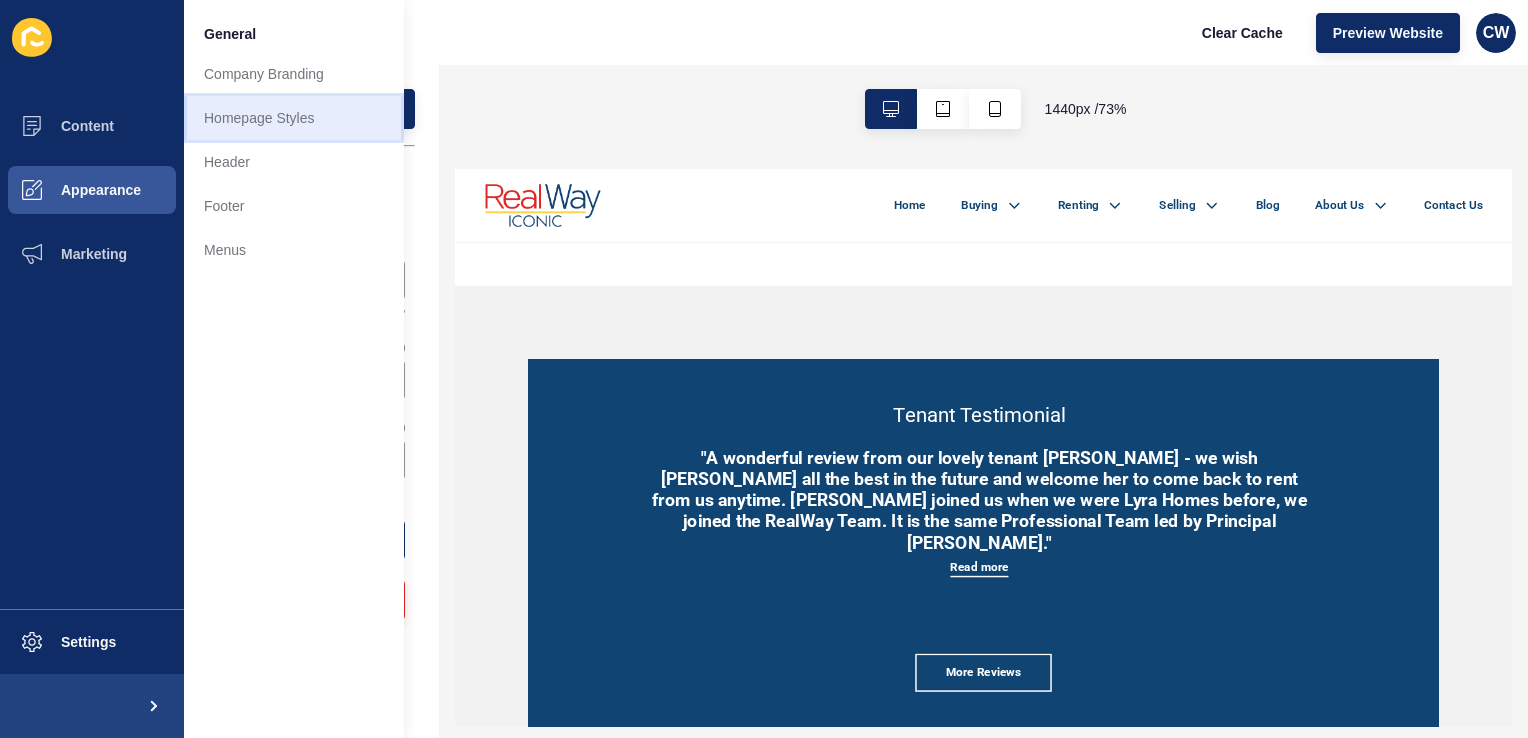 click on "Homepage Styles" at bounding box center (294, 118) 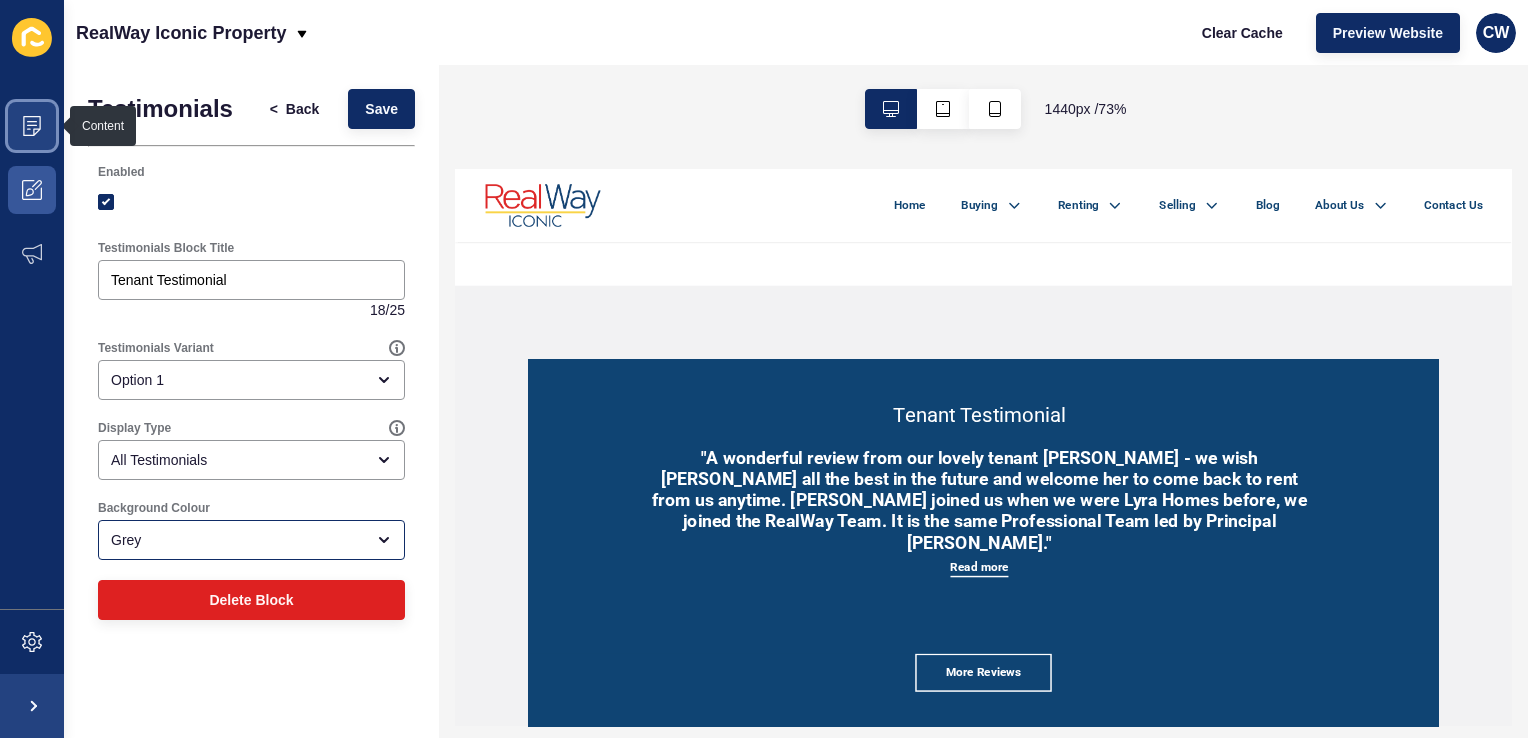 click at bounding box center (32, 126) 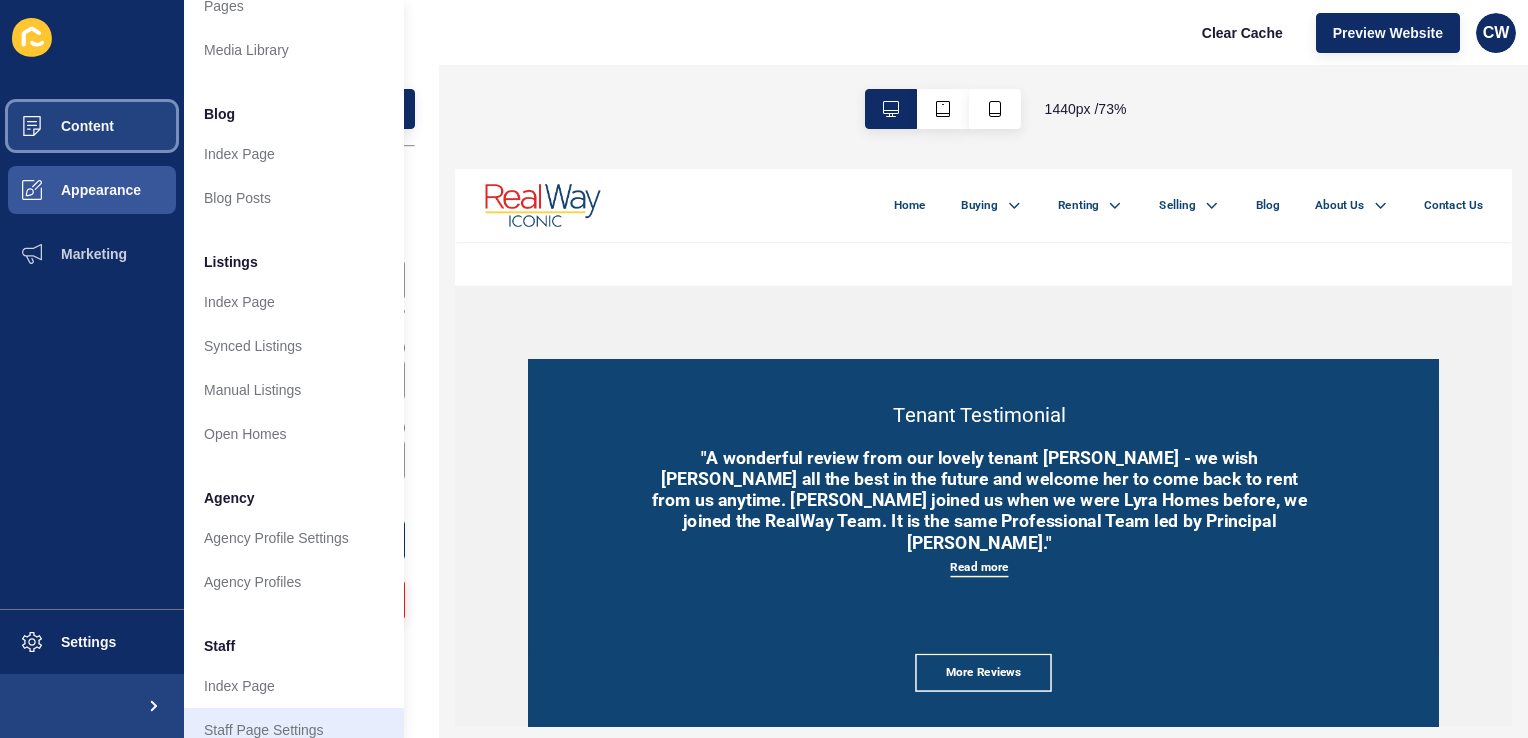 scroll, scrollTop: 0, scrollLeft: 0, axis: both 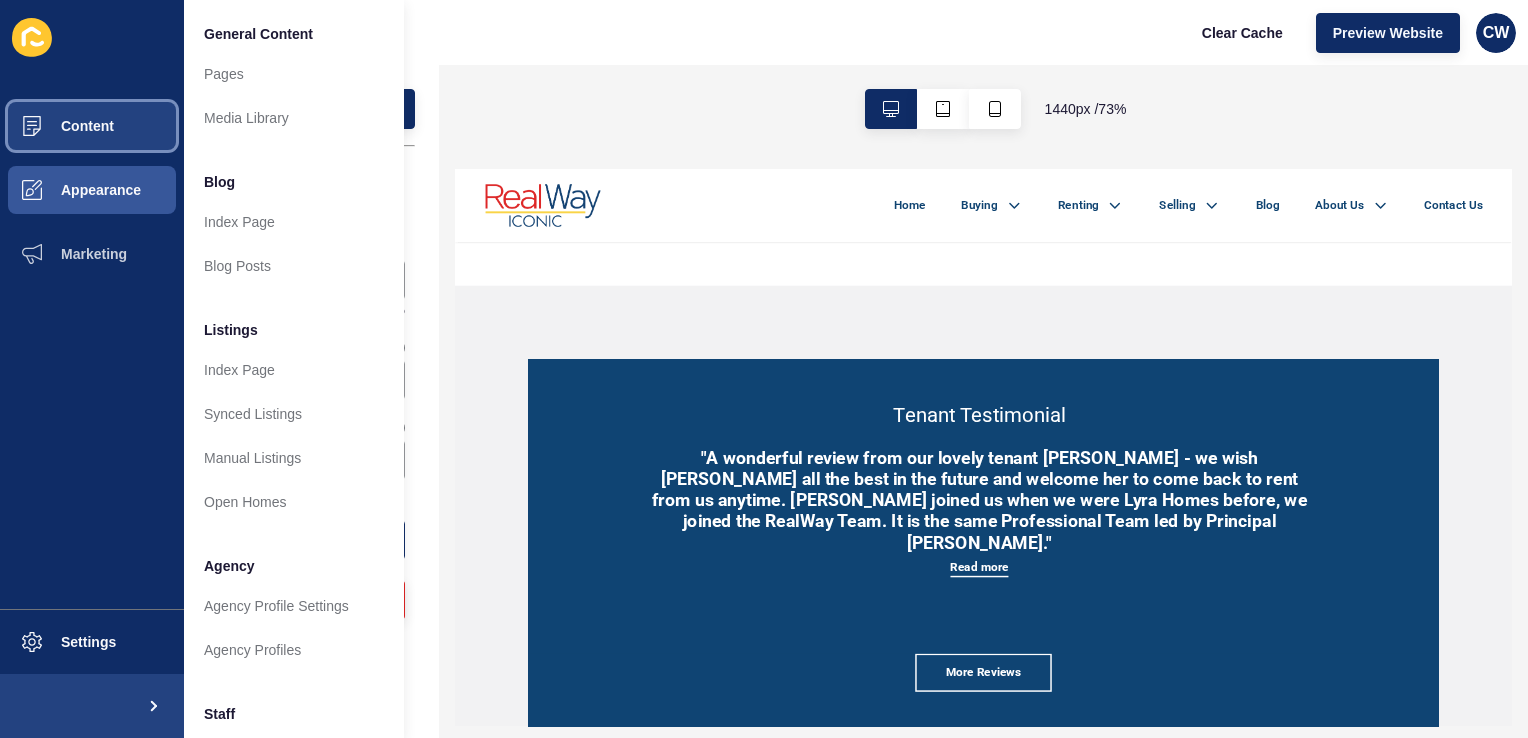 click on "Content" at bounding box center [92, 126] 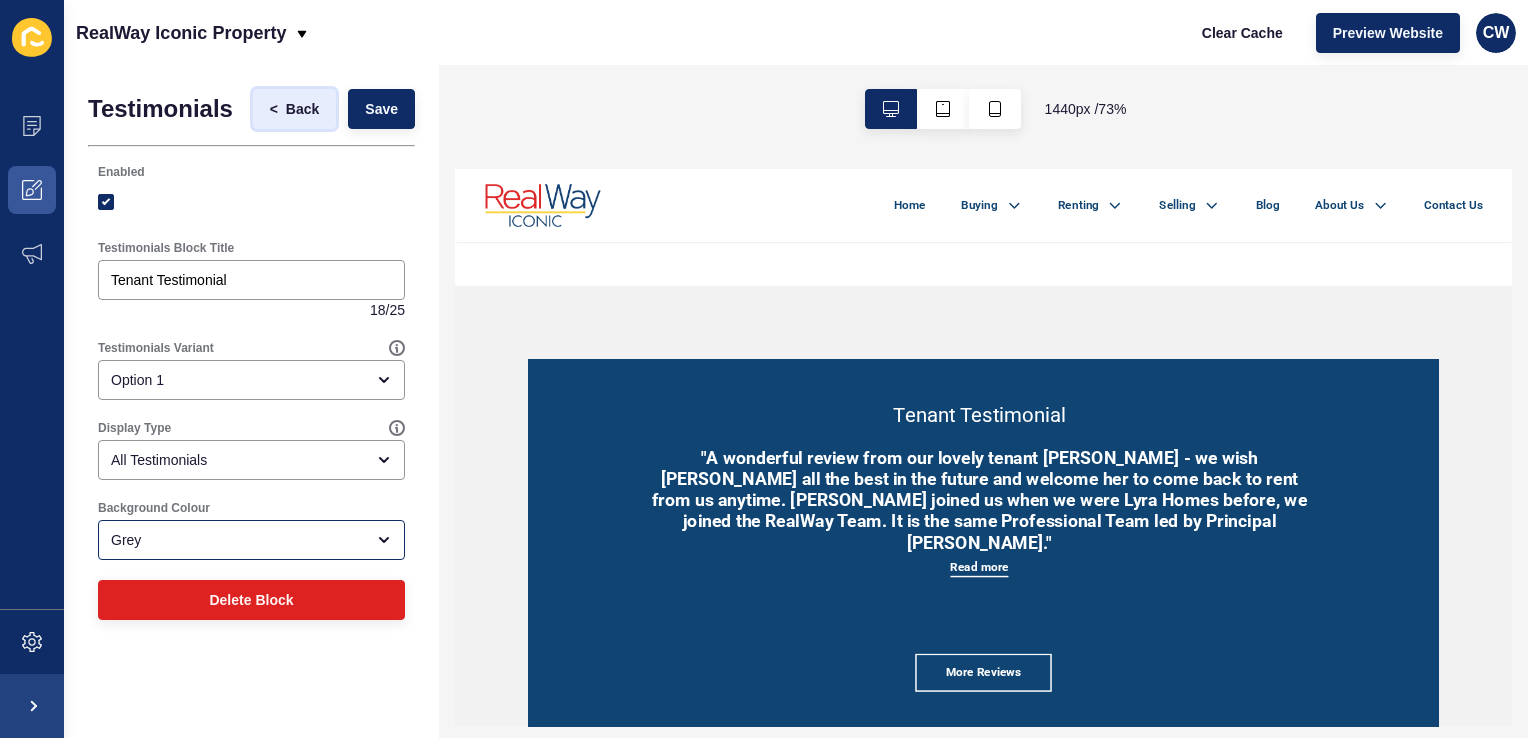 click on "Back" at bounding box center (302, 109) 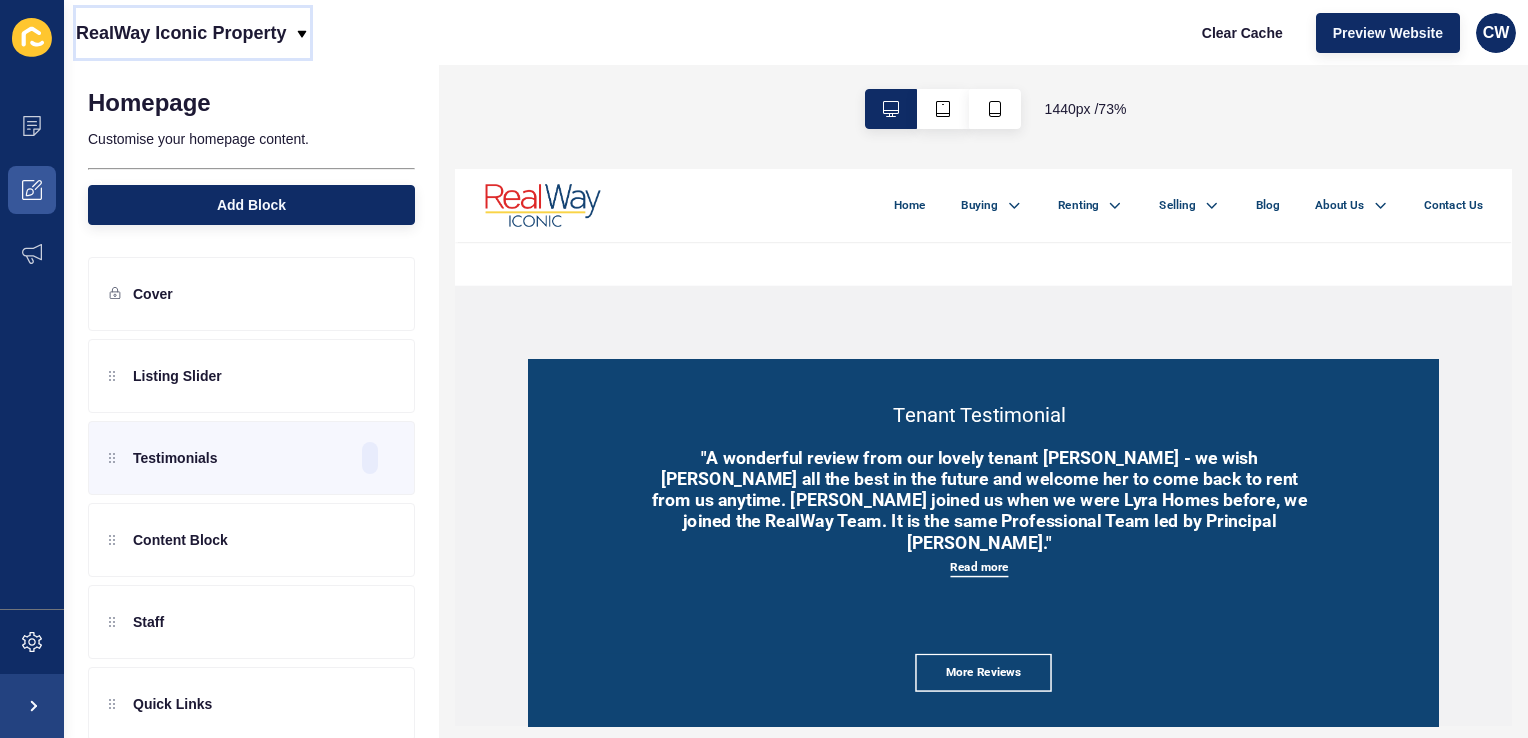 click on "RealWay Iconic Property" at bounding box center [181, 33] 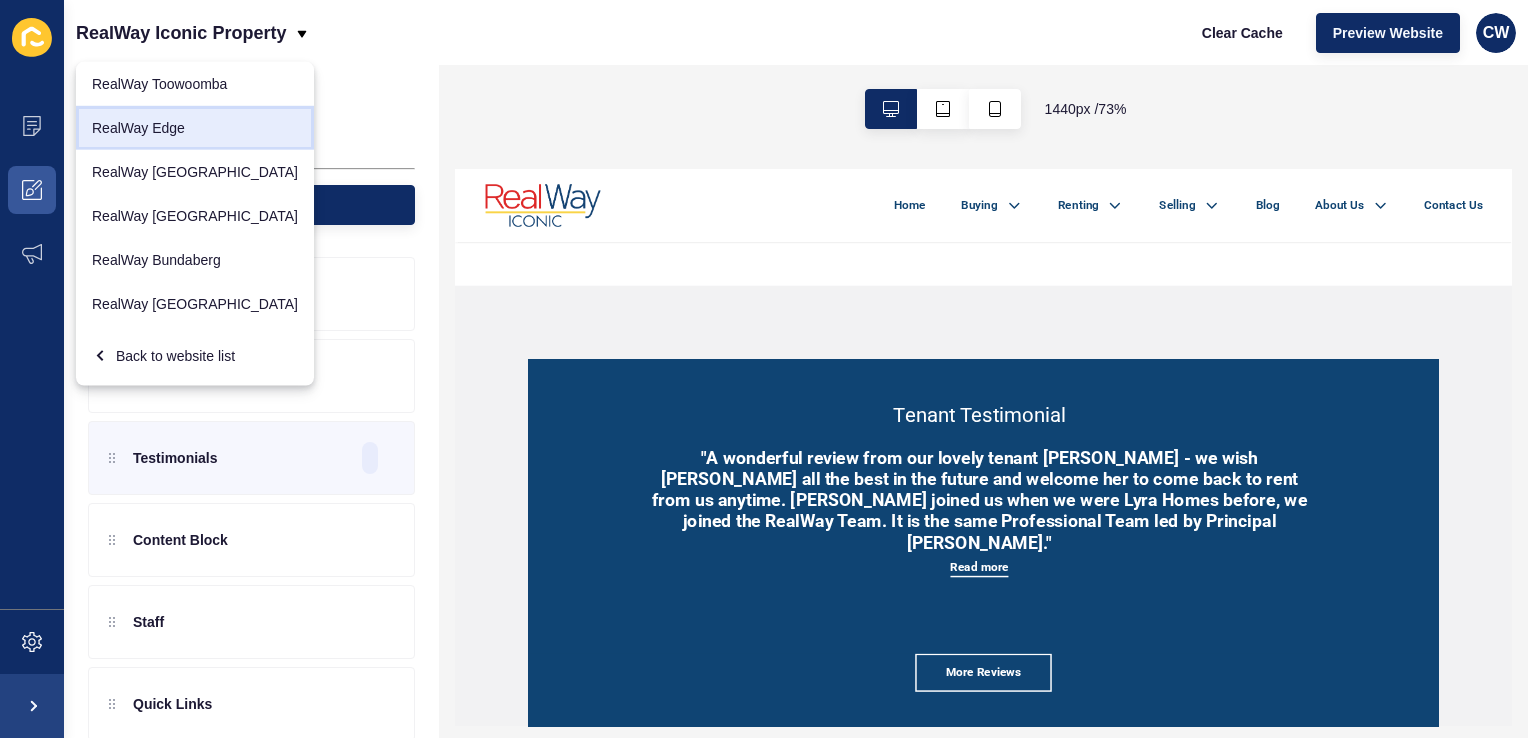 click on "RealWay Edge" at bounding box center (195, 128) 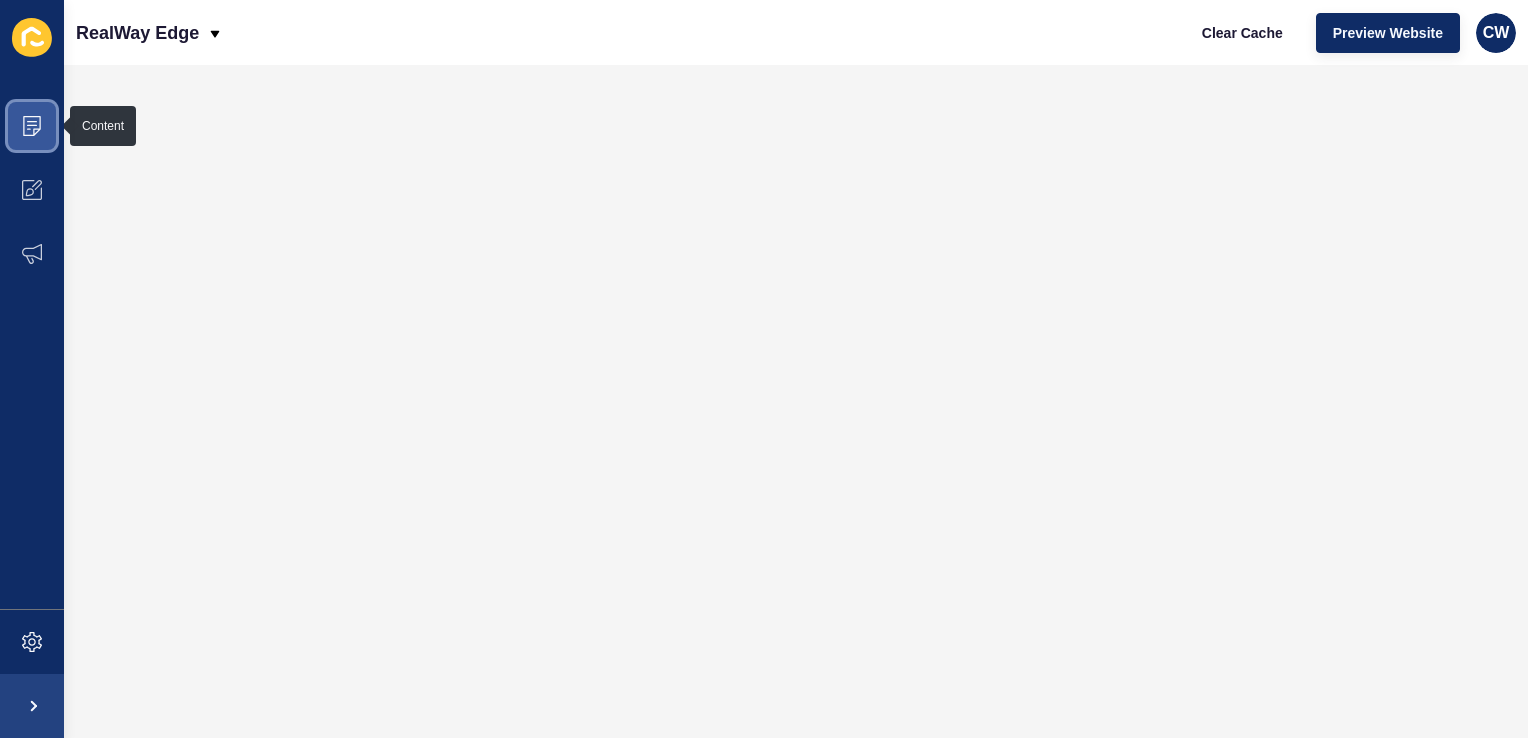 click at bounding box center (32, 126) 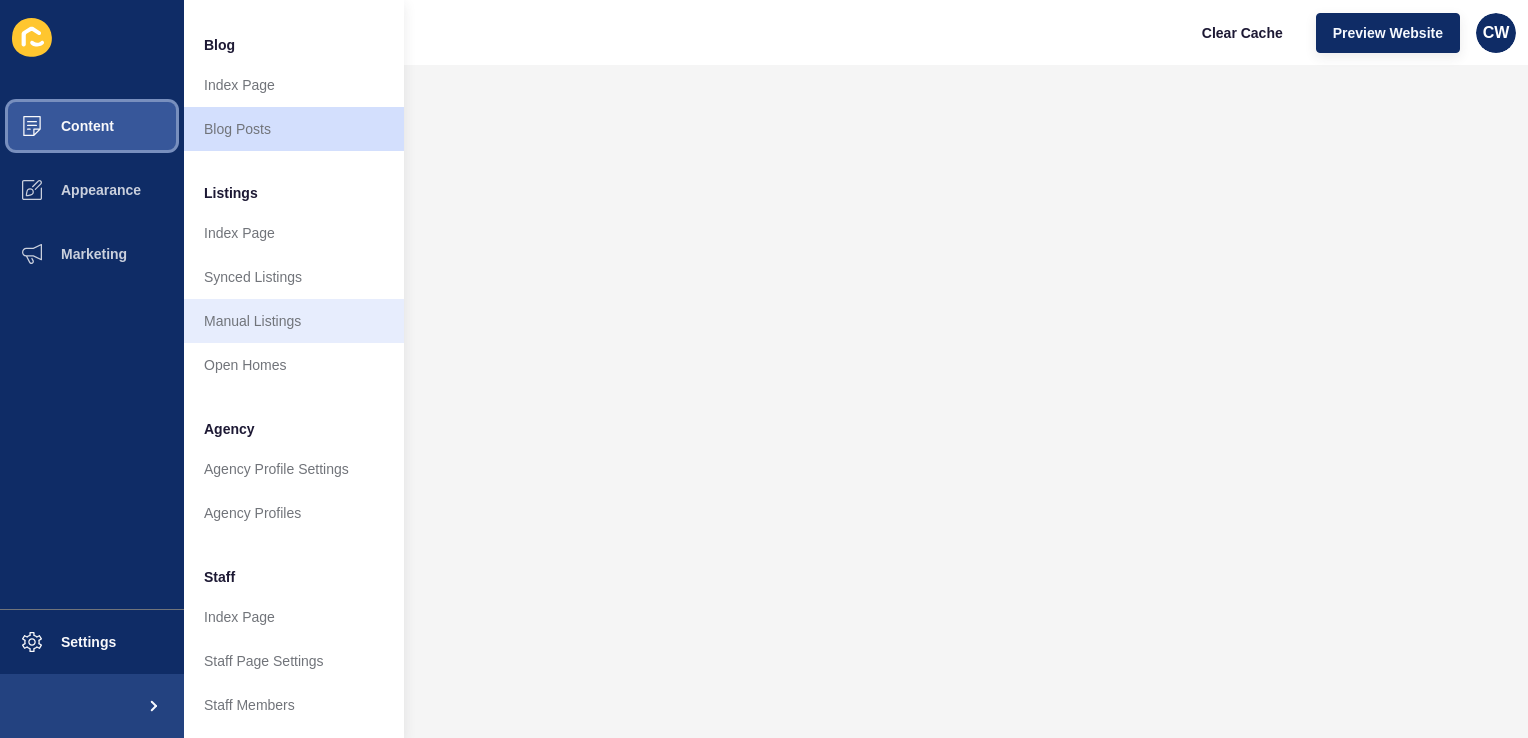 scroll, scrollTop: 0, scrollLeft: 0, axis: both 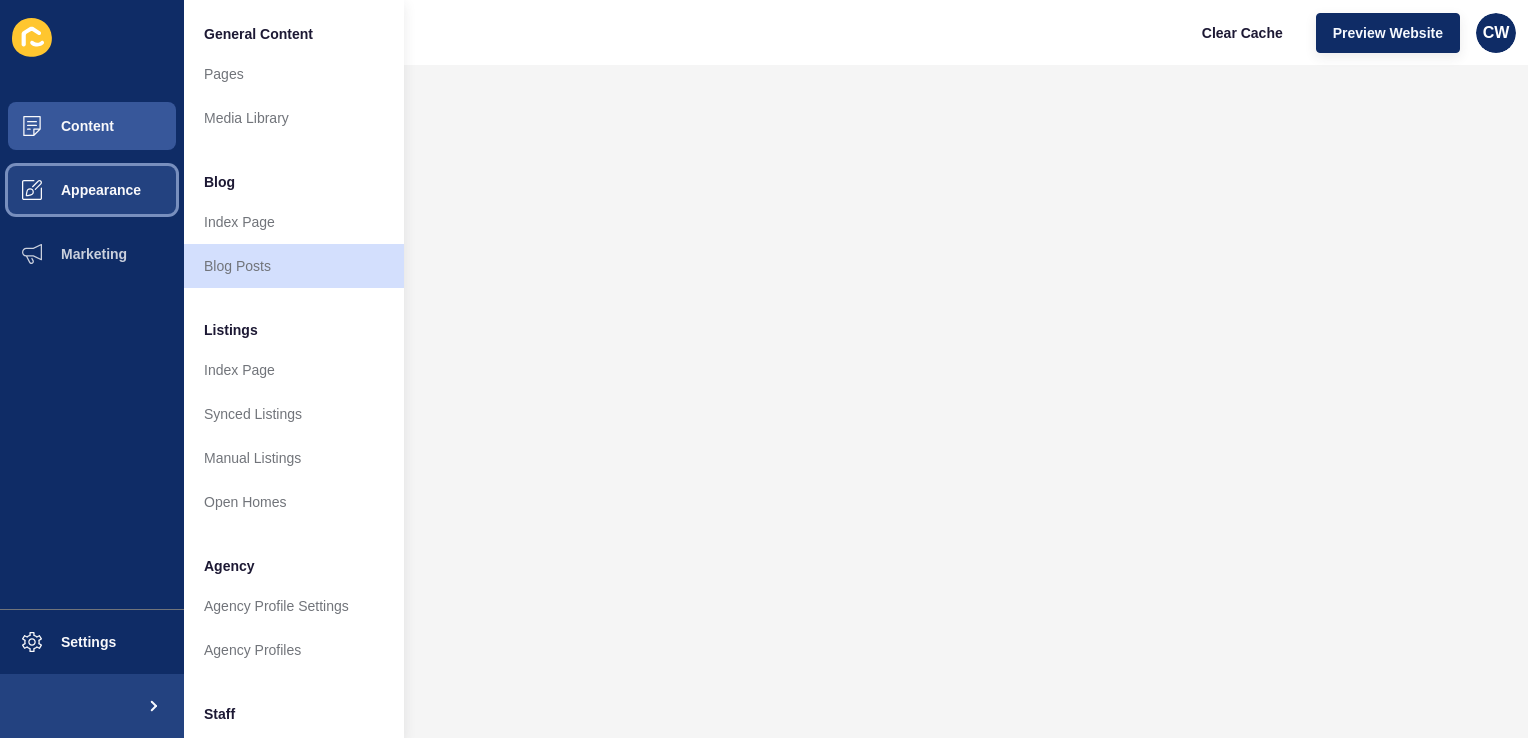 click on "Appearance" at bounding box center [69, 190] 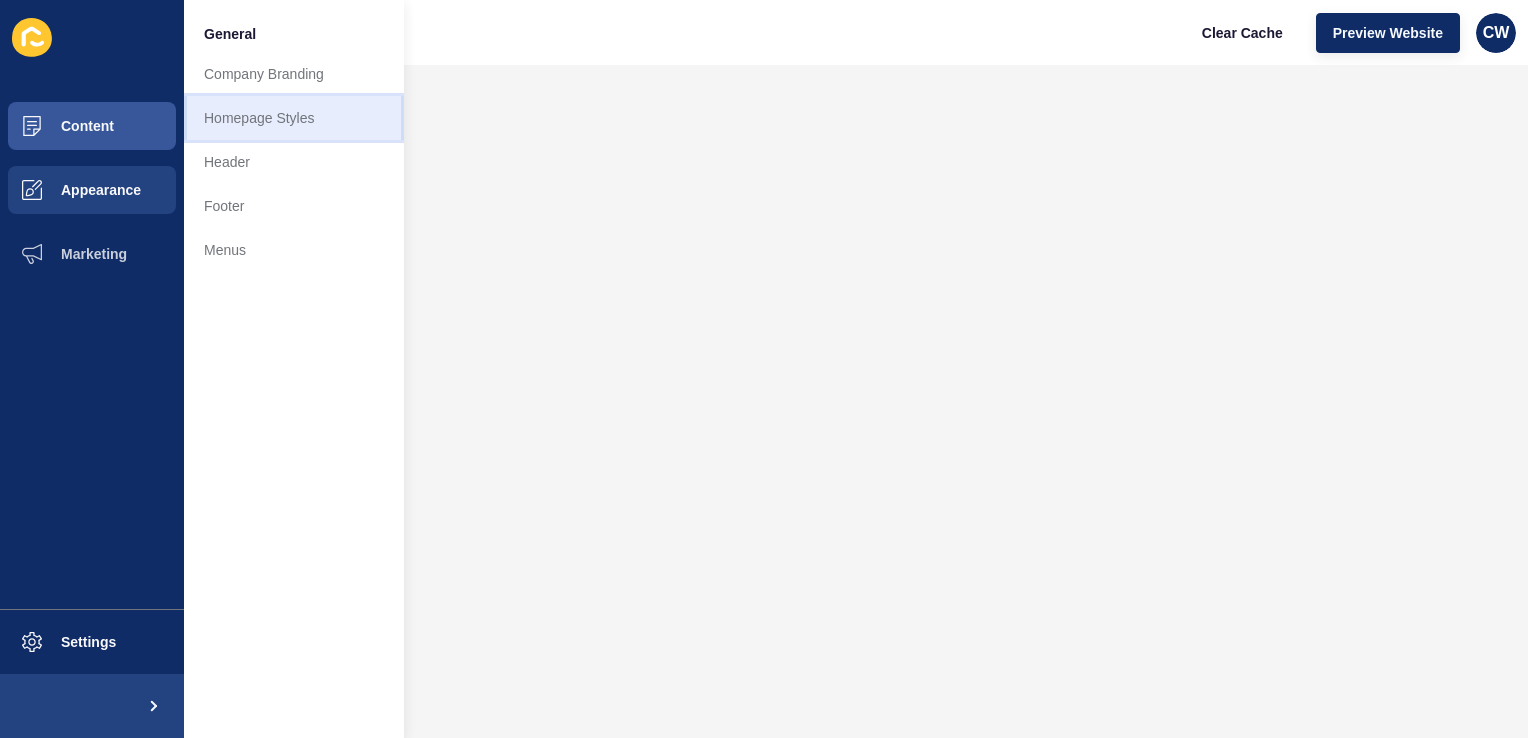 click on "Homepage Styles" at bounding box center [294, 118] 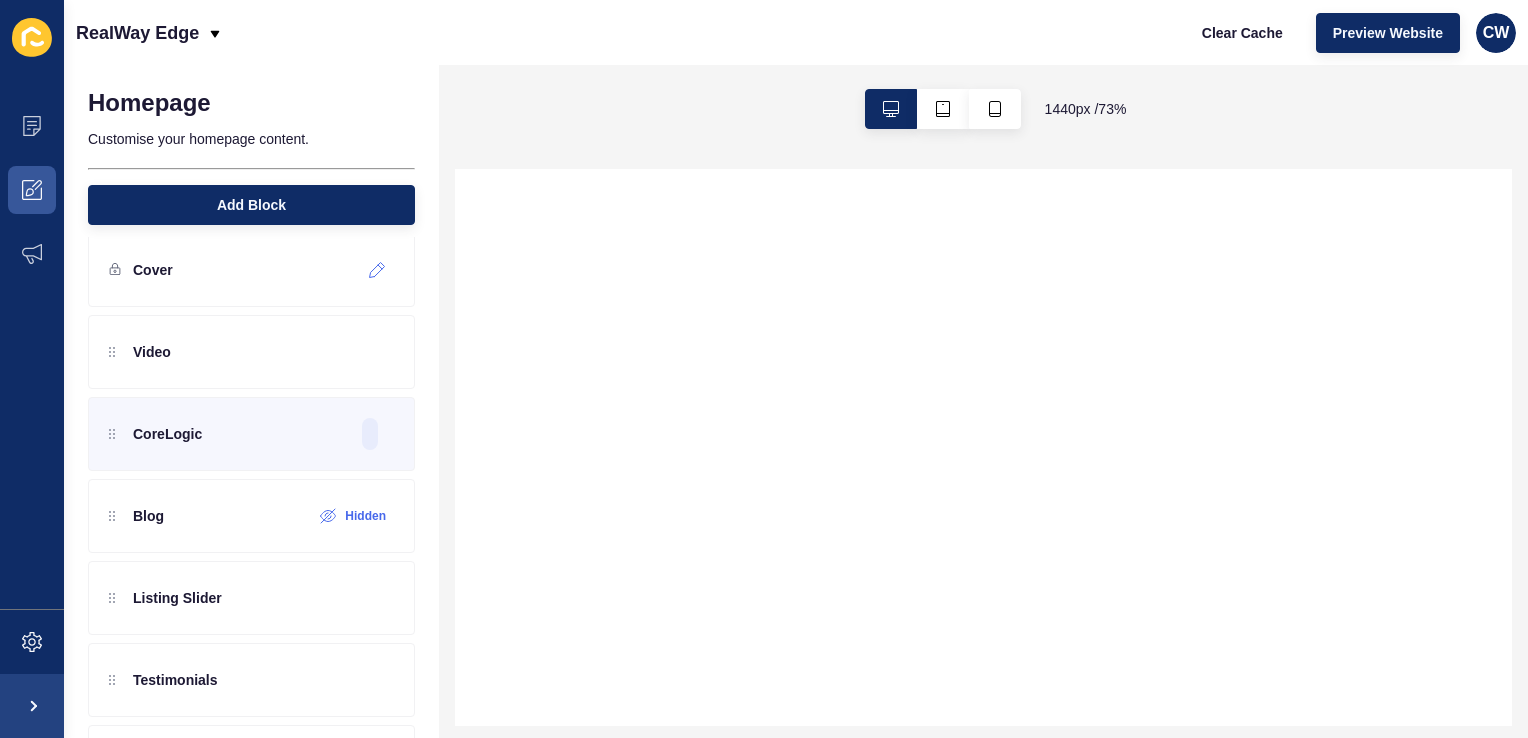 scroll, scrollTop: 0, scrollLeft: 0, axis: both 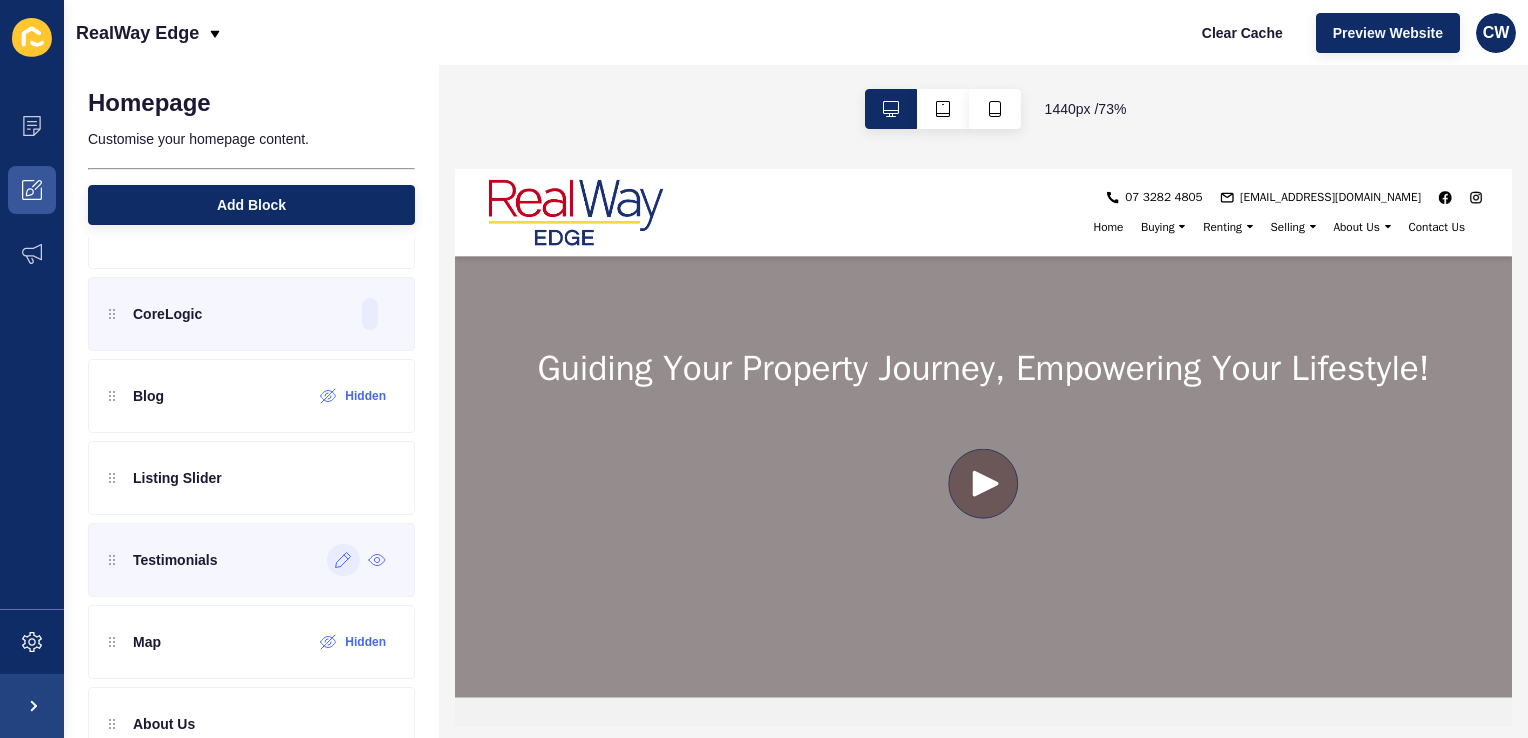 click 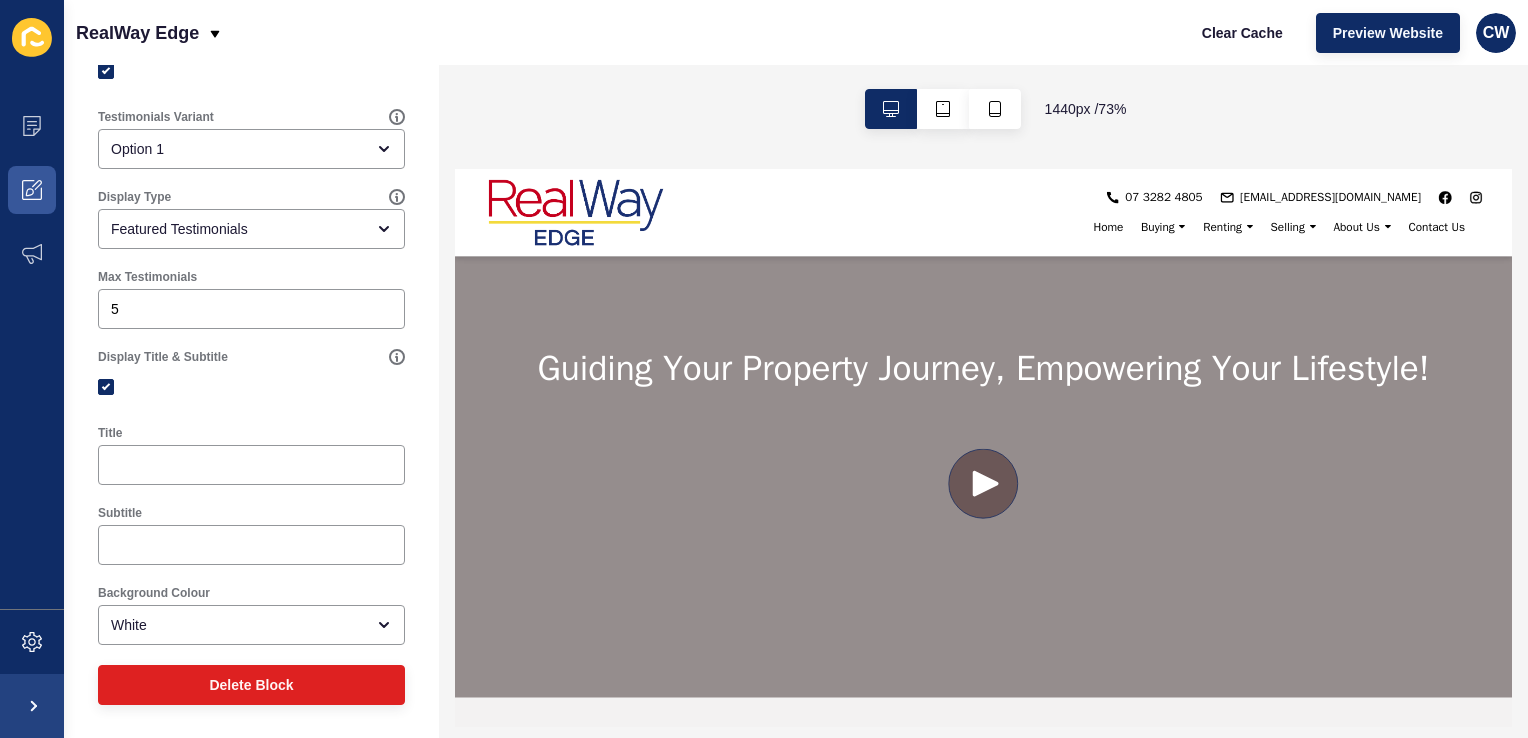 scroll, scrollTop: 0, scrollLeft: 0, axis: both 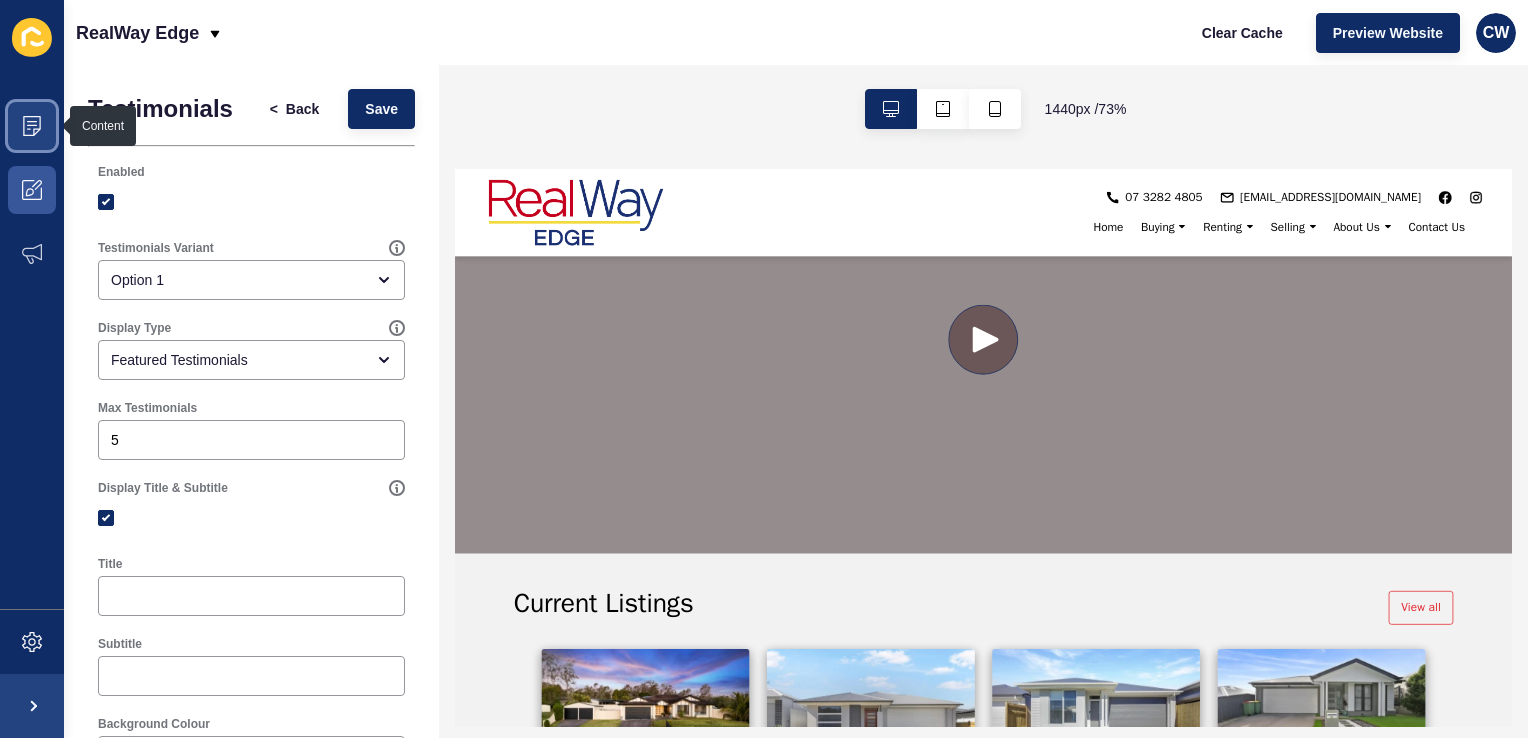 click 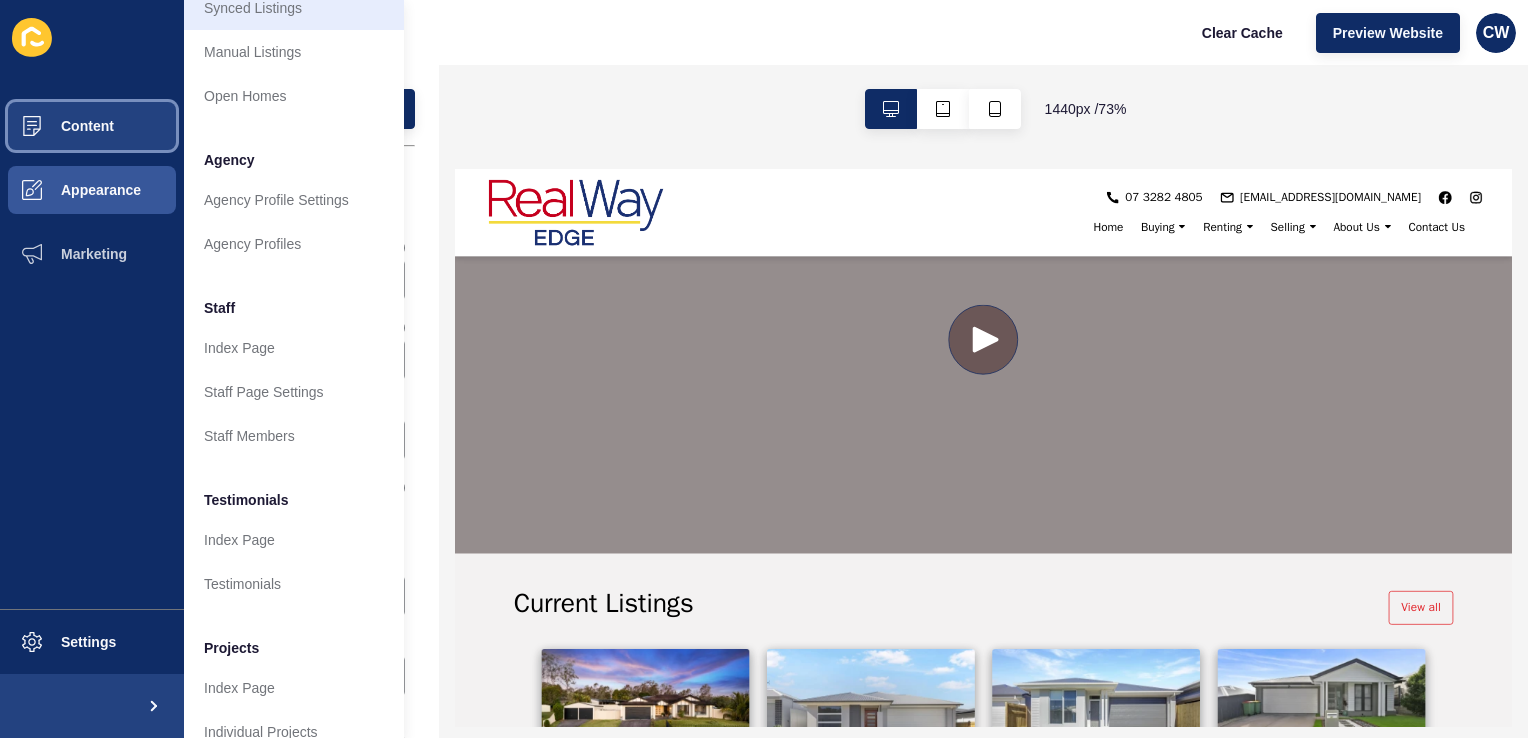 scroll, scrollTop: 448, scrollLeft: 0, axis: vertical 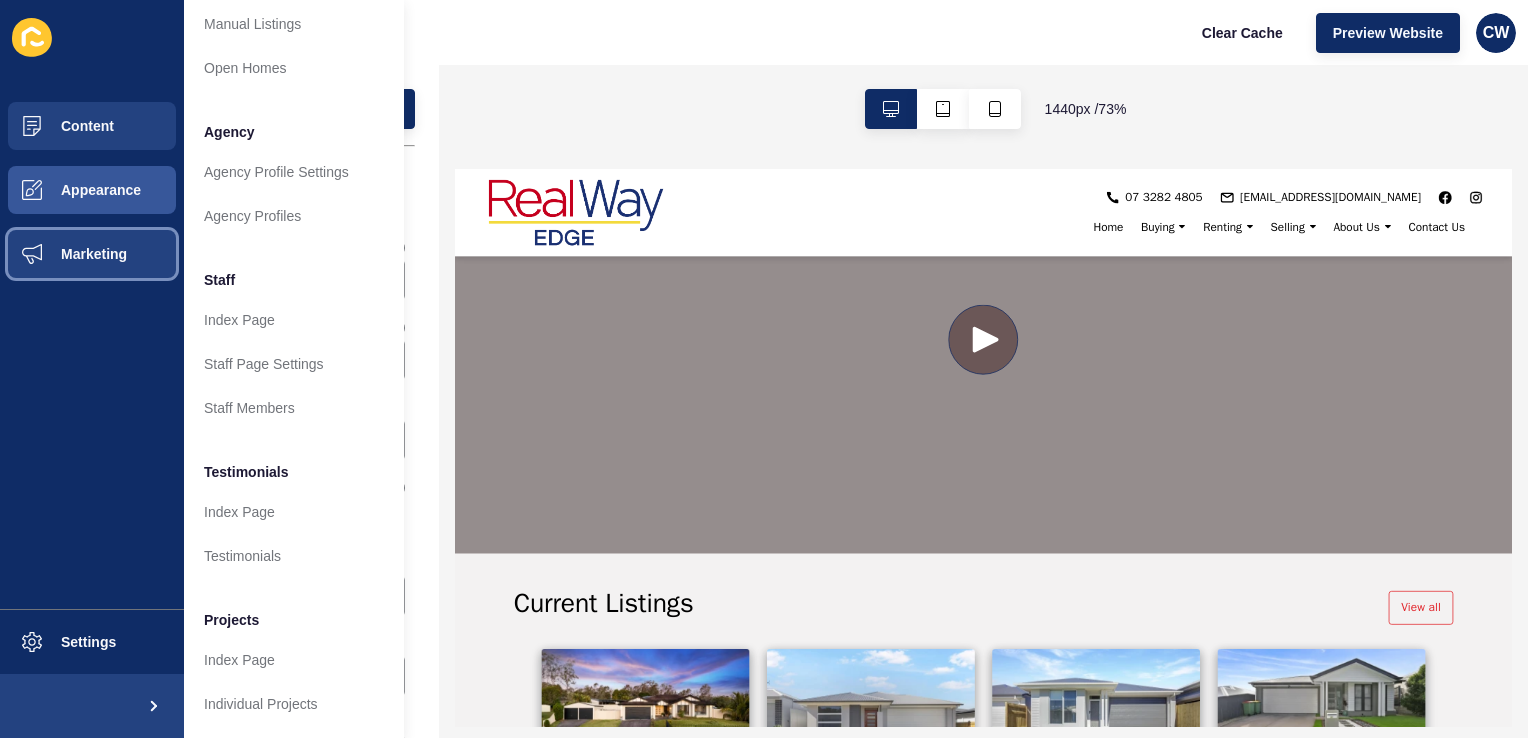 click on "Marketing" at bounding box center (92, 254) 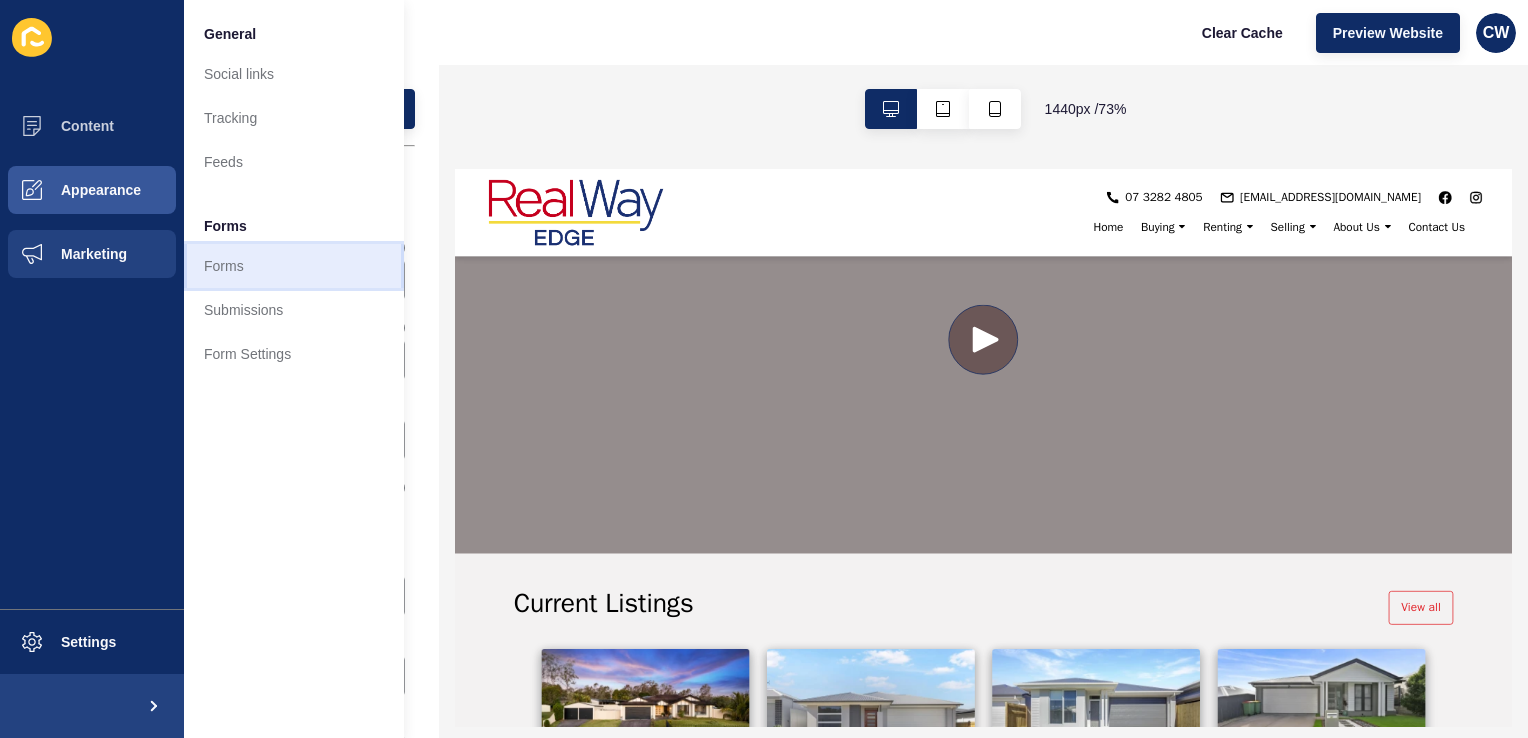 click on "Forms" at bounding box center (294, 266) 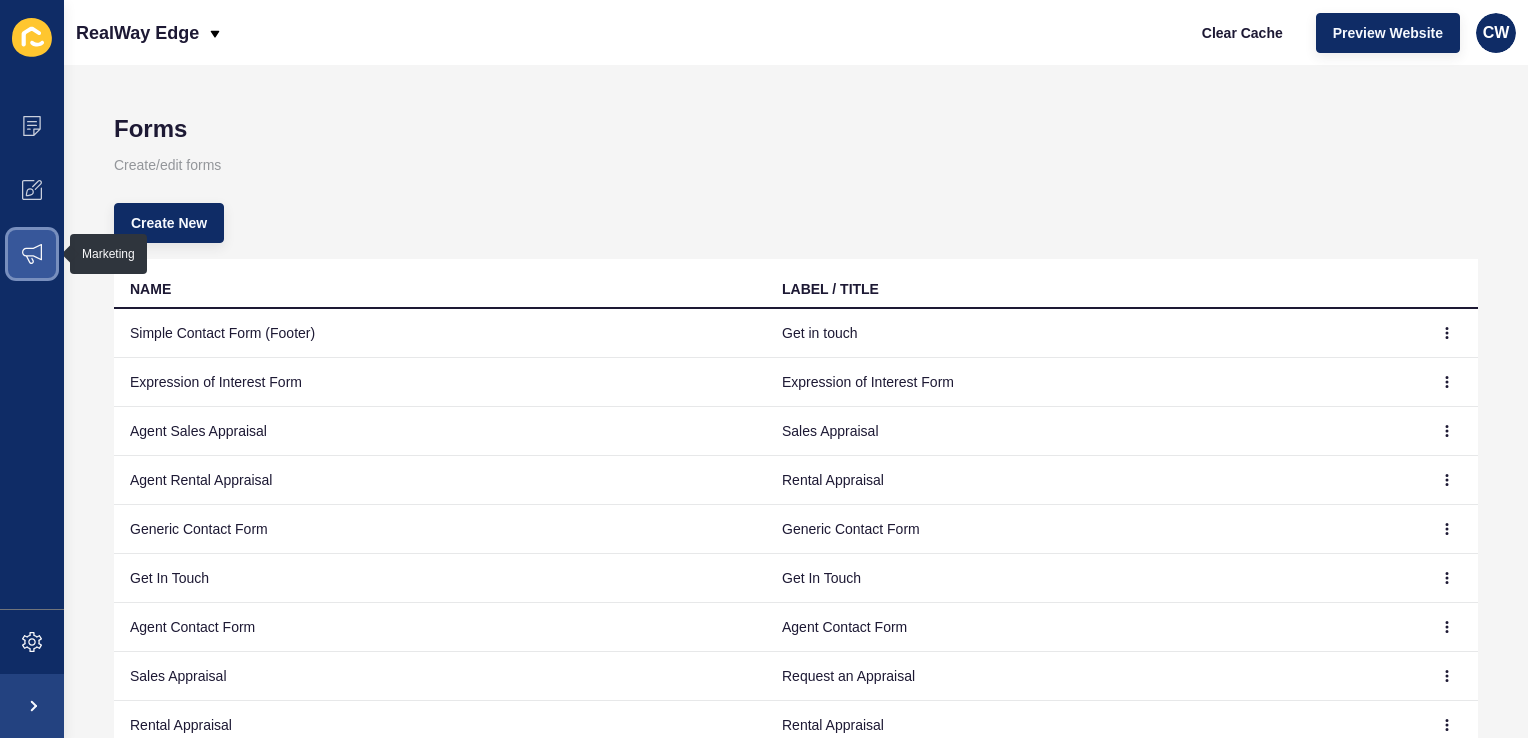 click 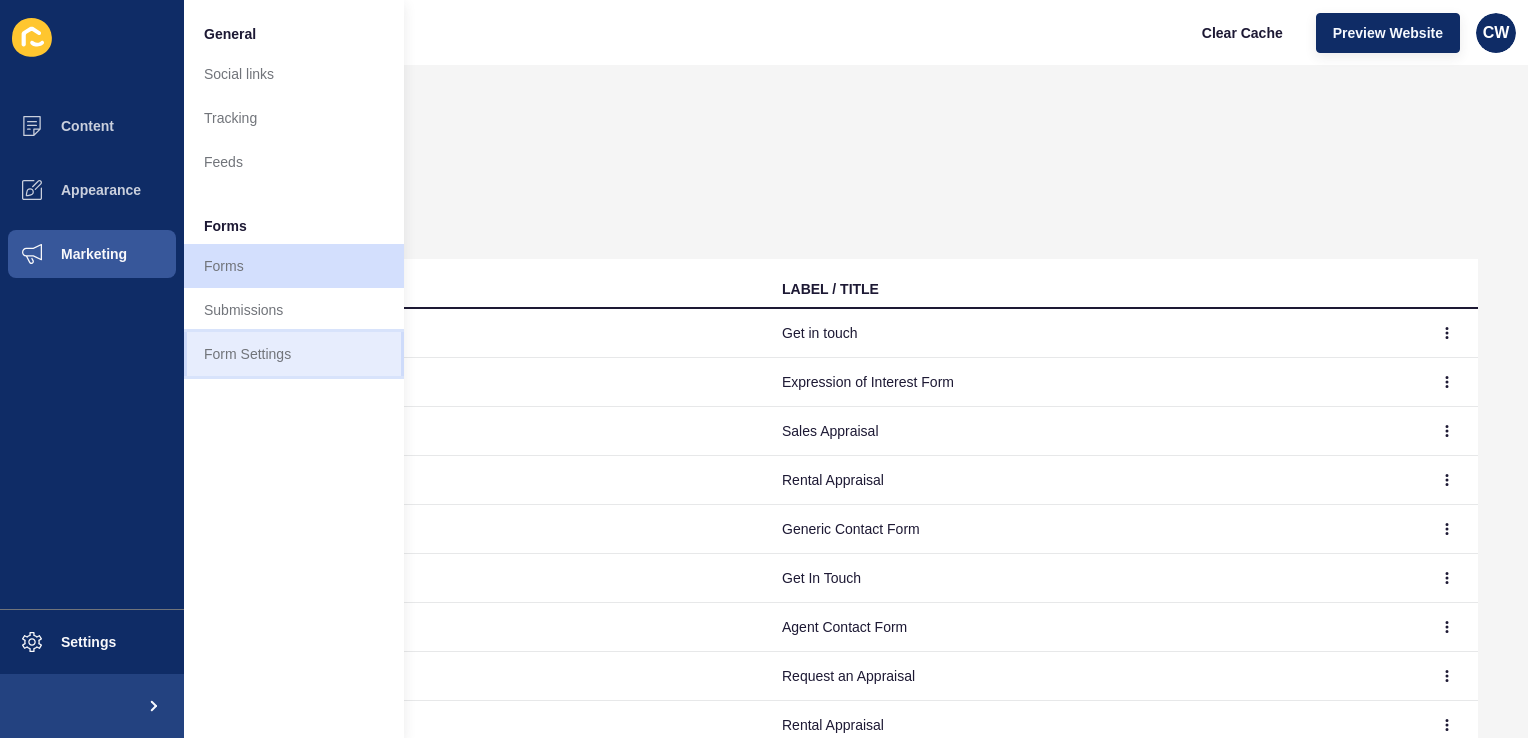 click on "Form Settings" at bounding box center (294, 354) 